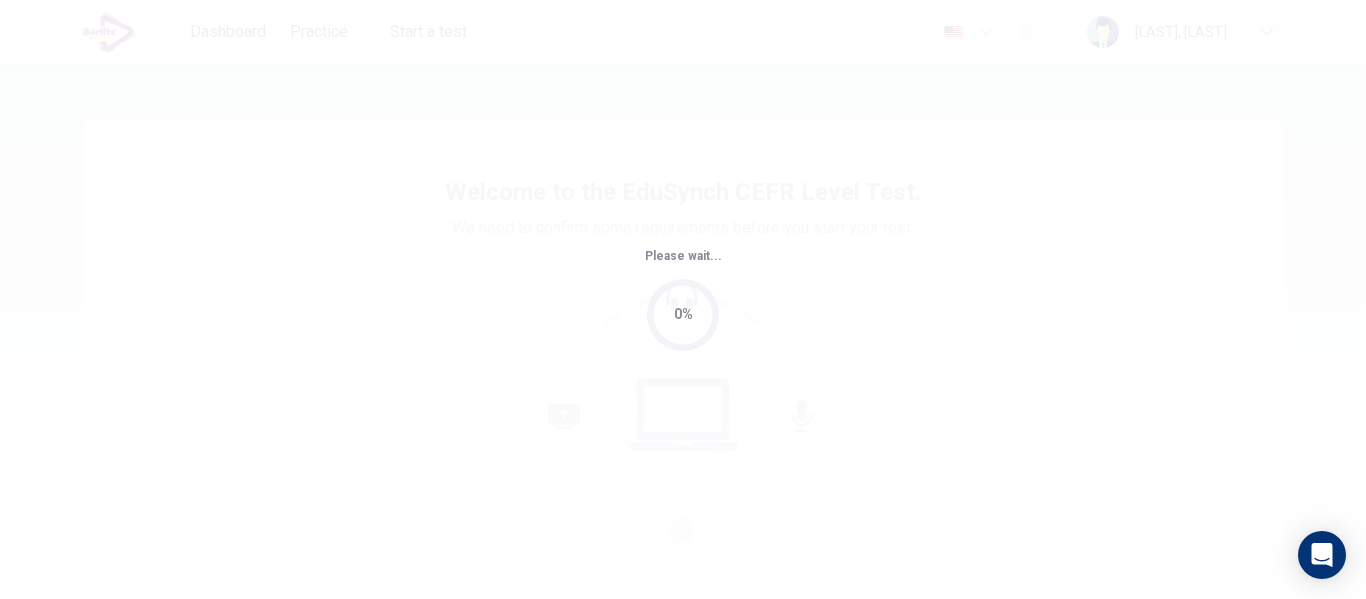 scroll, scrollTop: 0, scrollLeft: 0, axis: both 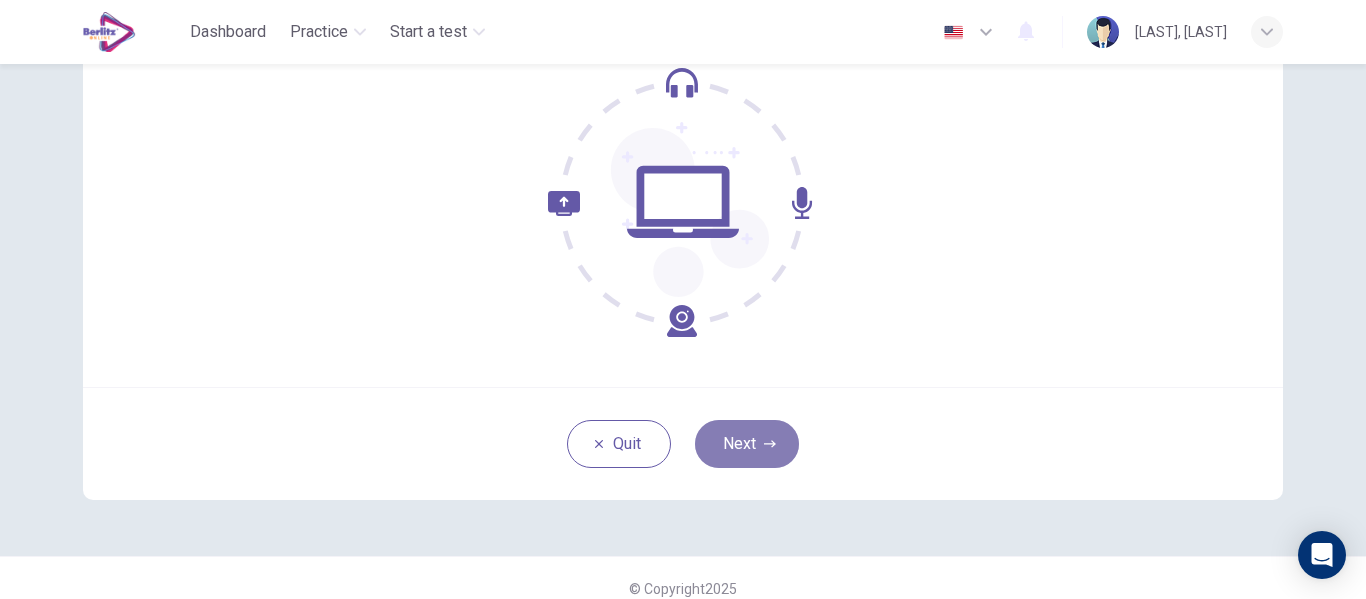 click on "Next" at bounding box center [747, 444] 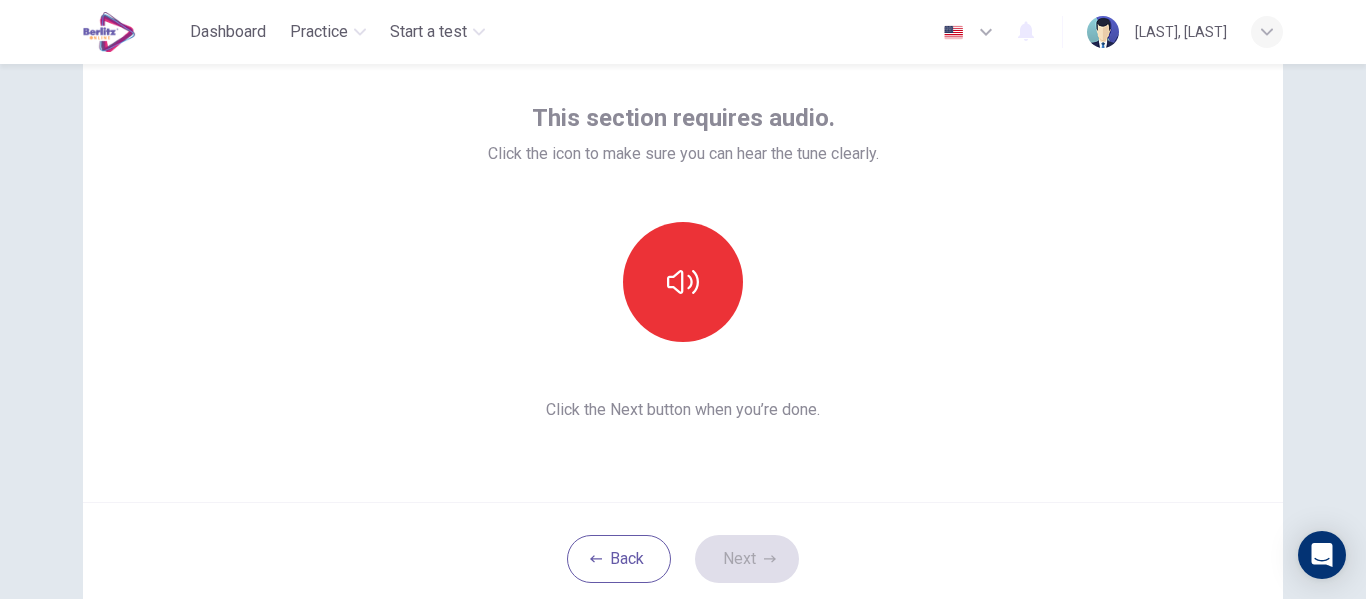 scroll, scrollTop: 95, scrollLeft: 0, axis: vertical 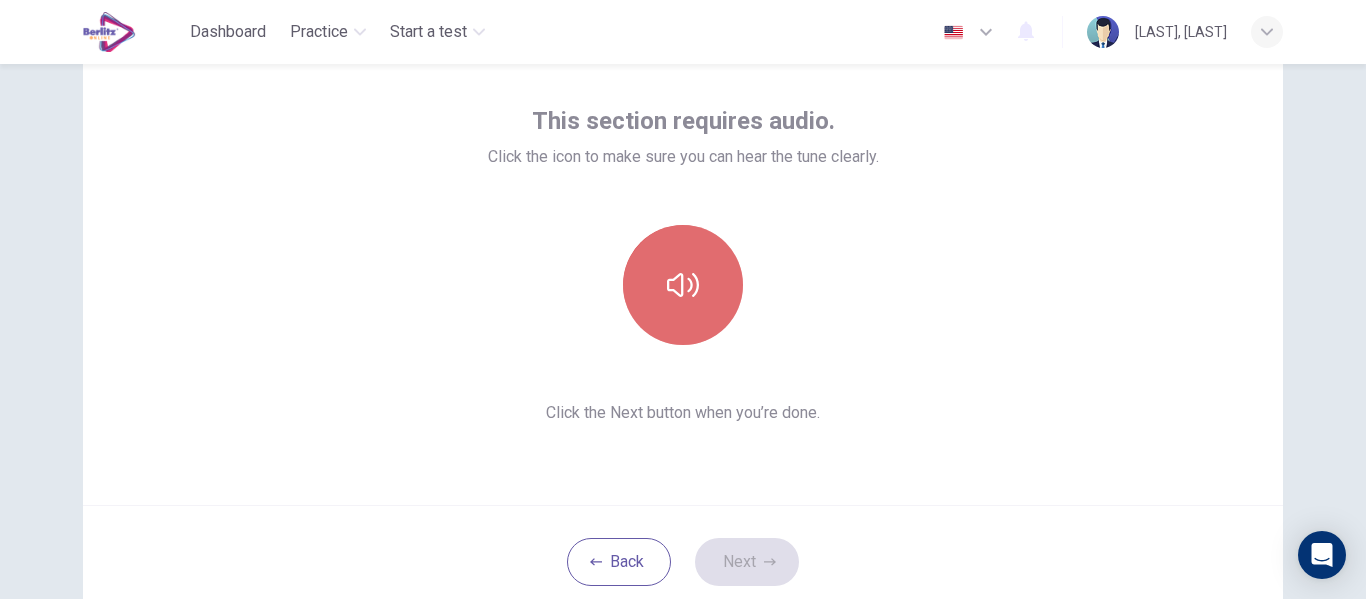 click 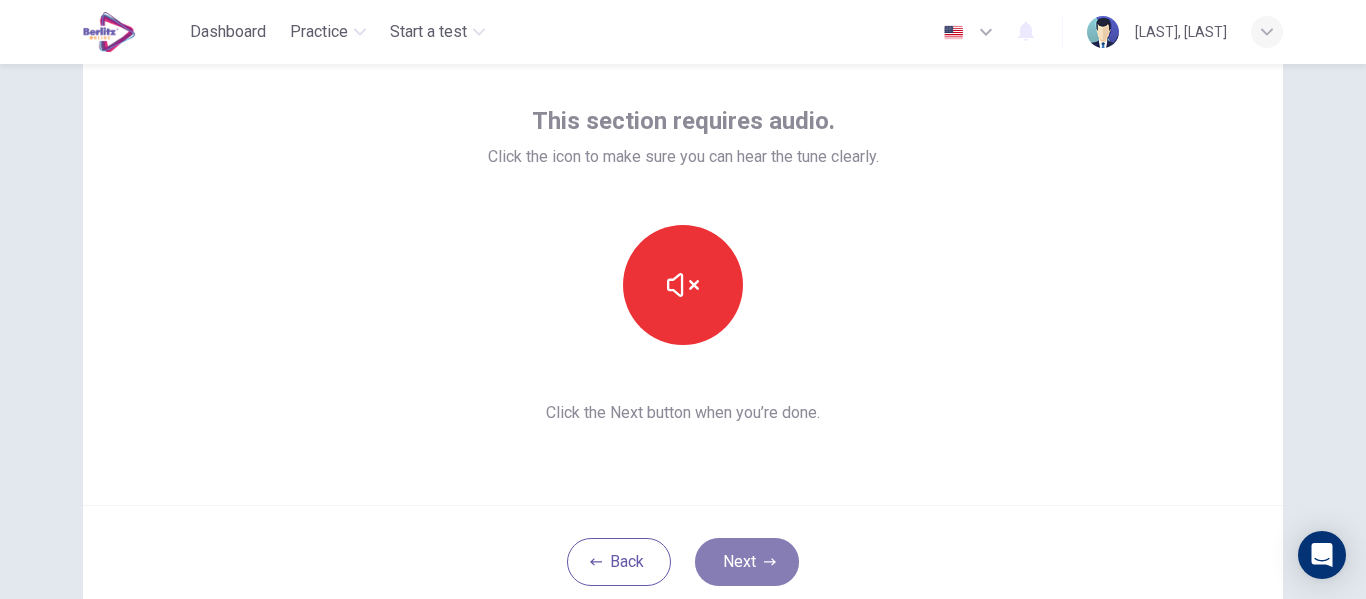 click on "Next" at bounding box center (747, 562) 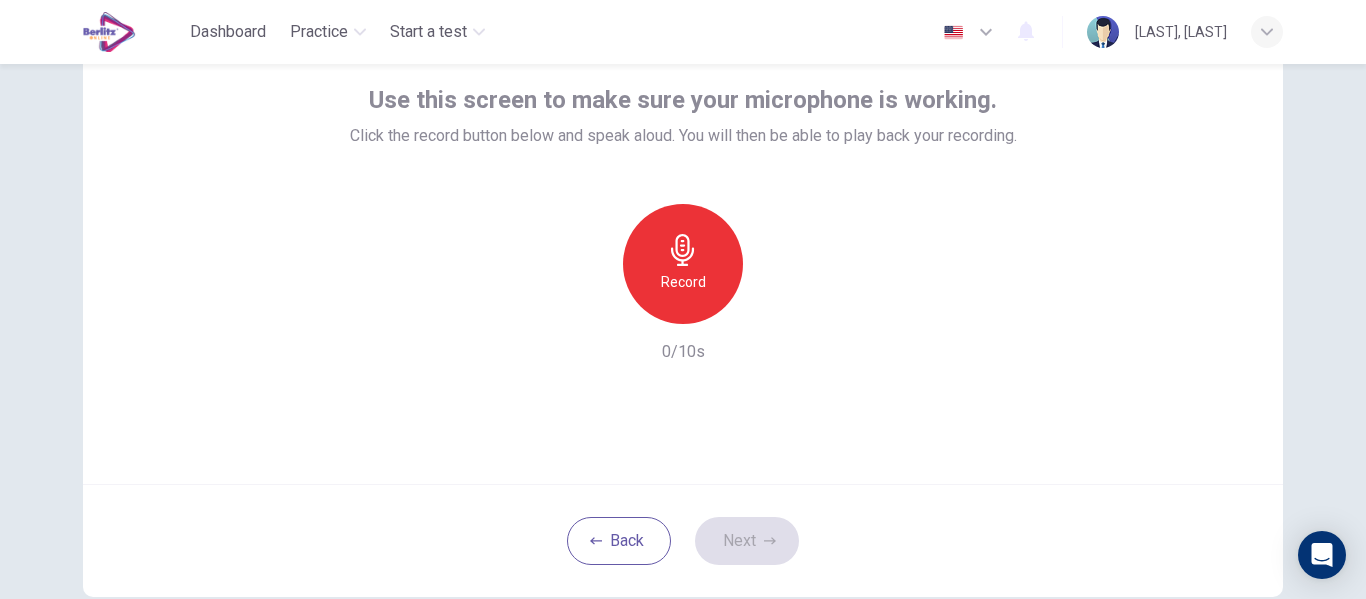 scroll, scrollTop: 79, scrollLeft: 0, axis: vertical 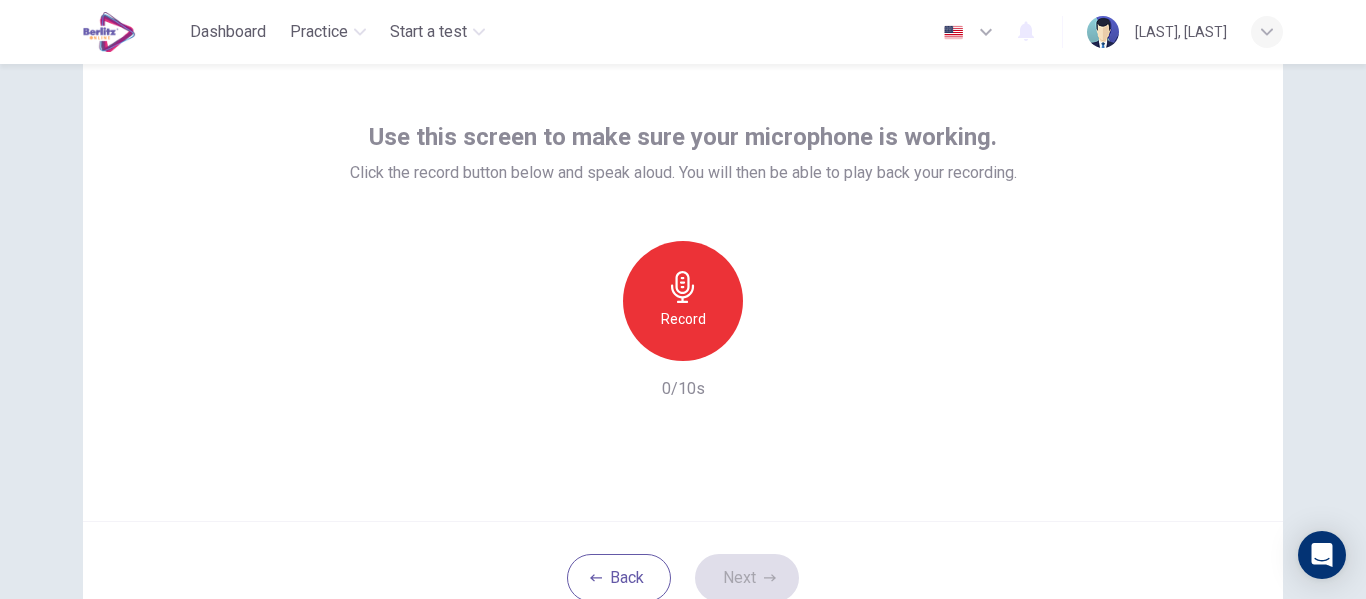 click on "Record" at bounding box center [683, 319] 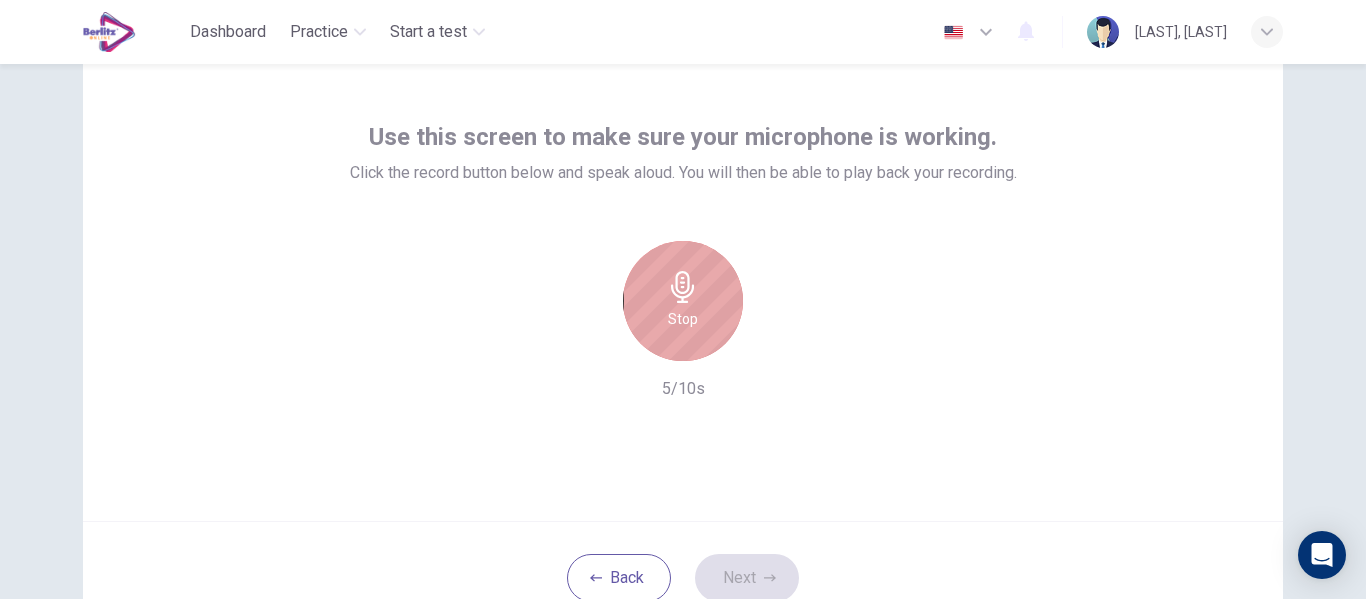 click on "Stop" at bounding box center (683, 301) 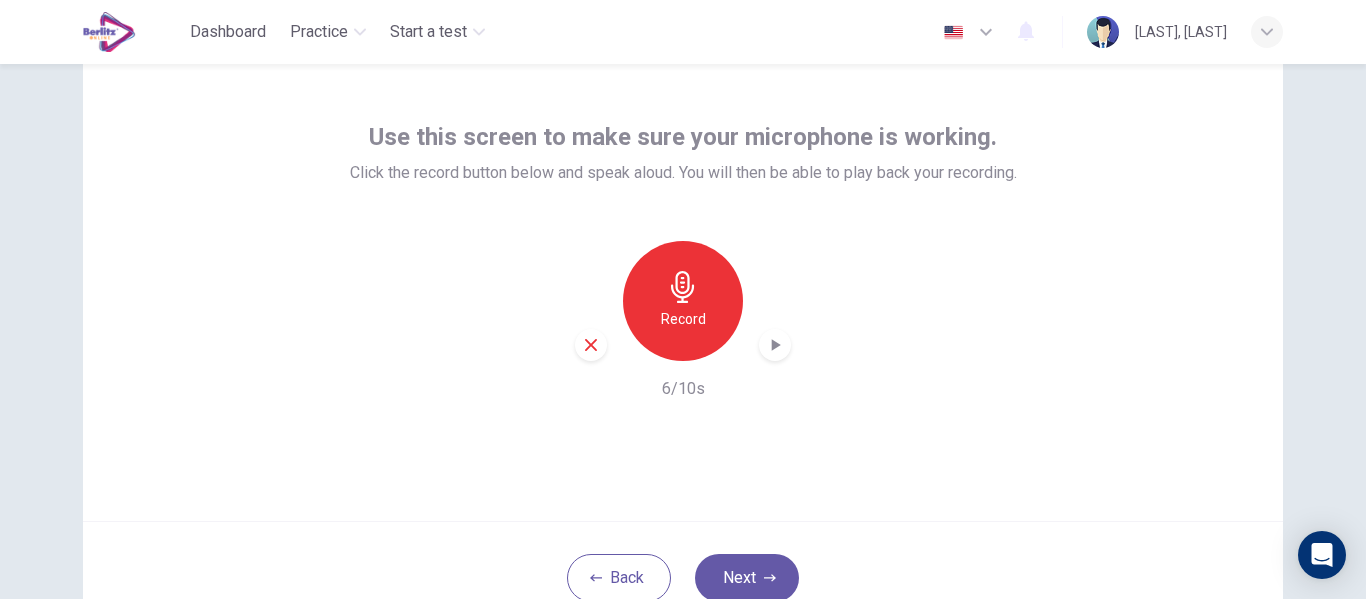 click 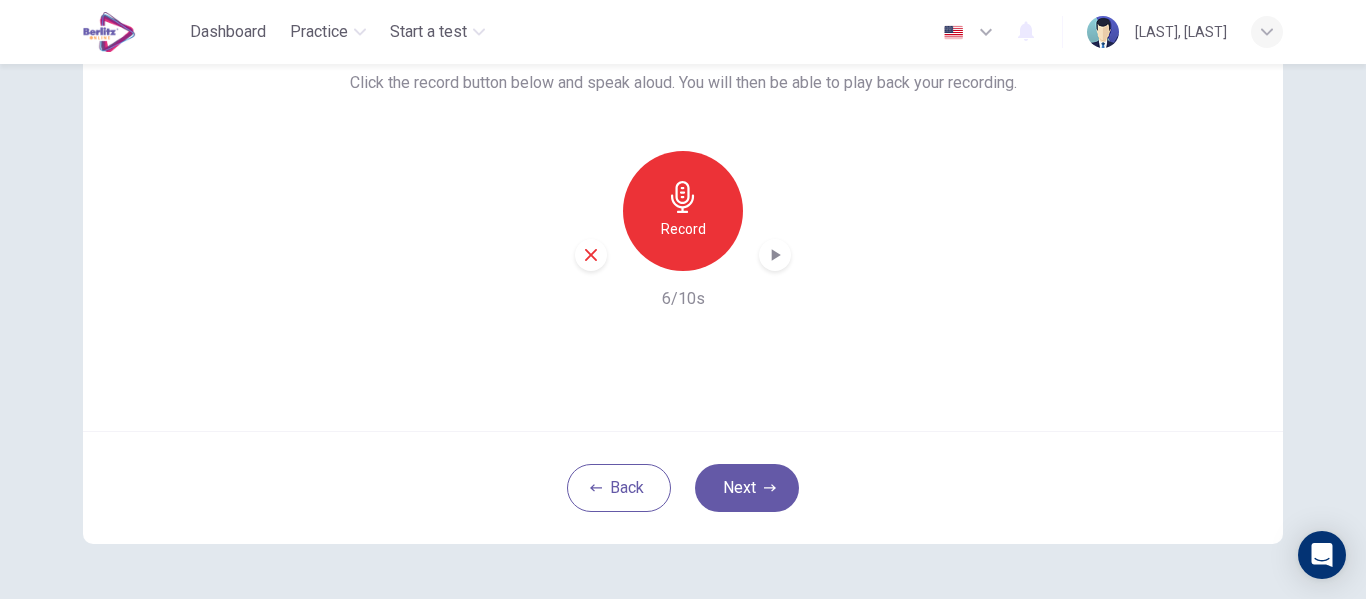 scroll, scrollTop: 178, scrollLeft: 0, axis: vertical 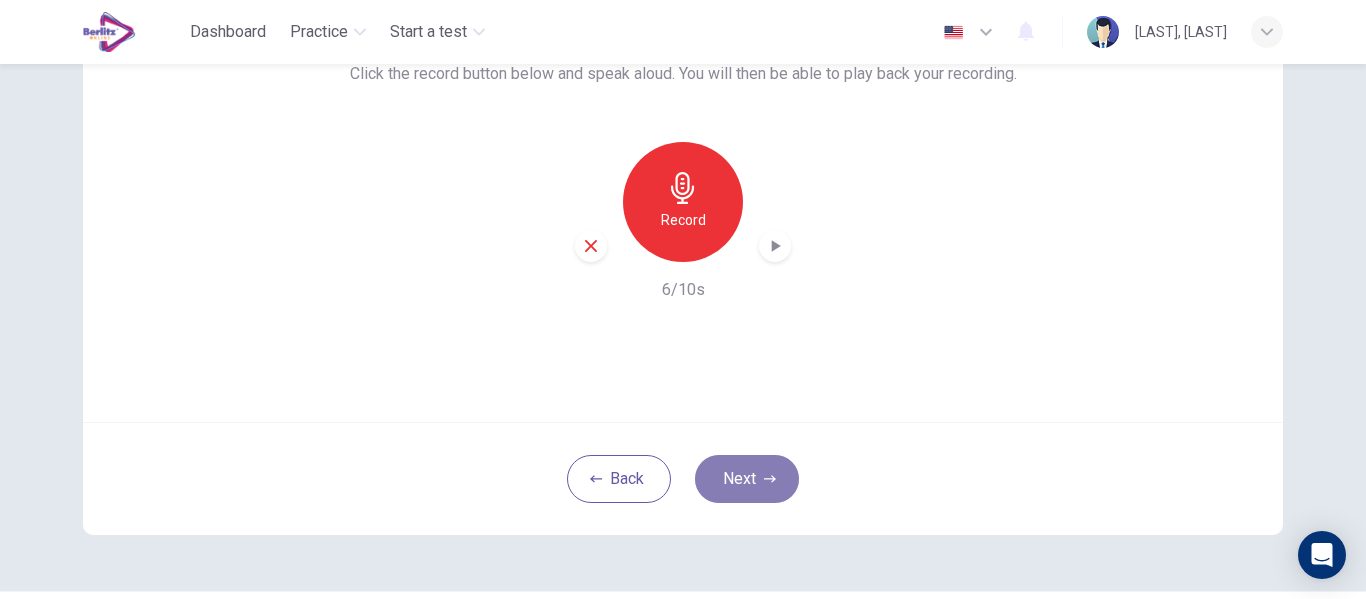 click on "Next" at bounding box center [747, 479] 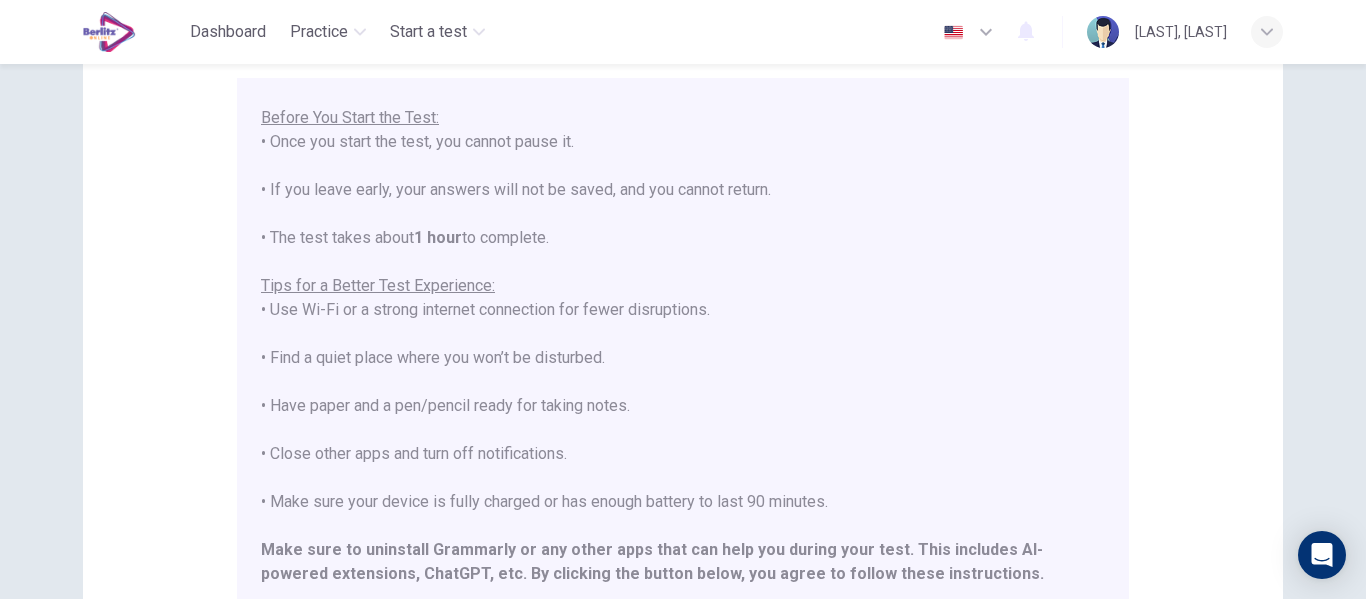 scroll, scrollTop: 191, scrollLeft: 0, axis: vertical 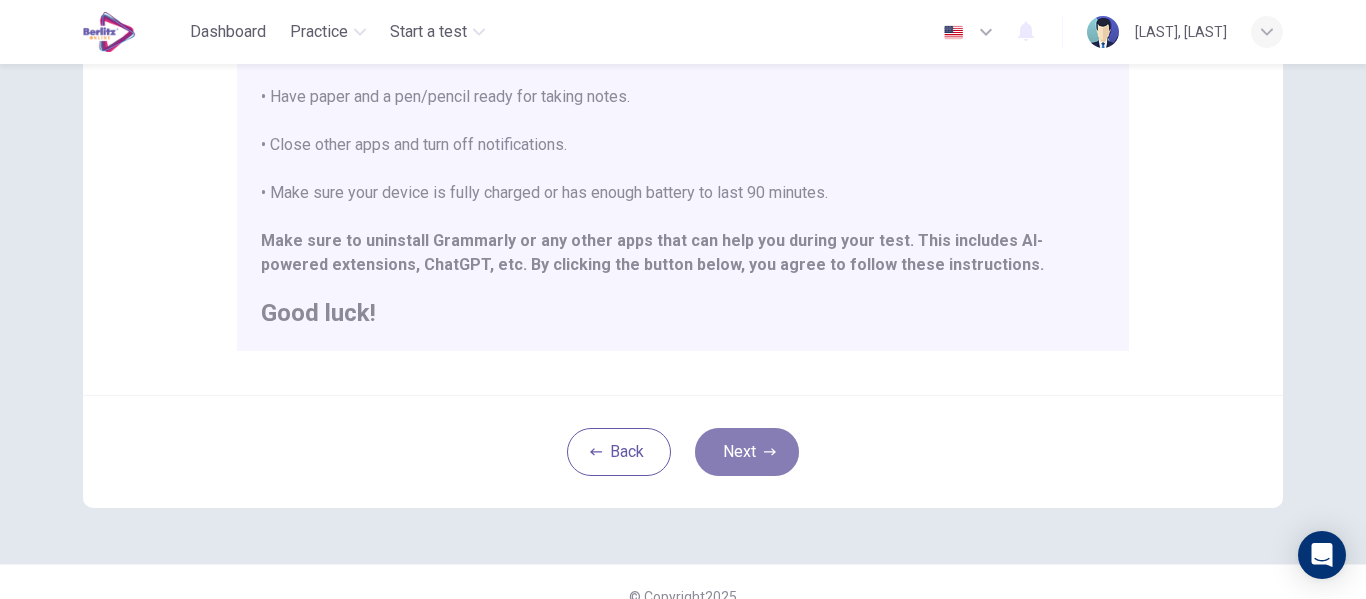 click on "Next" at bounding box center [747, 452] 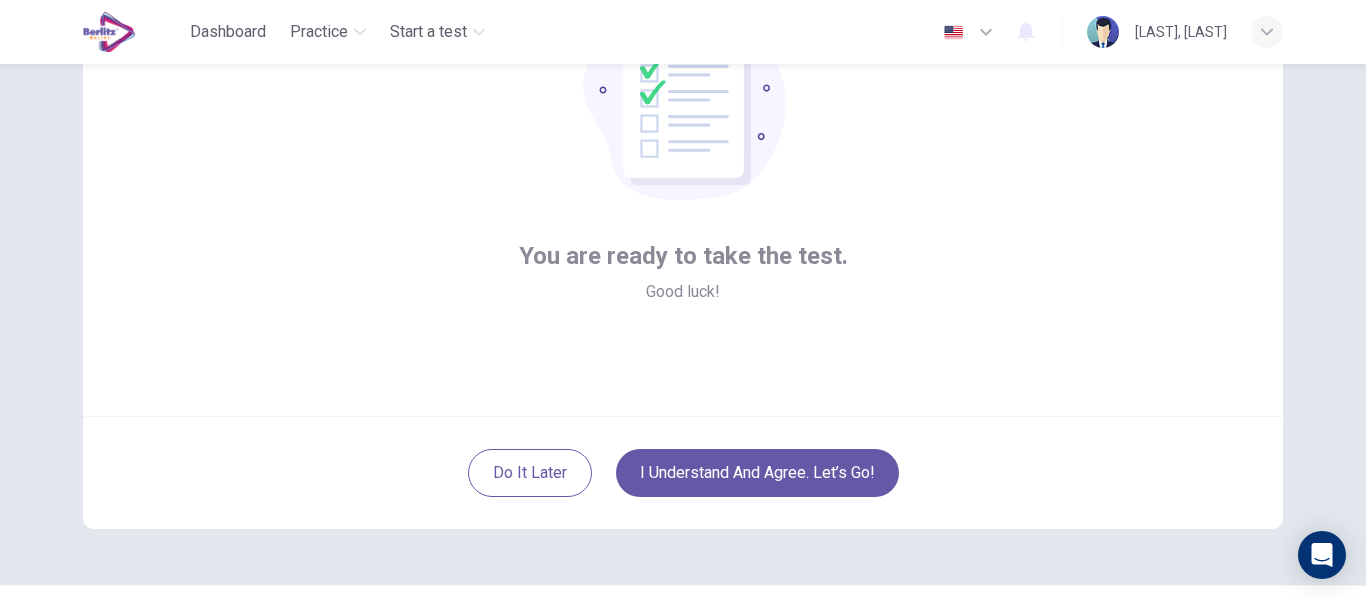 scroll, scrollTop: 192, scrollLeft: 0, axis: vertical 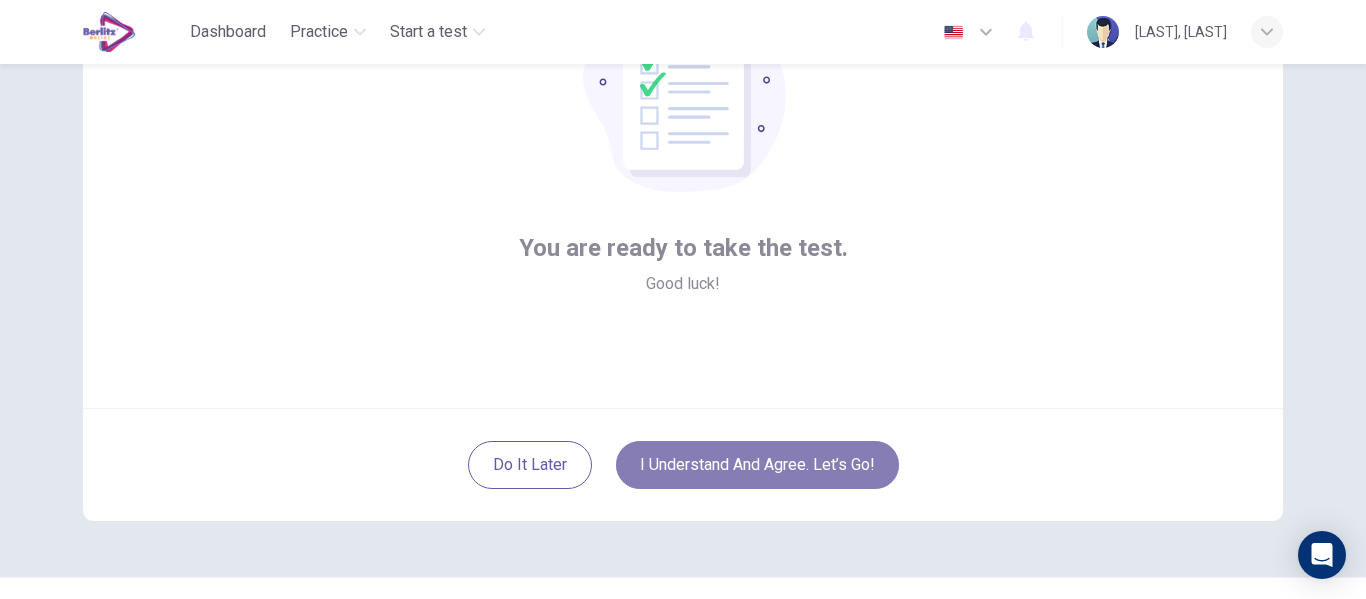 click on "I understand and agree. Let’s go!" at bounding box center [757, 465] 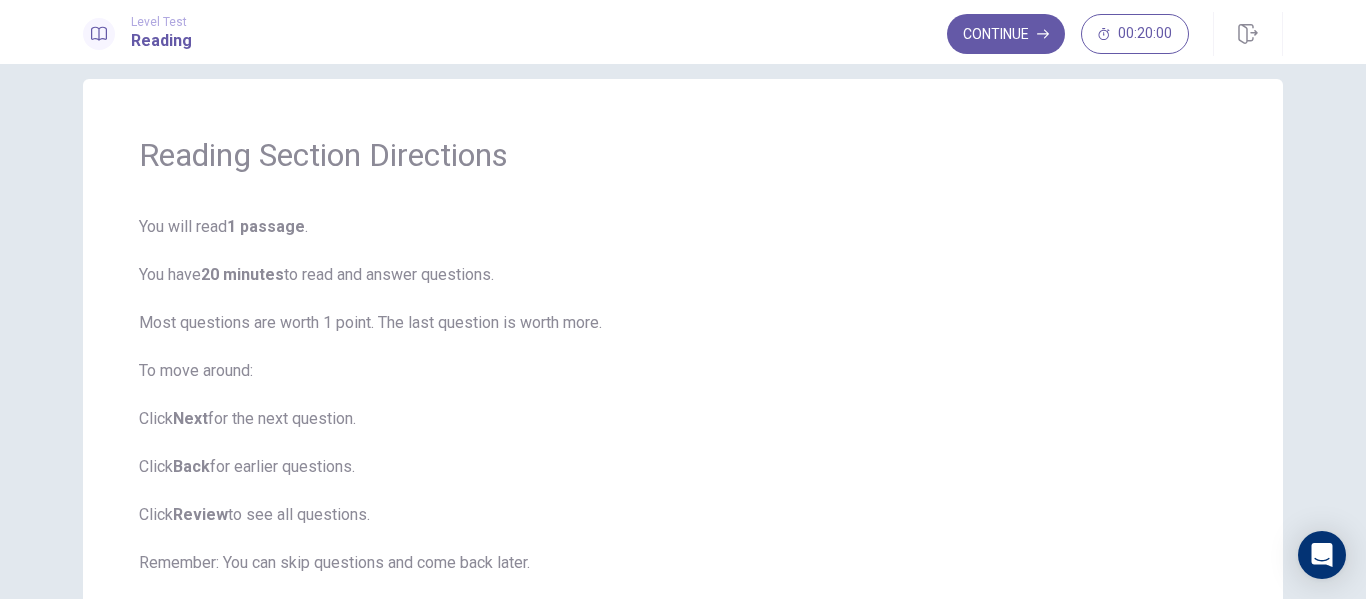 scroll, scrollTop: 3, scrollLeft: 0, axis: vertical 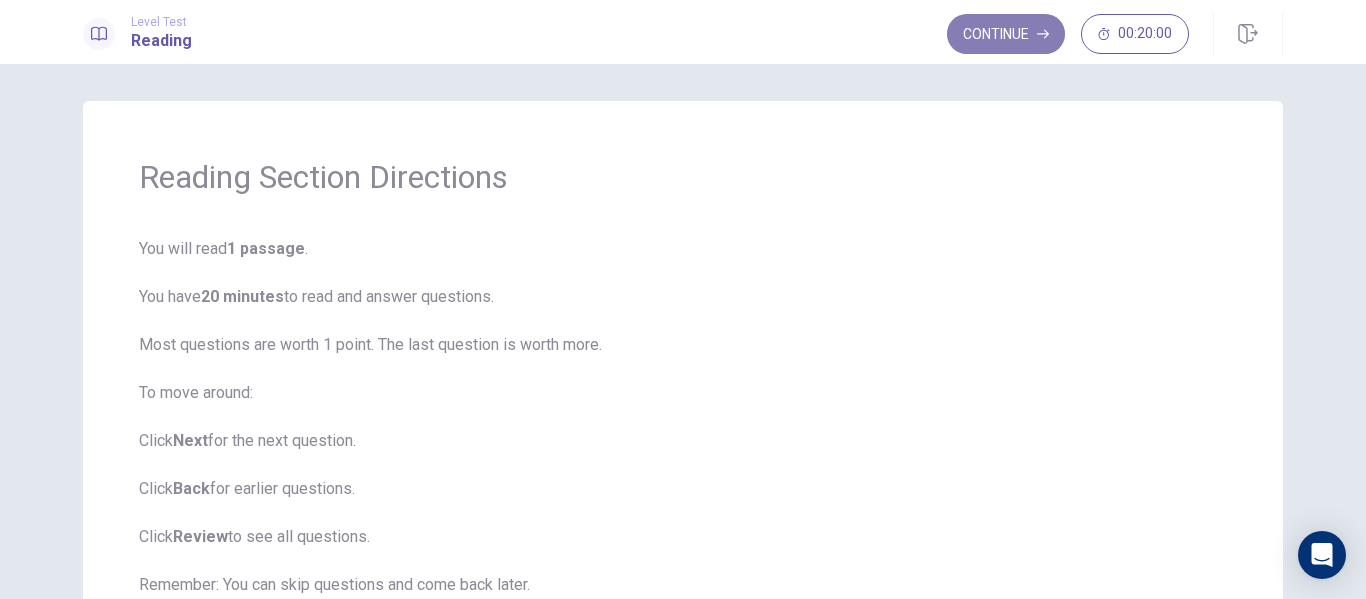 click on "Continue" at bounding box center [1006, 34] 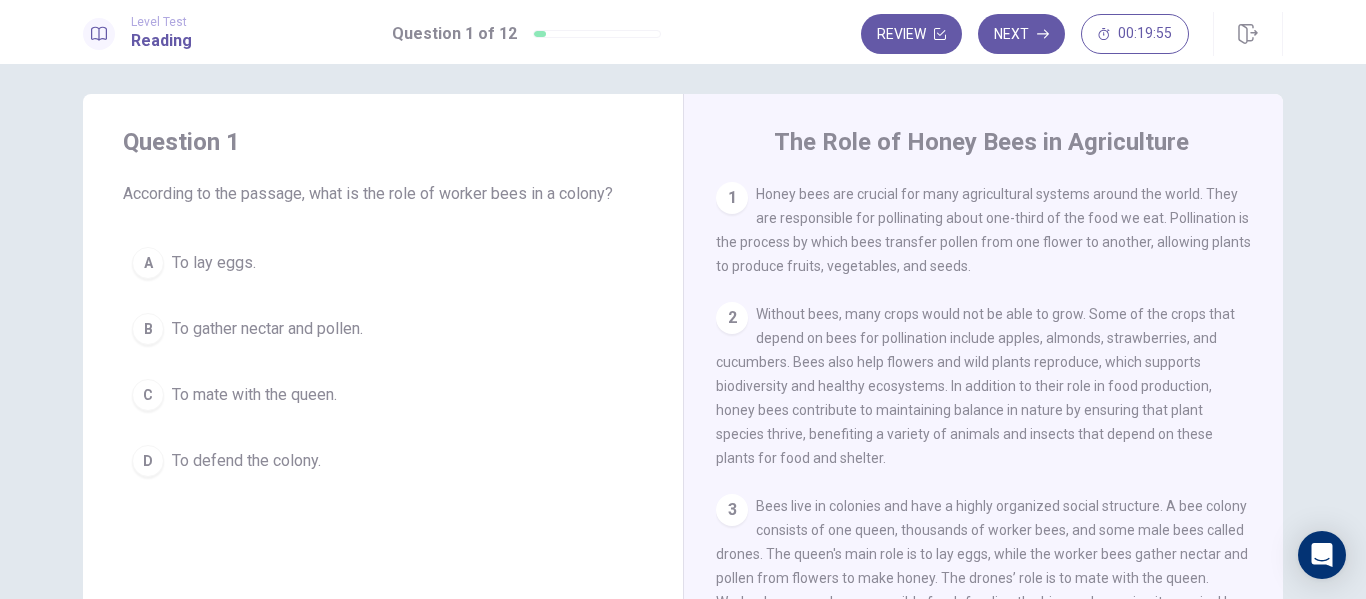 scroll, scrollTop: 23, scrollLeft: 0, axis: vertical 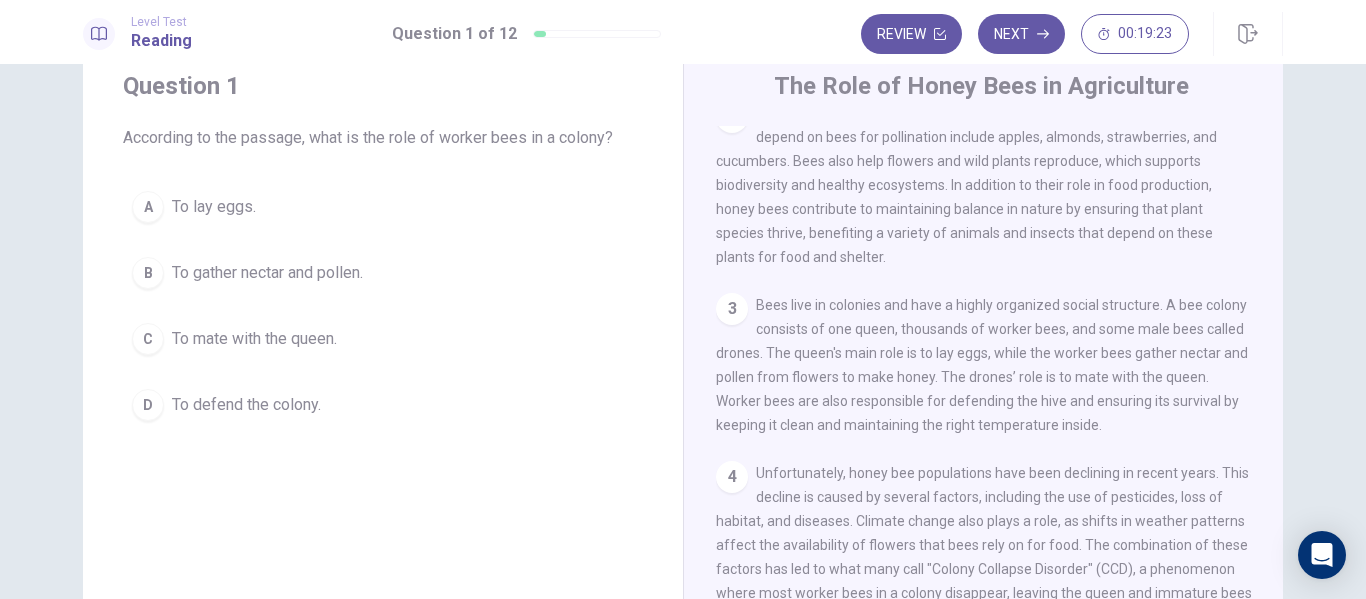 click on "Question 1 According to the passage, what is the role of worker bees in a colony? A To lay eggs.
B To gather nectar and pollen.
C To mate with the queen.
D To defend the colony. The Role of Honey Bees in Agriculture 1 Honey bees are crucial for many agricultural systems around the world. They are responsible for pollinating about one-third of the food we eat. Pollination is the process by which bees transfer pollen from one flower to another, allowing plants to produce fruits, vegetables, and seeds. 2 Without bees, many crops would not be able to grow. Some of the crops that depend on bees for pollination include apples, almonds, strawberries, and cucumbers. Bees also help flowers and wild plants reproduce, which supports biodiversity and healthy ecosystems. In addition to their role in food production, honey bees contribute to maintaining balance in nature by ensuring that plant species thrive, benefiting a variety of animals and insects that depend on these plants for food and shelter. 3 4 5 6" at bounding box center (683, 385) 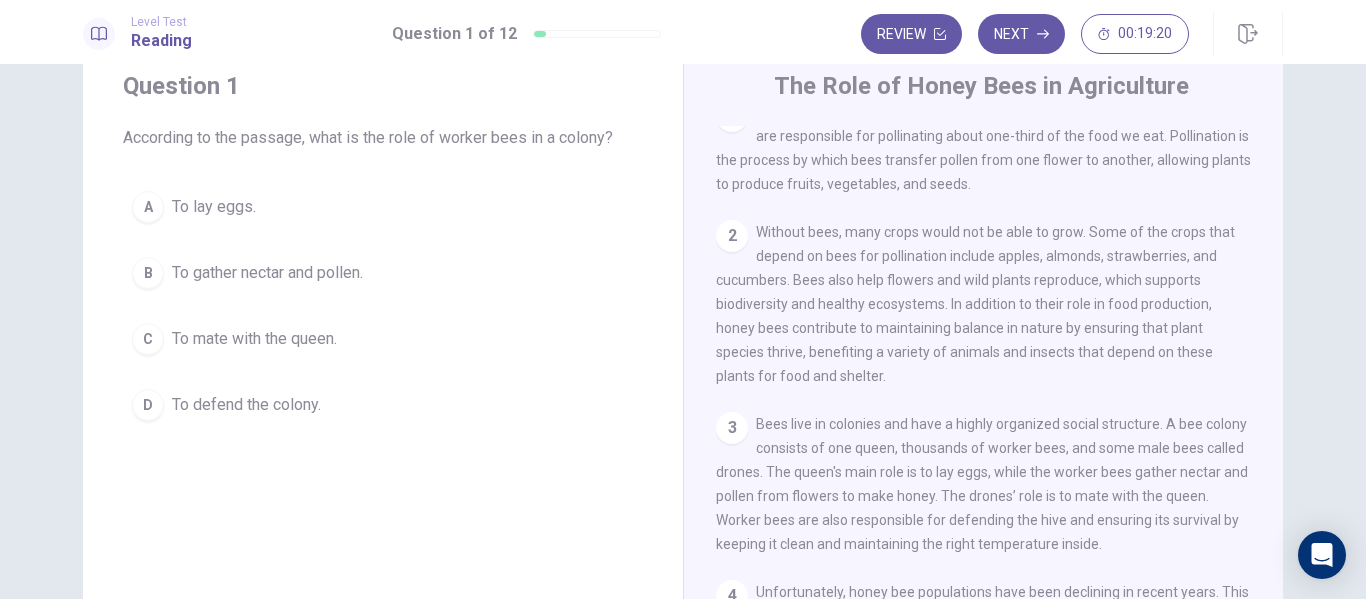 scroll, scrollTop: 24, scrollLeft: 0, axis: vertical 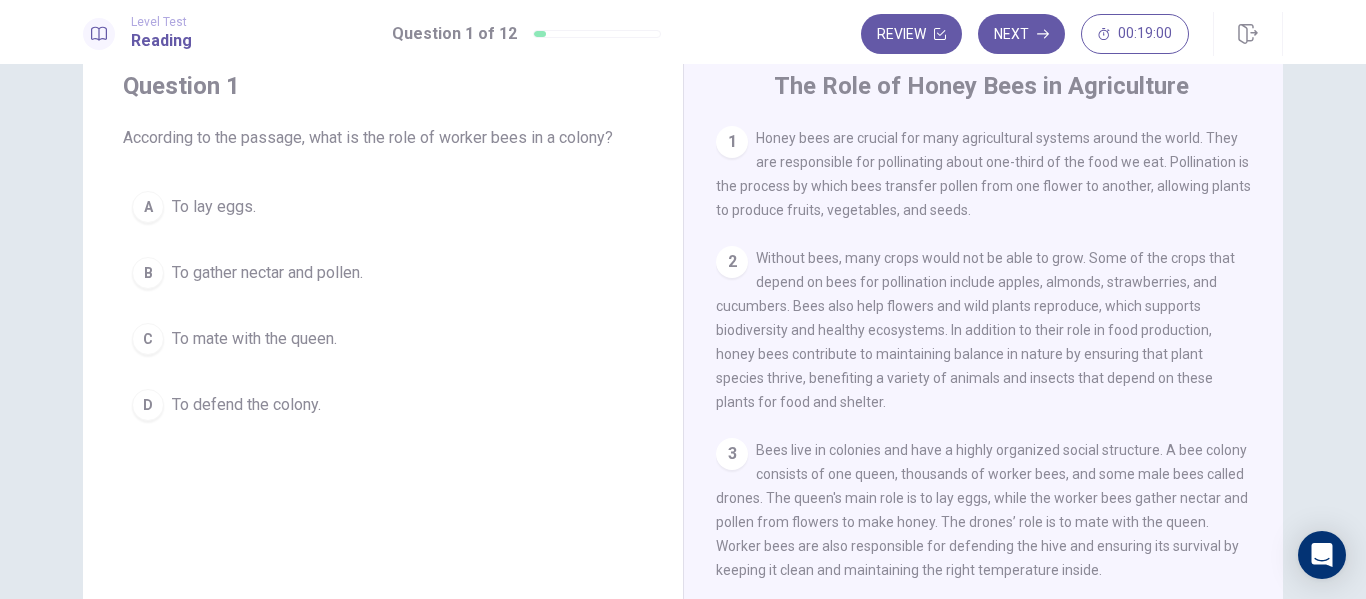 drag, startPoint x: 1281, startPoint y: 162, endPoint x: 1276, endPoint y: 198, distance: 36.345562 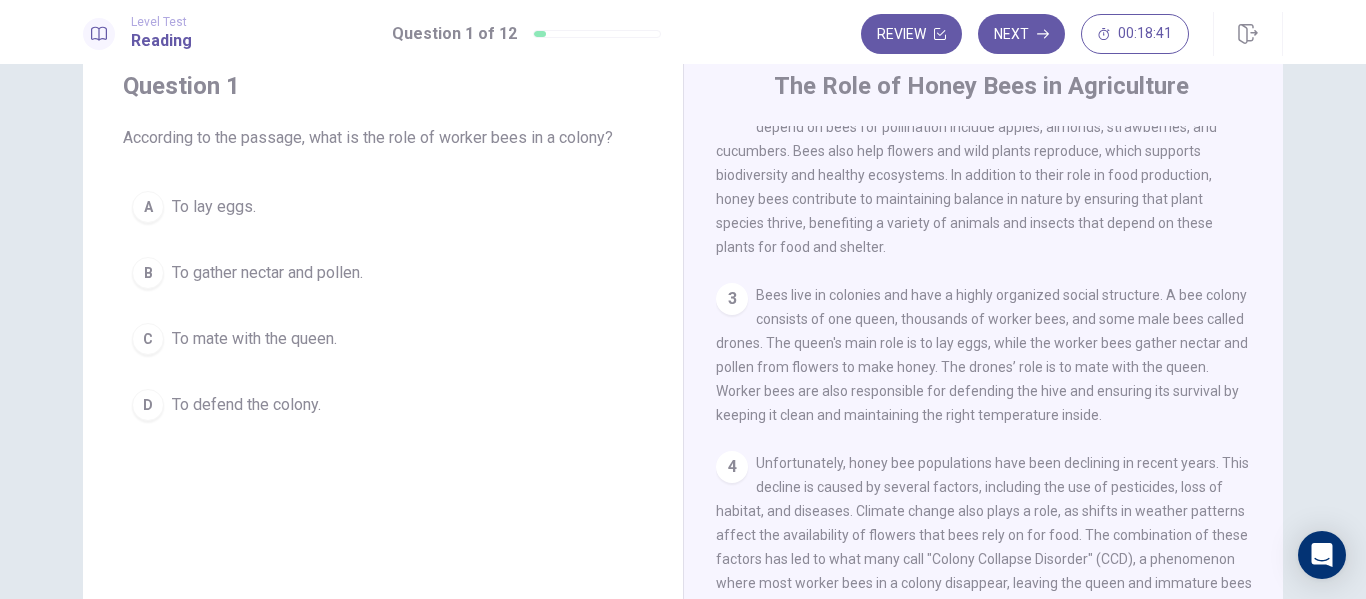 scroll, scrollTop: 163, scrollLeft: 0, axis: vertical 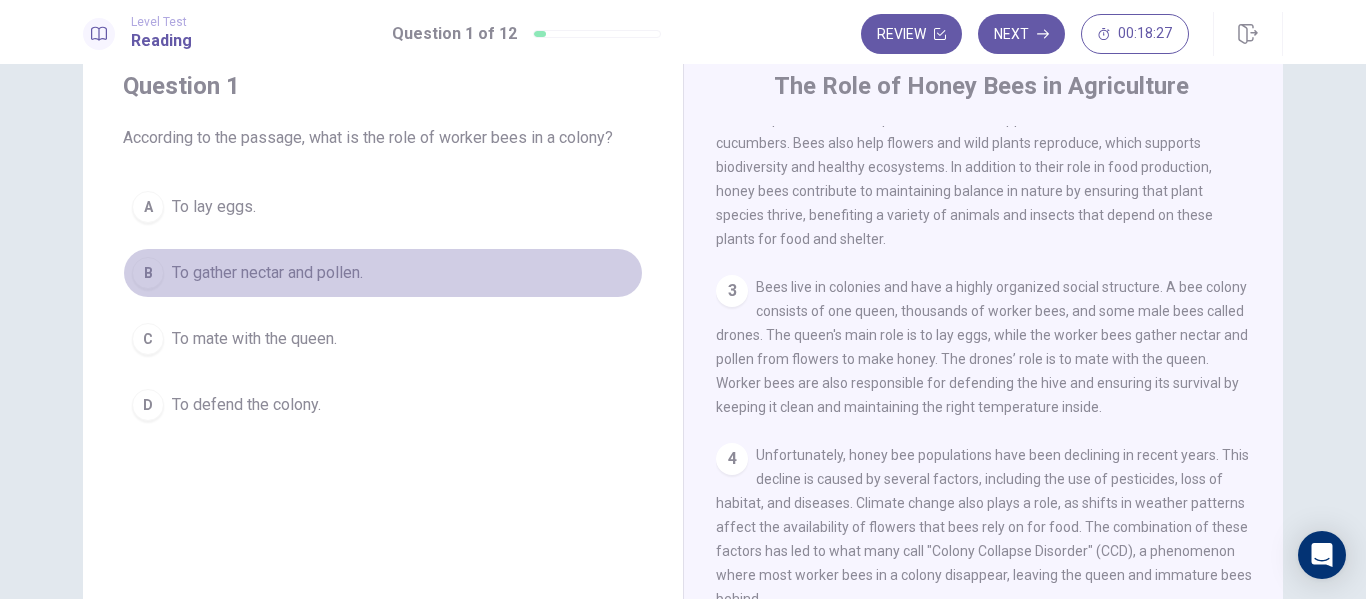 click on "To gather nectar and pollen." at bounding box center [267, 273] 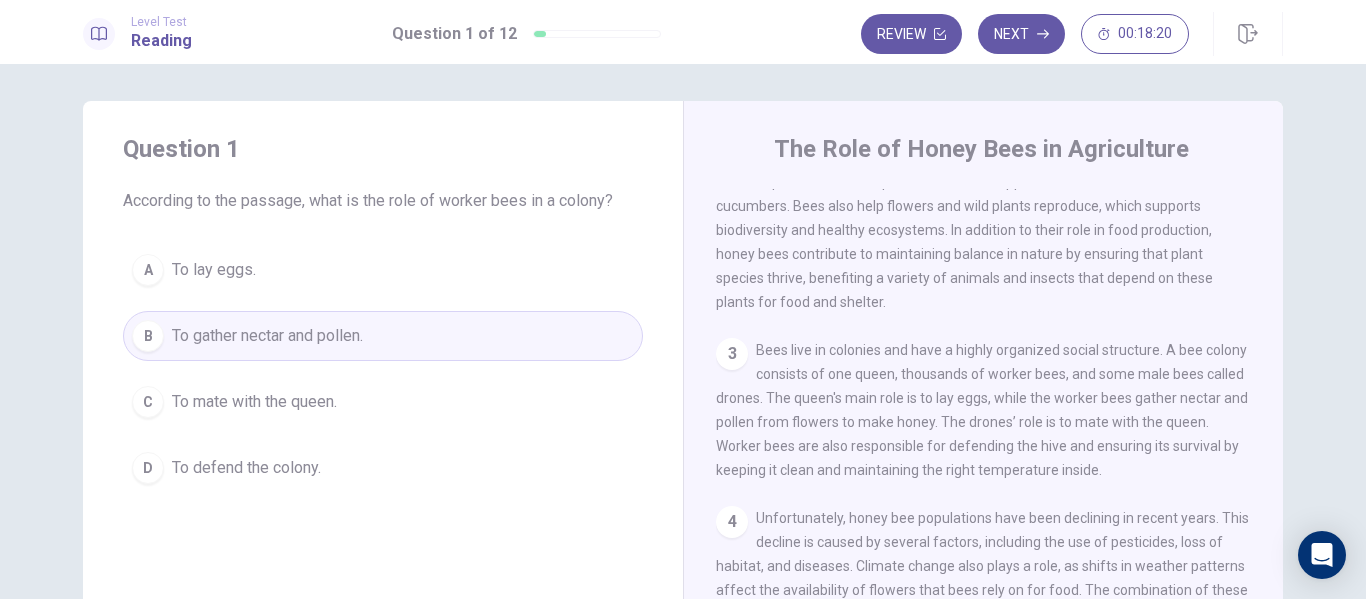 scroll, scrollTop: 0, scrollLeft: 0, axis: both 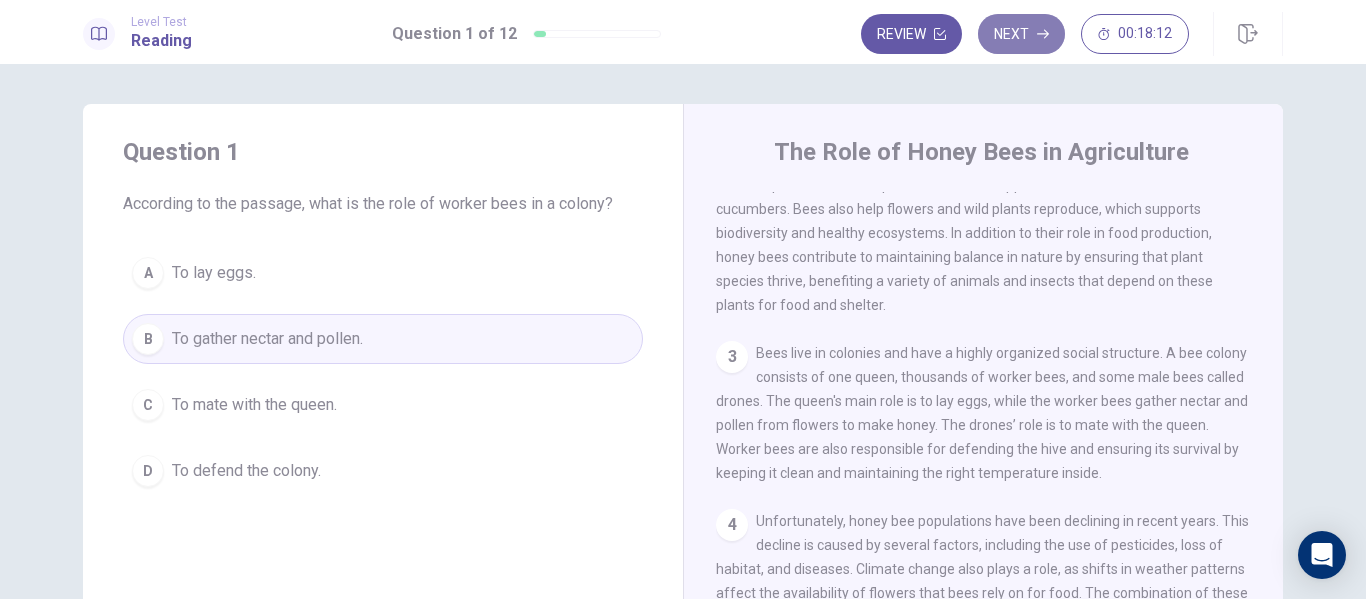 click on "Next" at bounding box center [1021, 34] 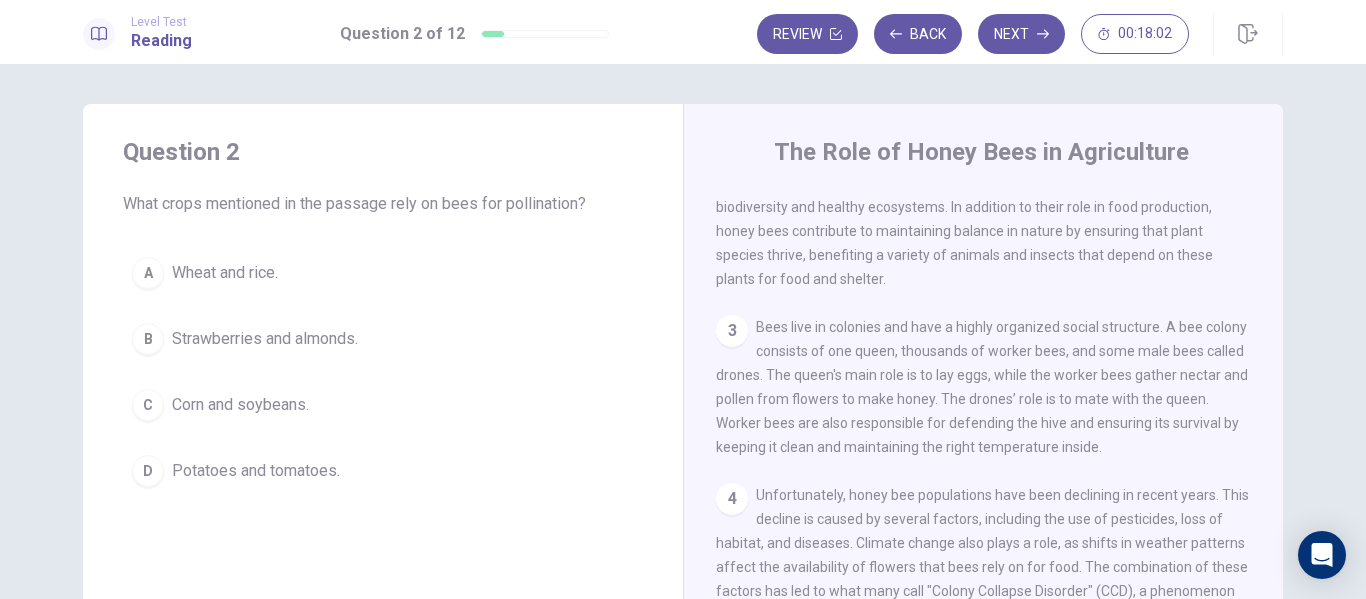 scroll, scrollTop: 199, scrollLeft: 0, axis: vertical 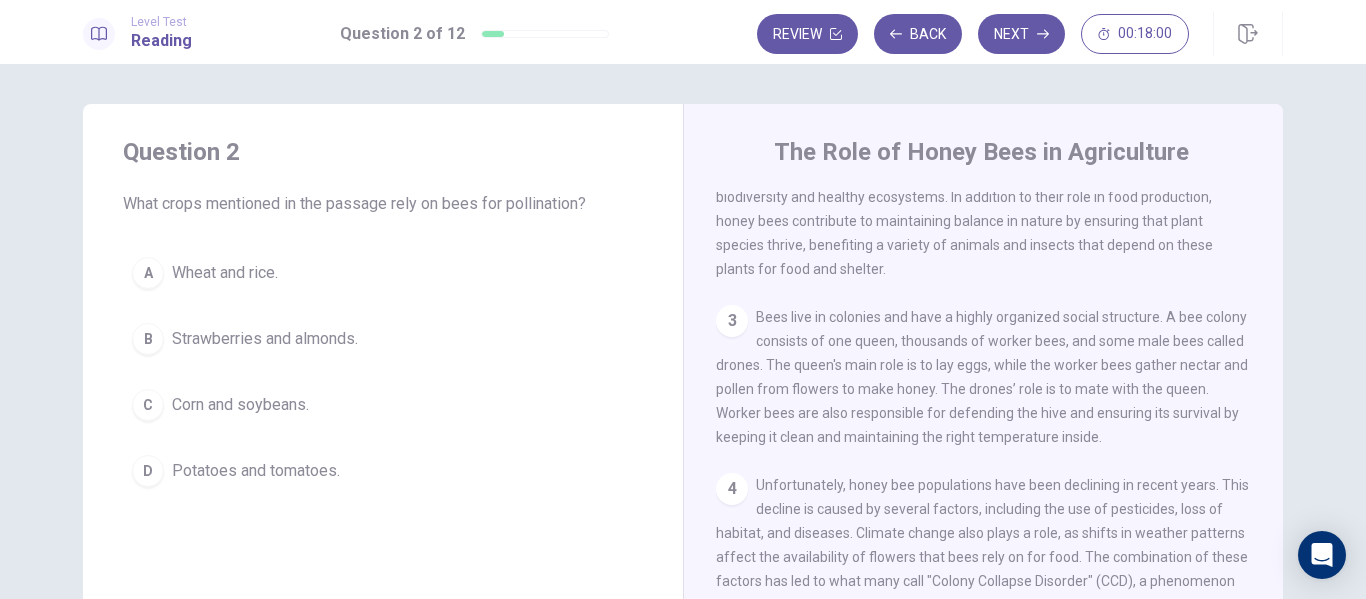 drag, startPoint x: 1288, startPoint y: 372, endPoint x: 1289, endPoint y: 283, distance: 89.005615 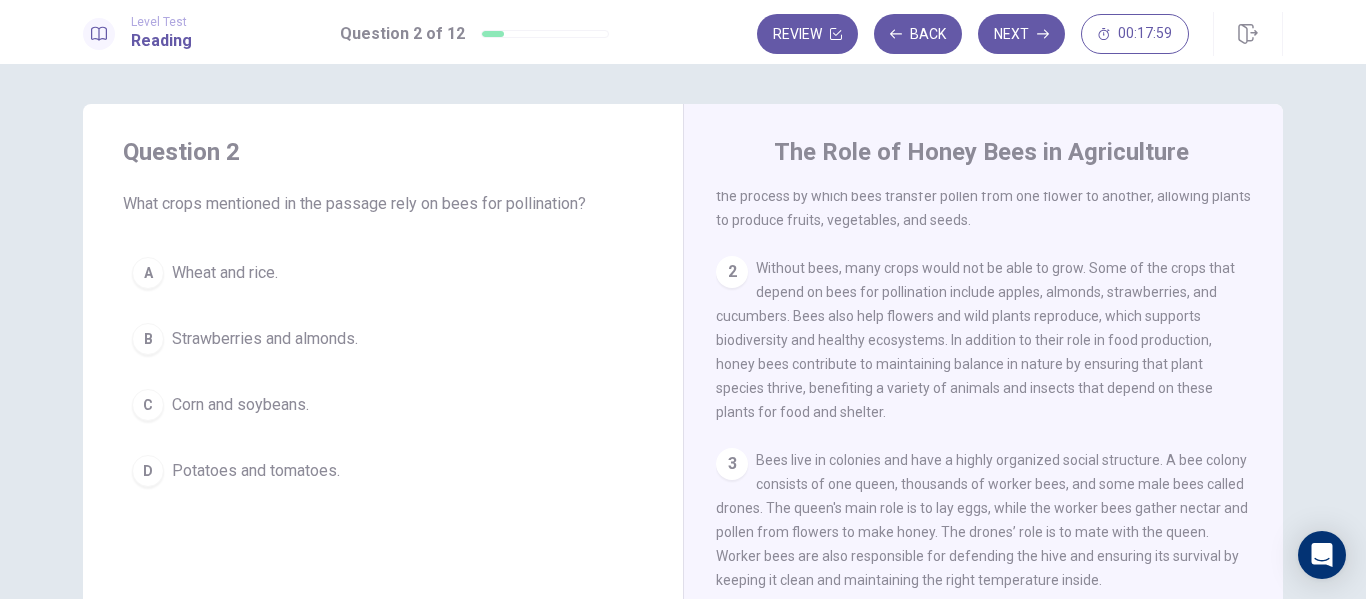 scroll, scrollTop: 46, scrollLeft: 0, axis: vertical 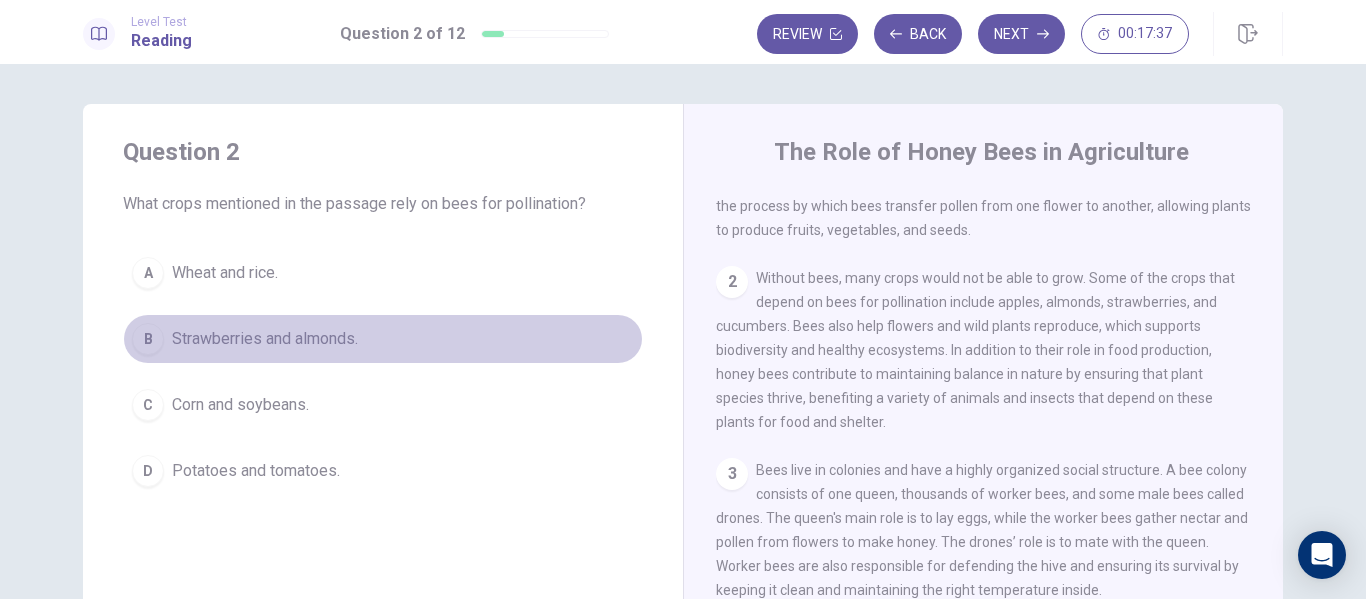 click on "Strawberries and almonds." at bounding box center (265, 339) 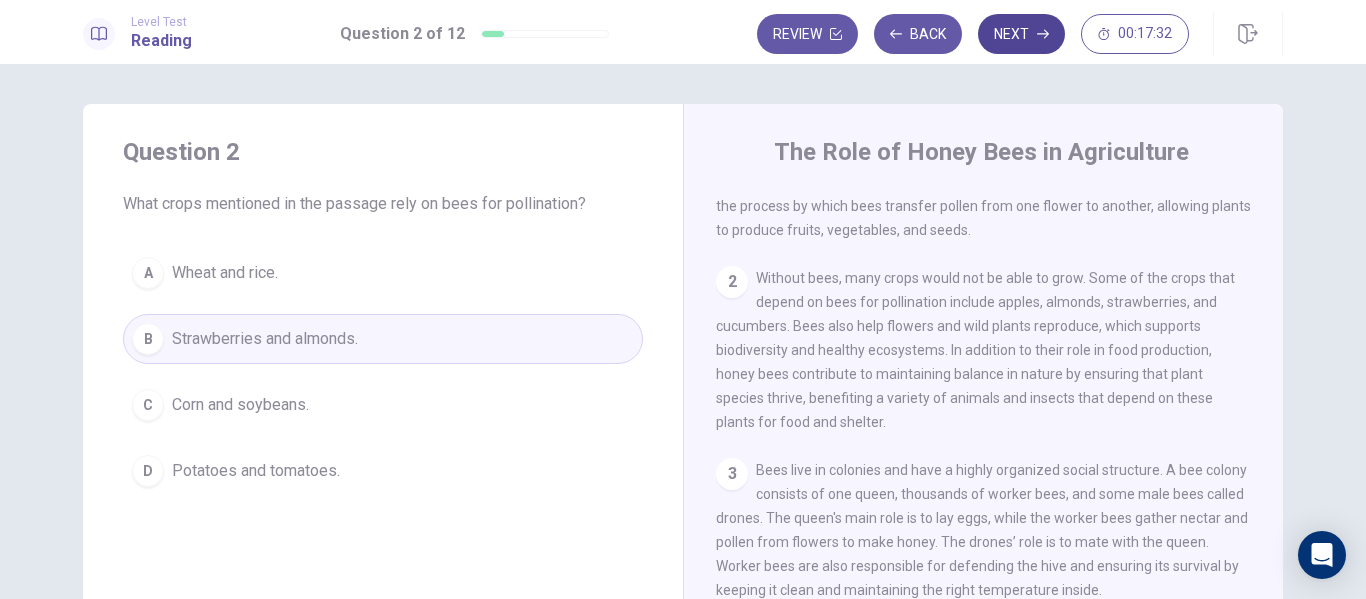click on "Next" at bounding box center [1021, 34] 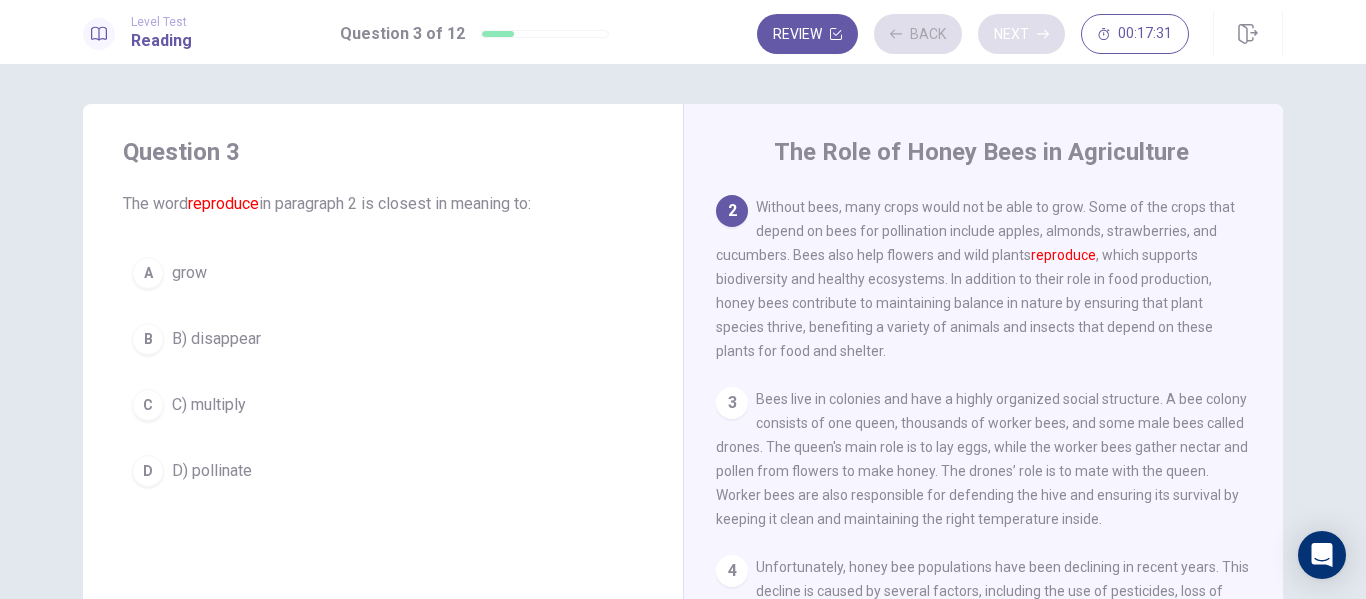 scroll, scrollTop: 124, scrollLeft: 0, axis: vertical 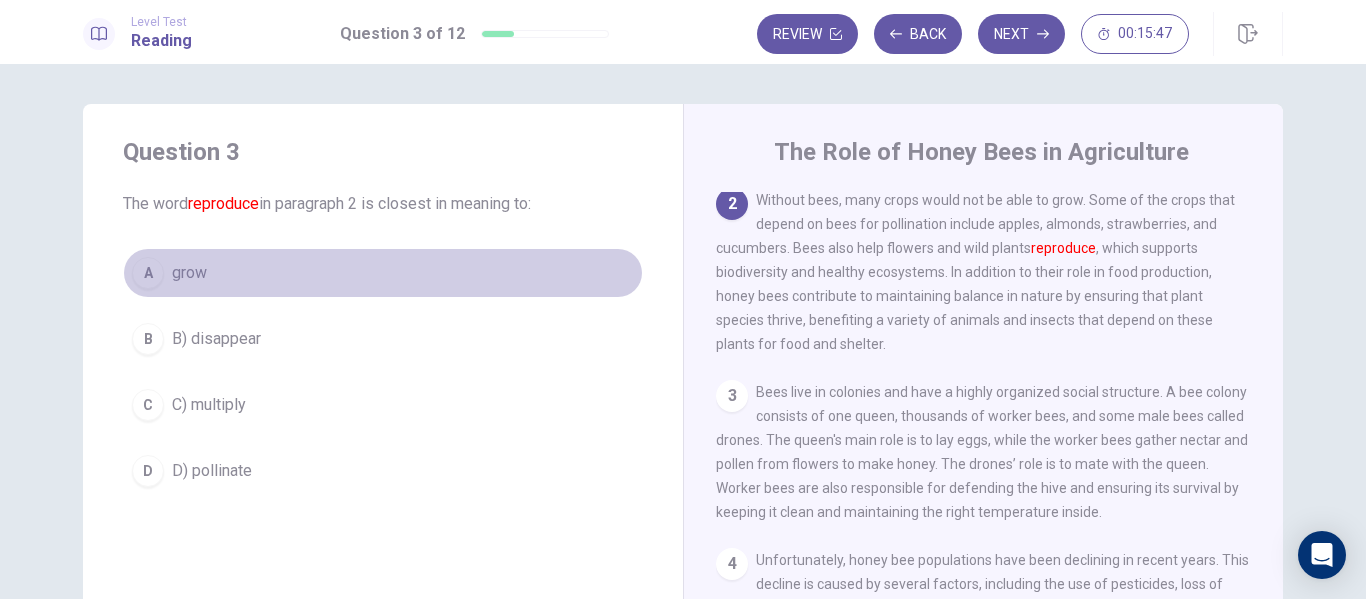 click on "grow" at bounding box center (189, 273) 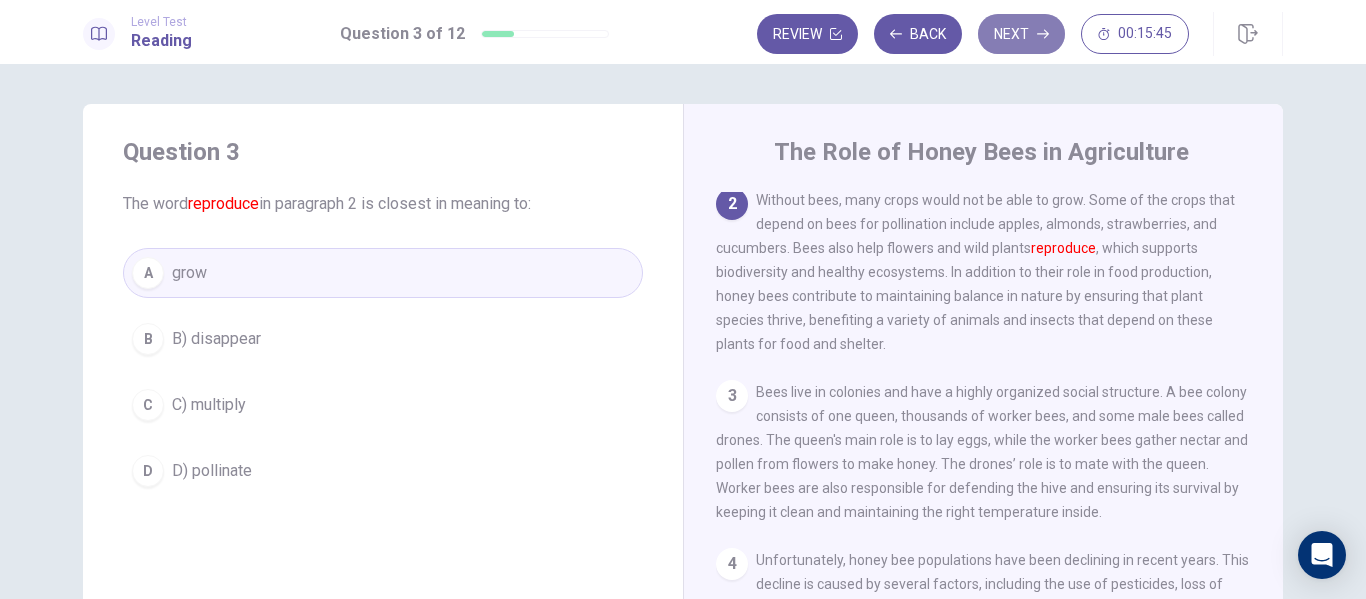 click on "Next" at bounding box center [1021, 34] 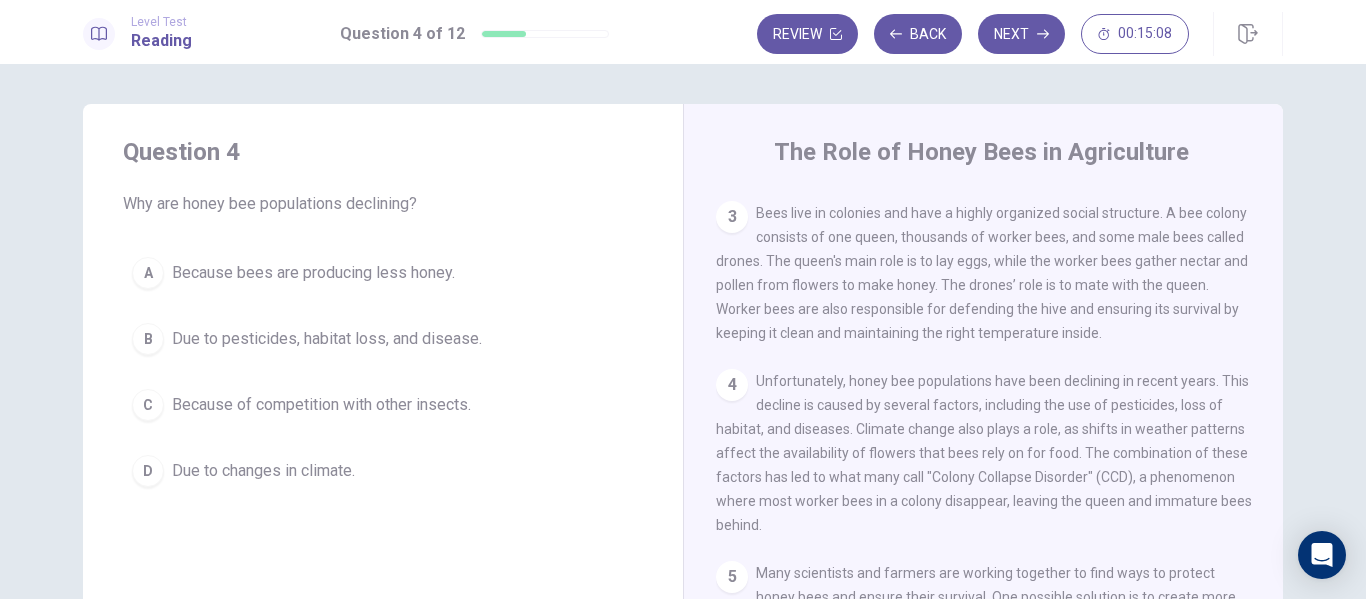scroll, scrollTop: 319, scrollLeft: 0, axis: vertical 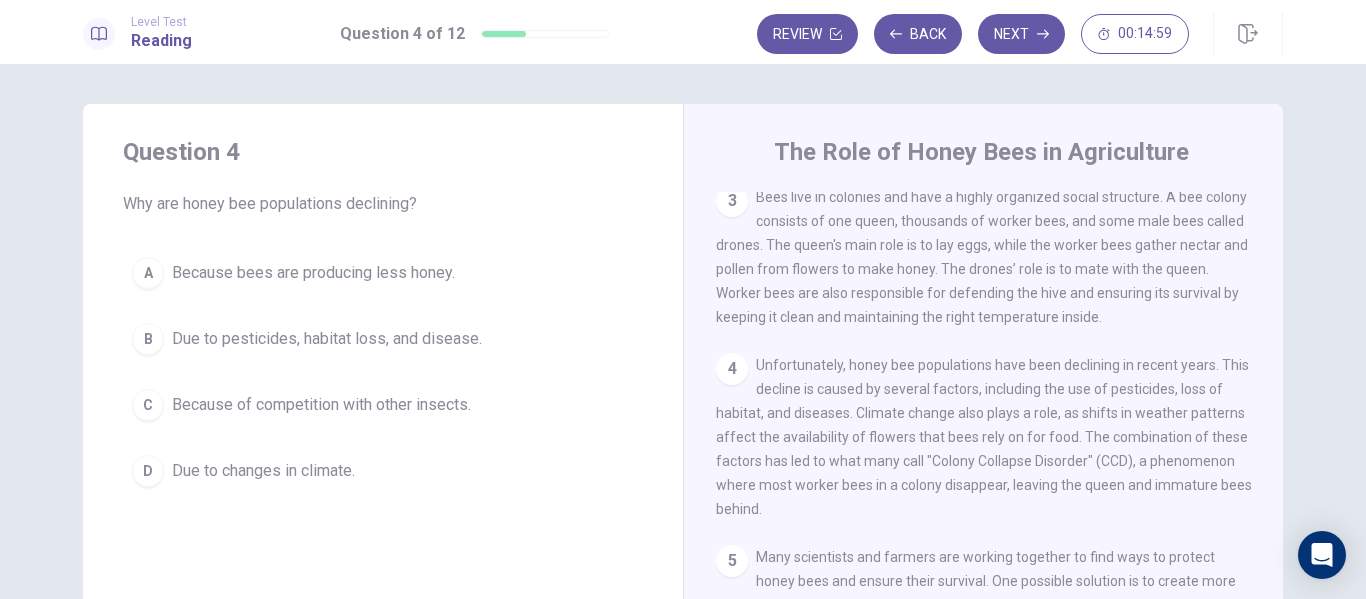 click on "Due to pesticides, habitat loss, and disease." at bounding box center (327, 339) 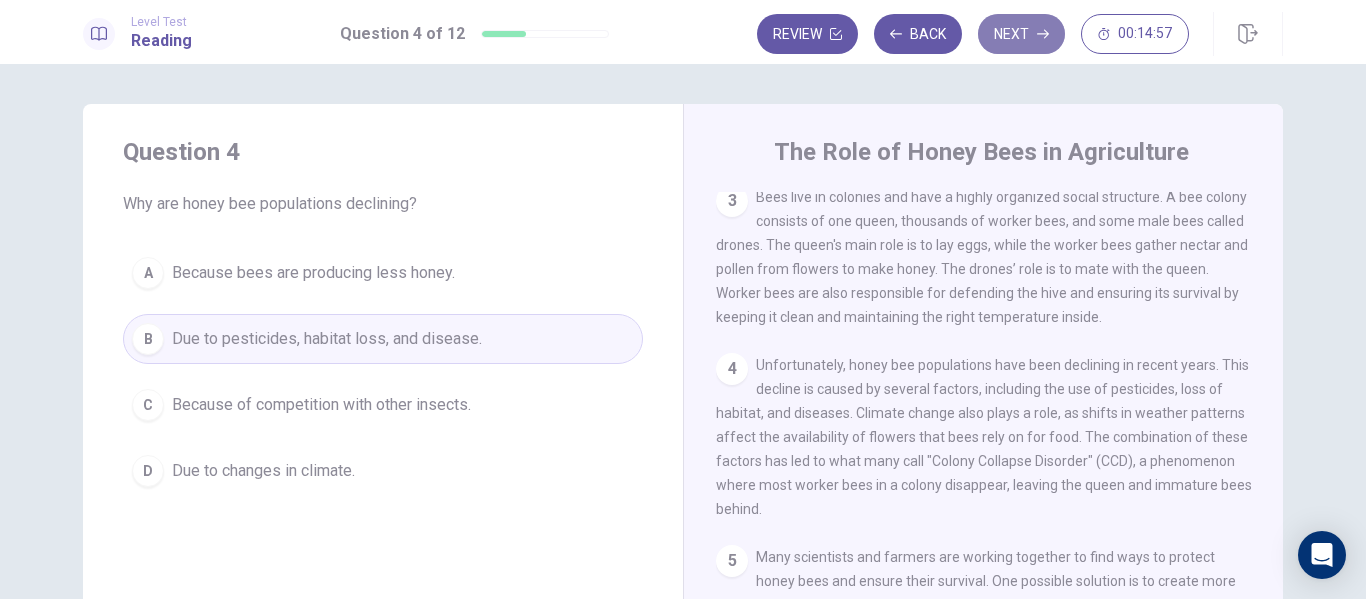 click on "Next" at bounding box center (1021, 34) 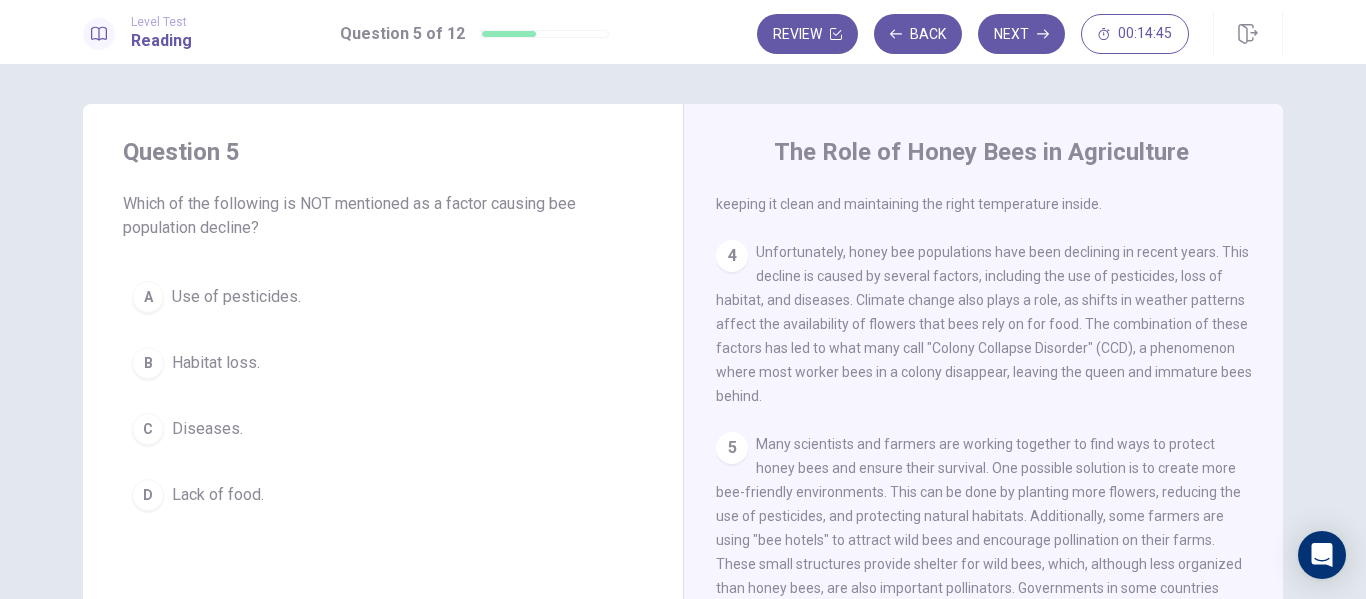 scroll, scrollTop: 430, scrollLeft: 0, axis: vertical 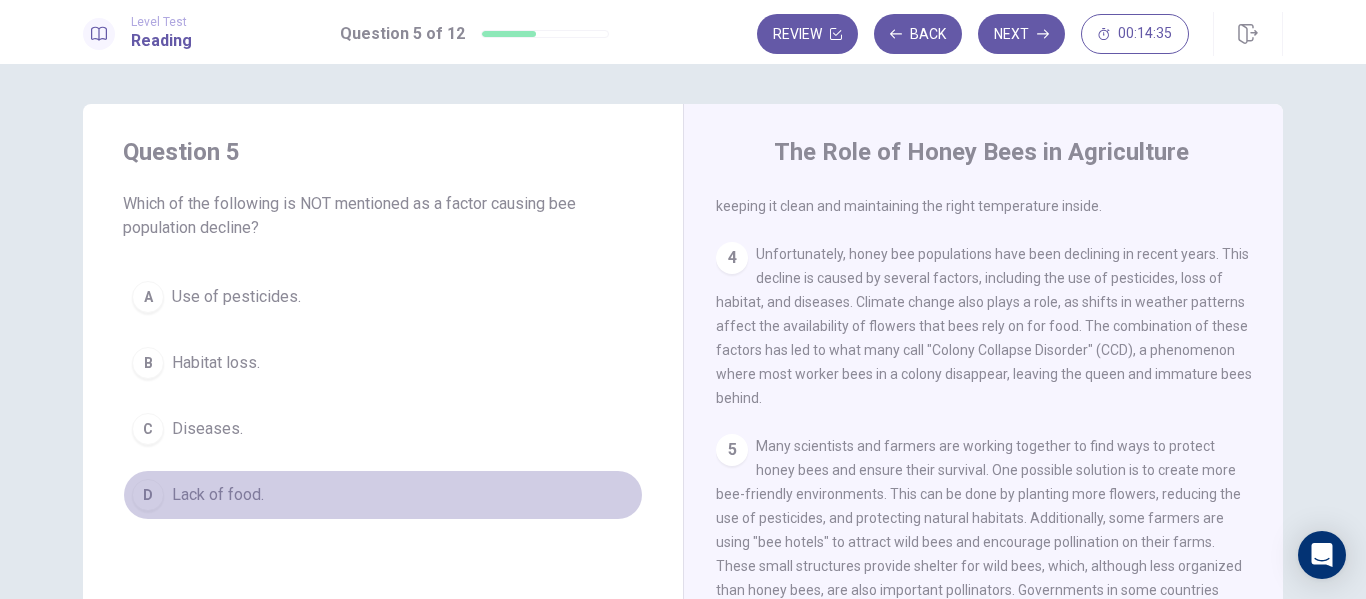click on "Lack of food." at bounding box center [218, 495] 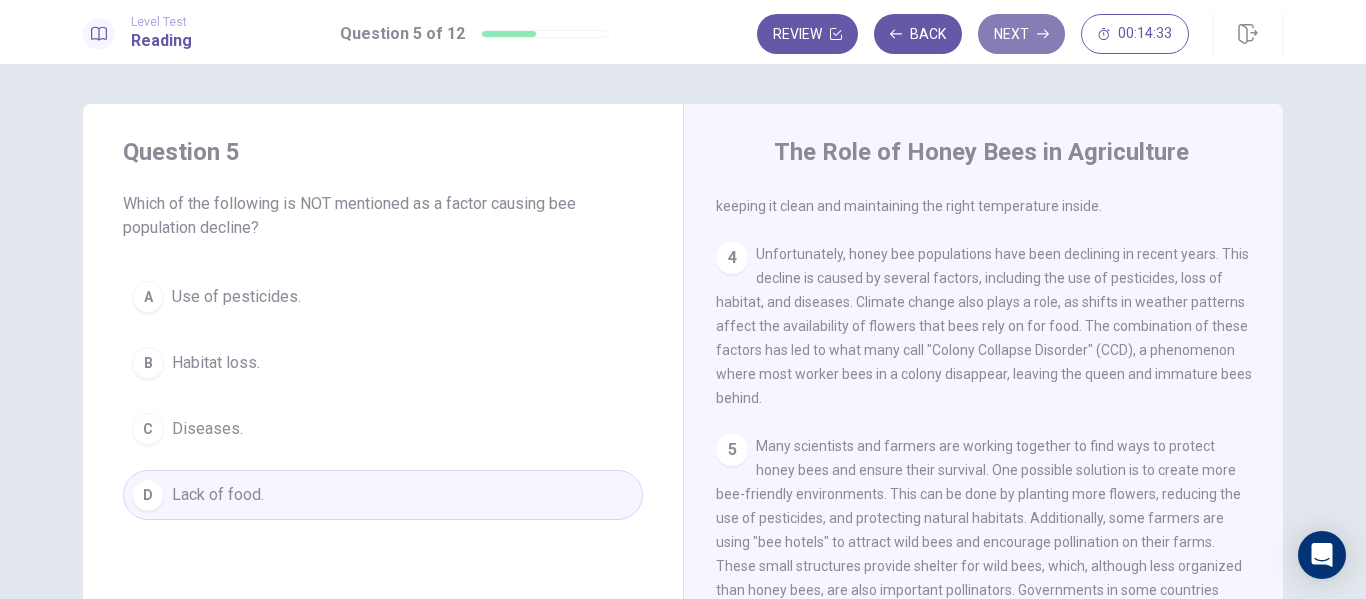 click on "Next" at bounding box center [1021, 34] 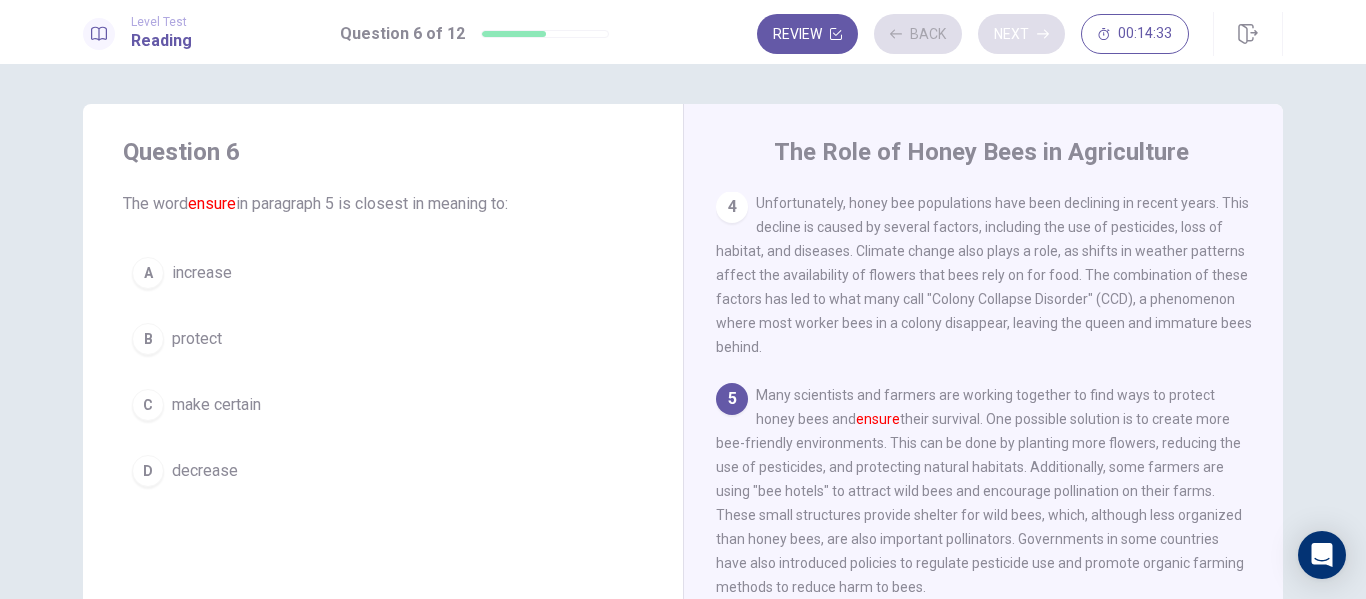 scroll, scrollTop: 519, scrollLeft: 0, axis: vertical 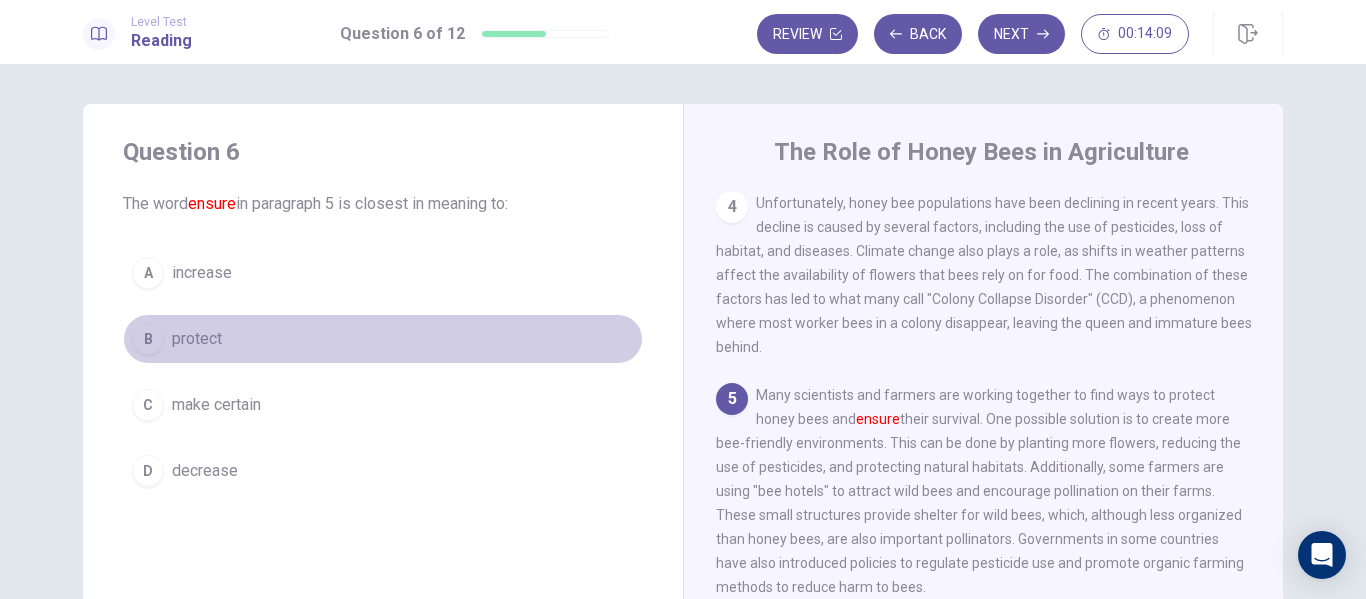 click on "protect" at bounding box center (197, 339) 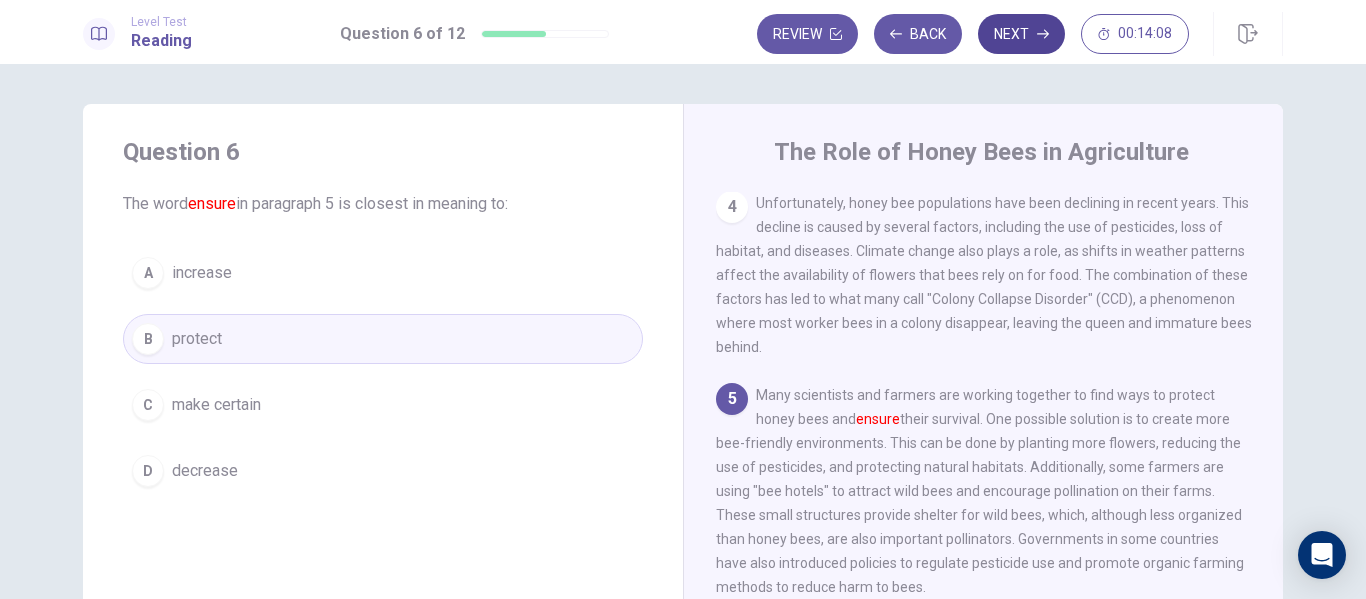 click on "Next" at bounding box center [1021, 34] 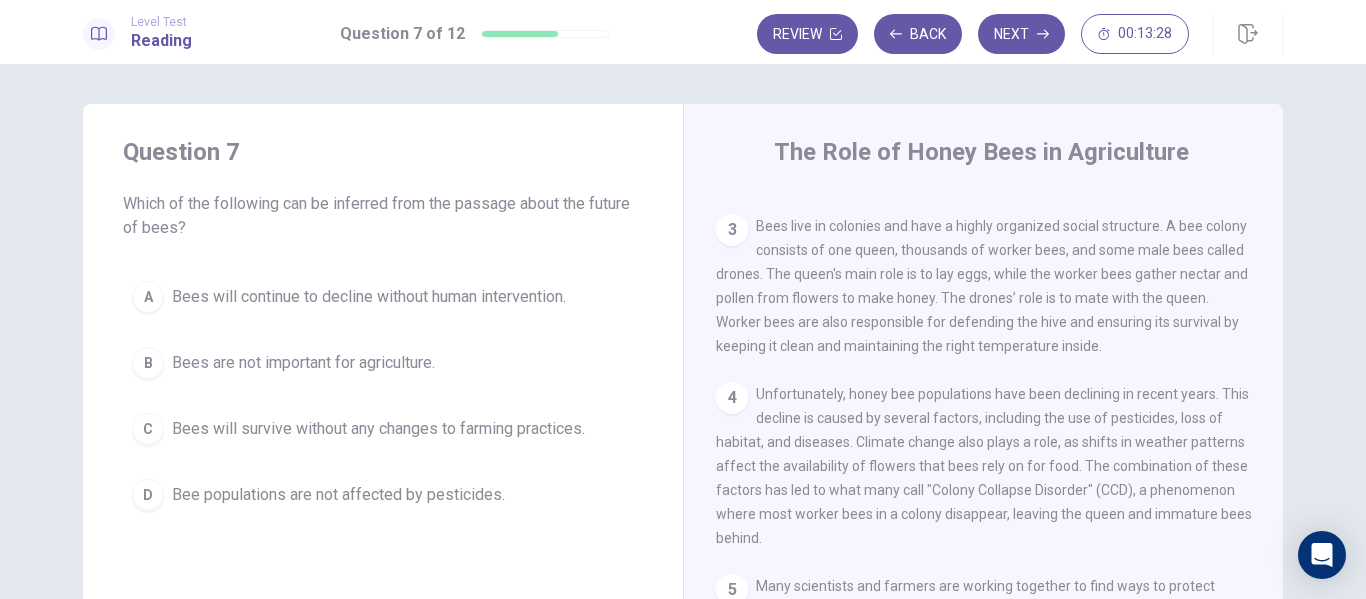 scroll, scrollTop: 291, scrollLeft: 0, axis: vertical 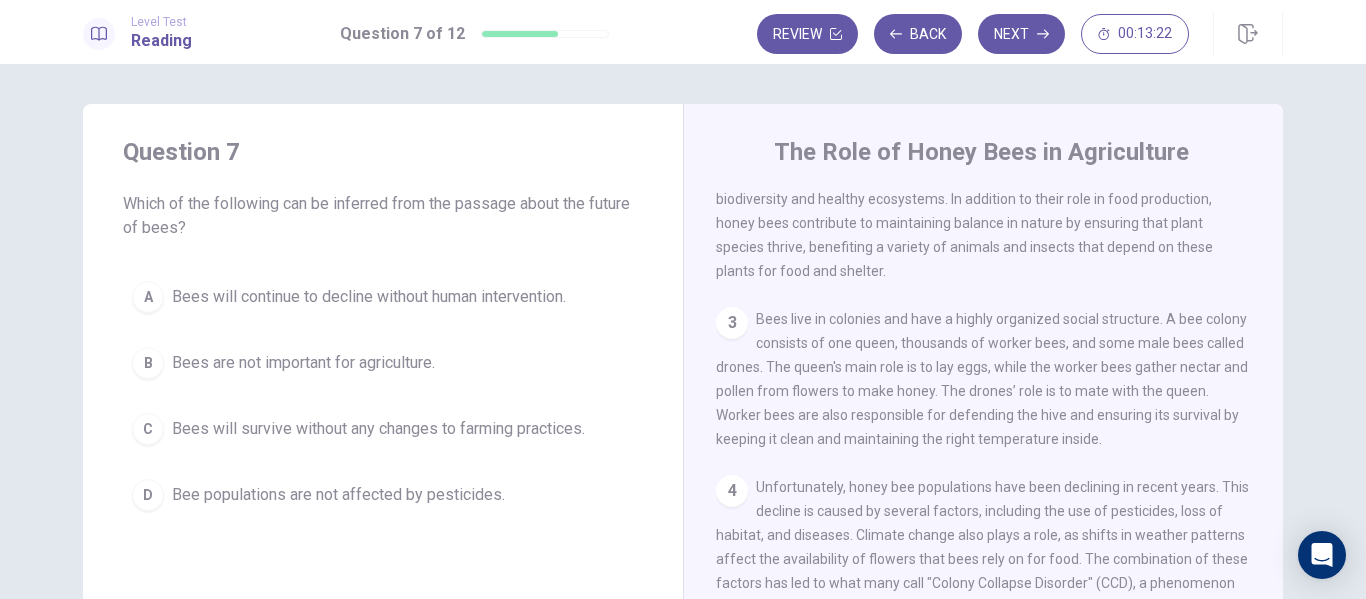 drag, startPoint x: 1283, startPoint y: 314, endPoint x: 1258, endPoint y: 192, distance: 124.53513 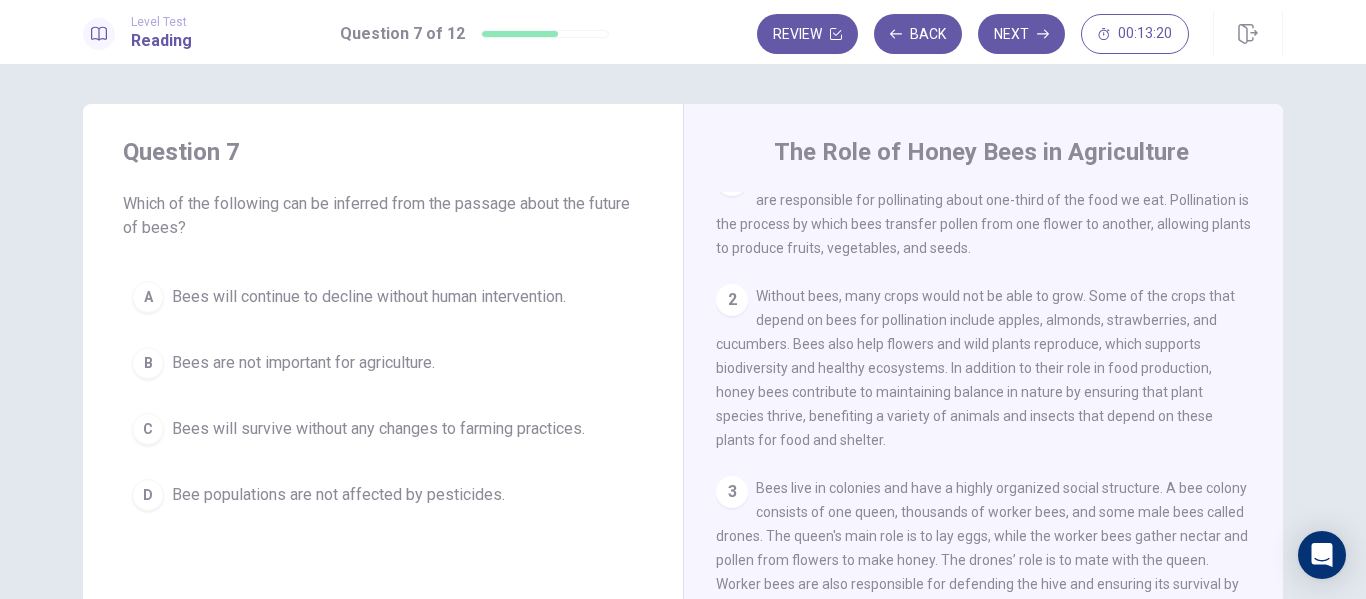 scroll, scrollTop: 26, scrollLeft: 0, axis: vertical 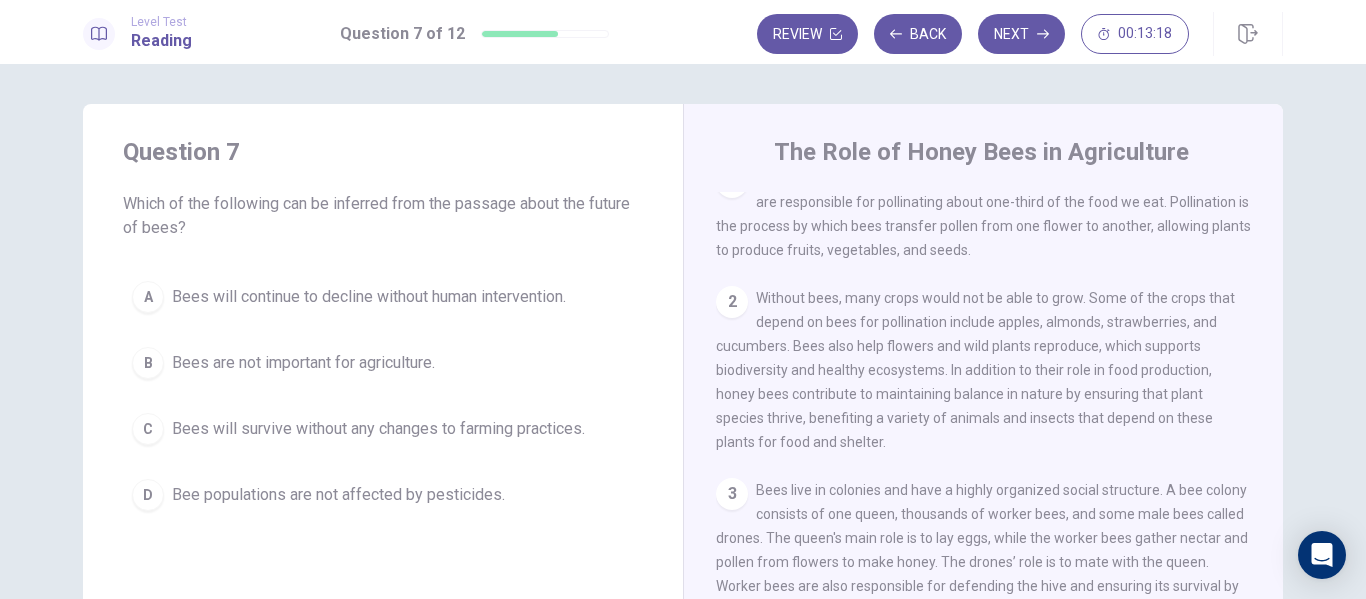 click on "Question 7 Which of the following can be inferred from the passage about the future of bees? A Bees will continue to decline without human intervention.
B Bees are not important for agriculture.
C Bees will survive without any changes to farming practices.
D Bee populations are not affected by pesticides. The Role of Honey Bees in Agriculture 1 Honey bees are crucial for many agricultural systems around the world. They are responsible for pollinating about one-third of the food we eat. Pollination is the process by which bees transfer pollen from one flower to another, allowing plants to produce fruits, vegetables, and seeds. 2 3 4 5 6 It is clear that the future of agriculture depends in part on the survival of honey bees. If the current trends continue, food shortages could become more common, and the cost of fruits and vegetables could increase. However, with the right steps, it is possible to protect honey bees and ensure that they continue to play their vital role in both agriculture and nature." at bounding box center (683, 451) 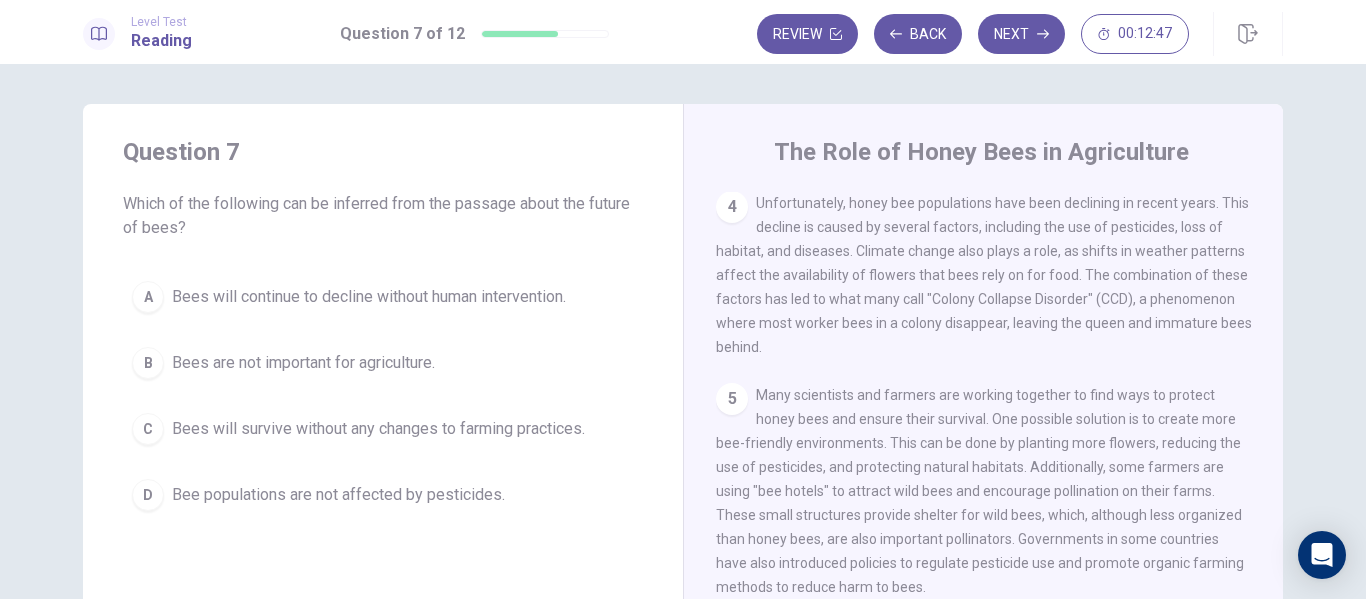 scroll, scrollTop: 519, scrollLeft: 0, axis: vertical 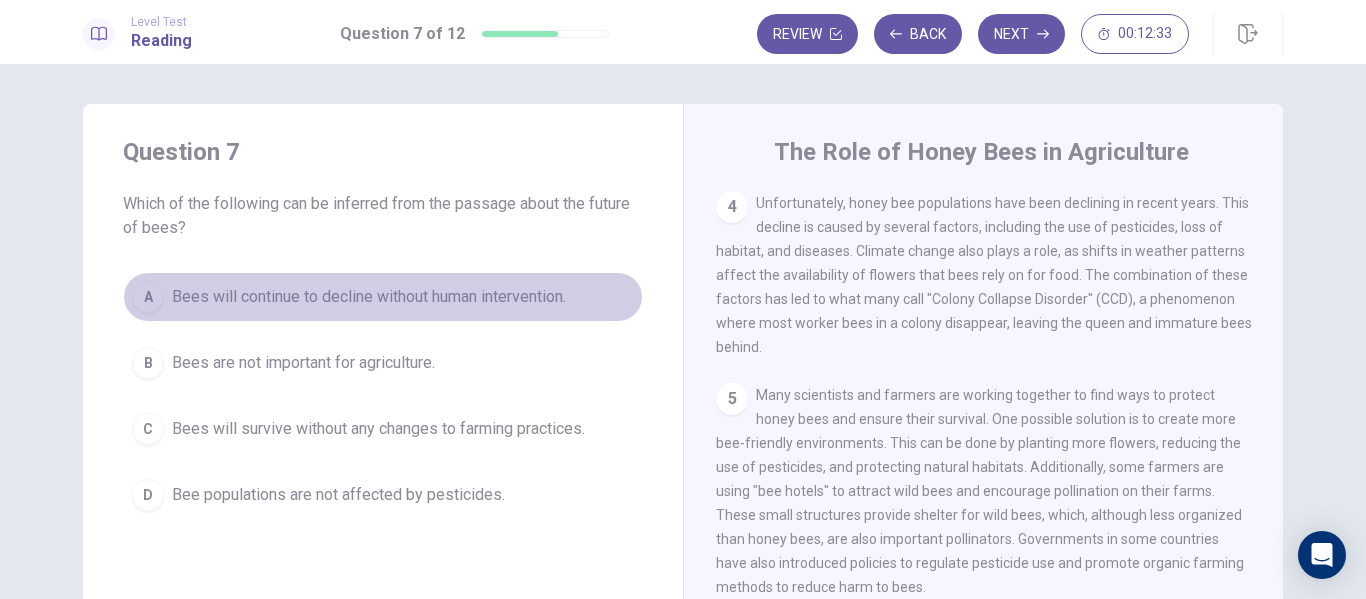 click on "Bees will continue to decline without human intervention." at bounding box center (369, 297) 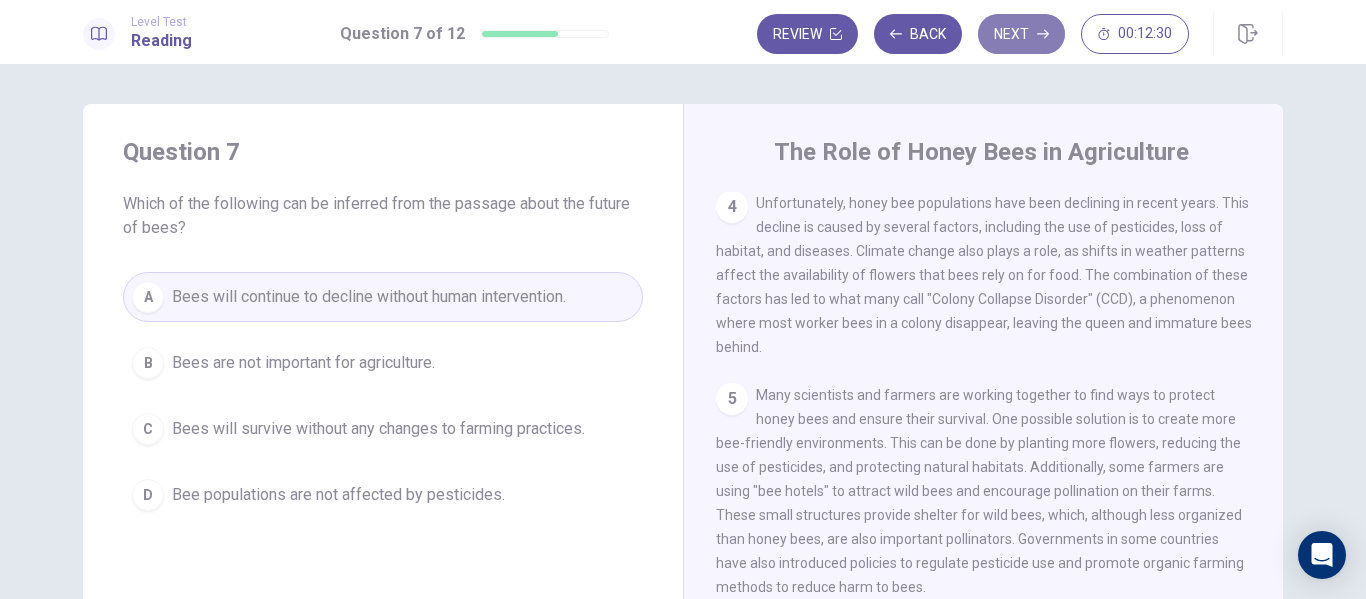 click on "Next" at bounding box center (1021, 34) 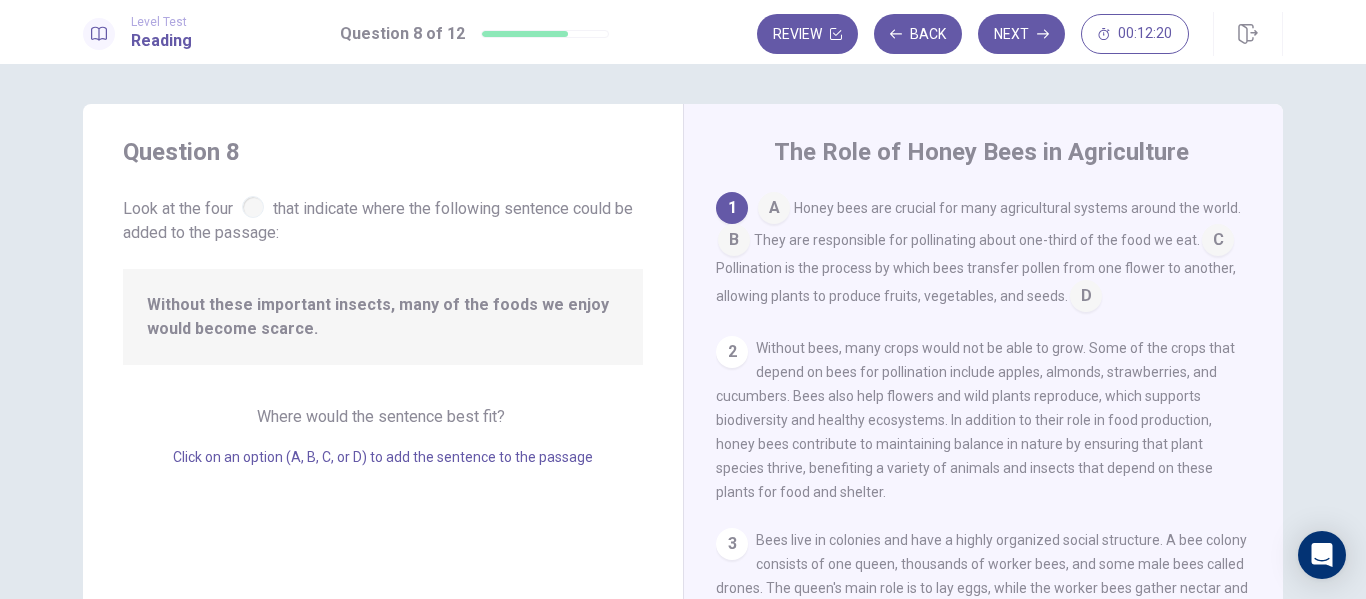 drag, startPoint x: 1262, startPoint y: 294, endPoint x: 1268, endPoint y: 352, distance: 58.30952 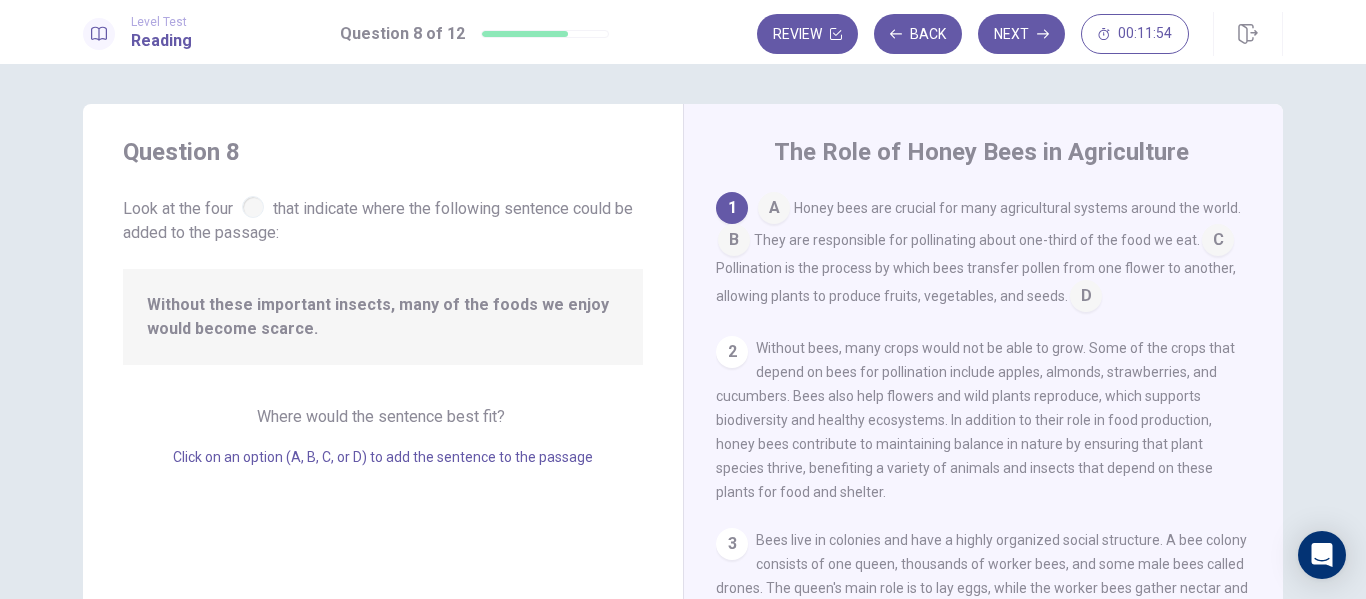 scroll, scrollTop: 50, scrollLeft: 0, axis: vertical 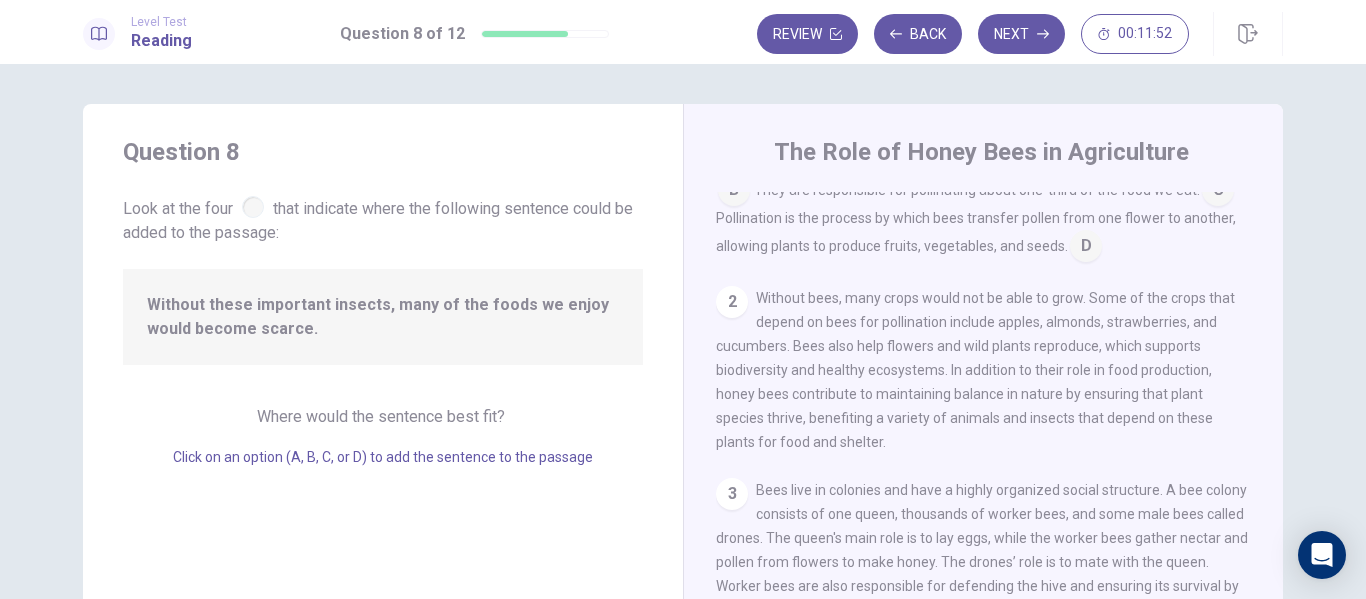 drag, startPoint x: 1276, startPoint y: 411, endPoint x: 1270, endPoint y: 312, distance: 99.18165 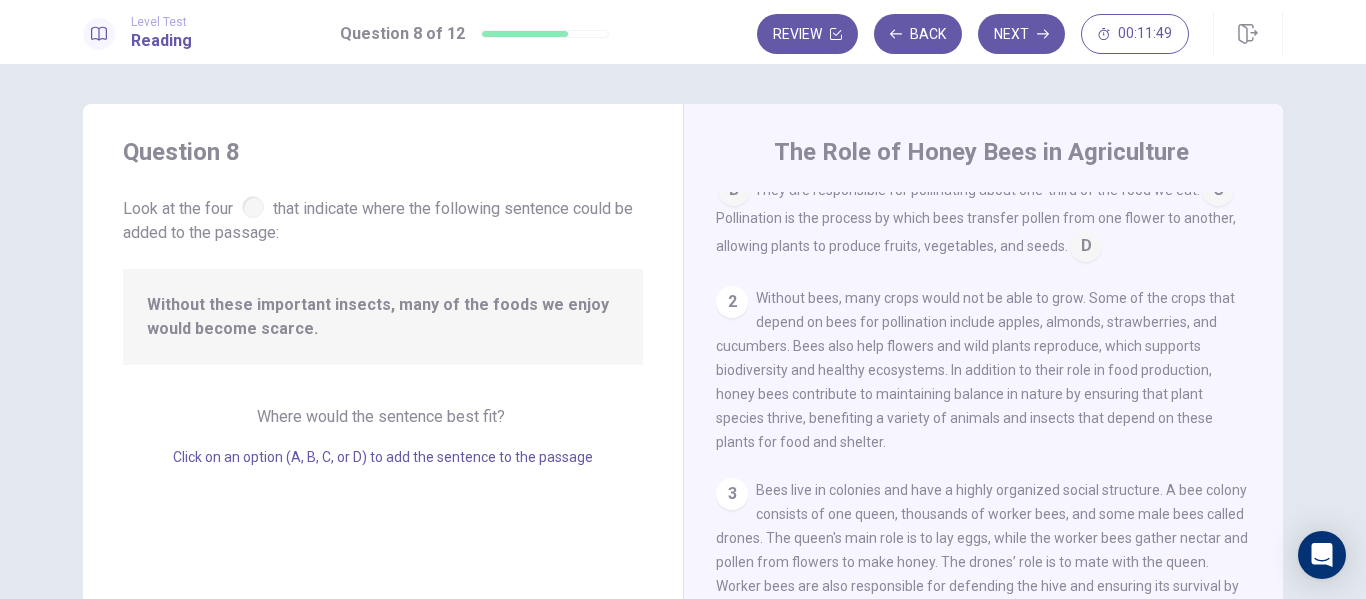 scroll, scrollTop: 0, scrollLeft: 0, axis: both 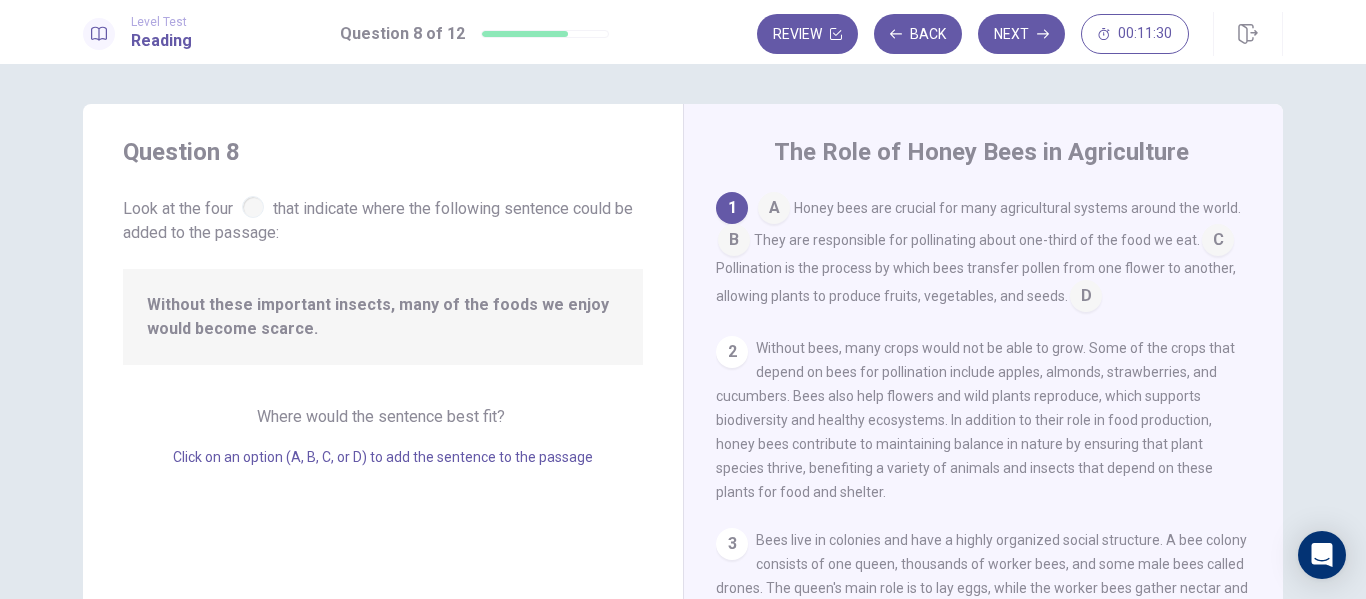 click at bounding box center (1086, 298) 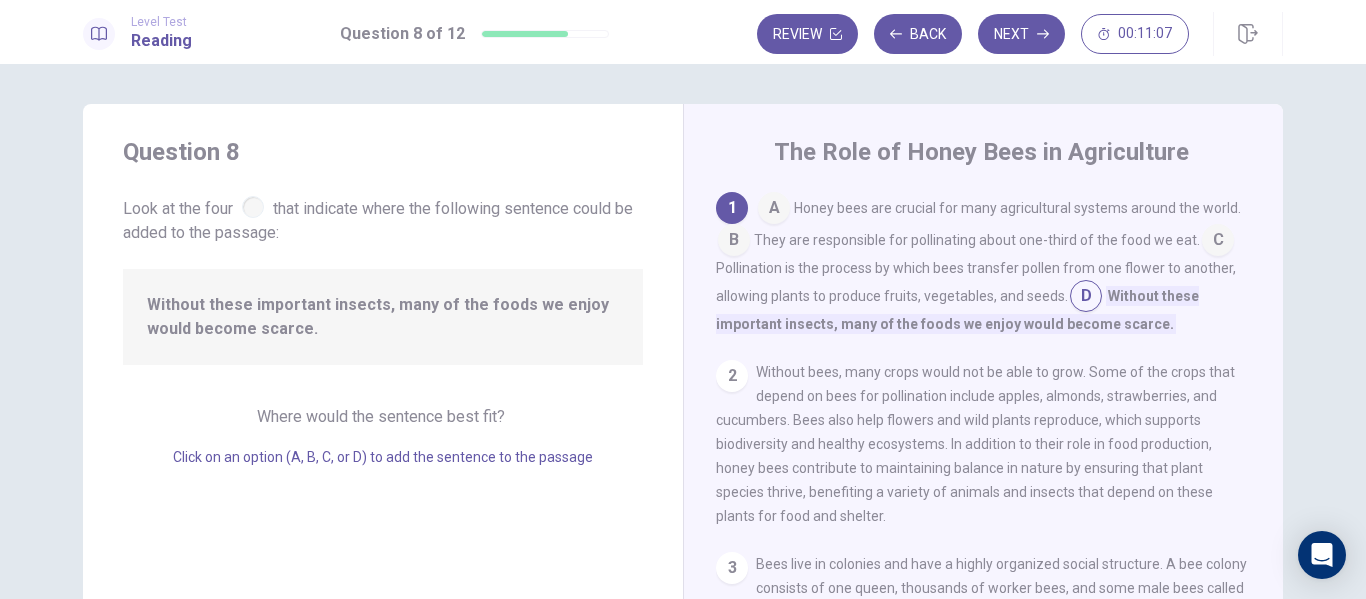 click at bounding box center (1218, 242) 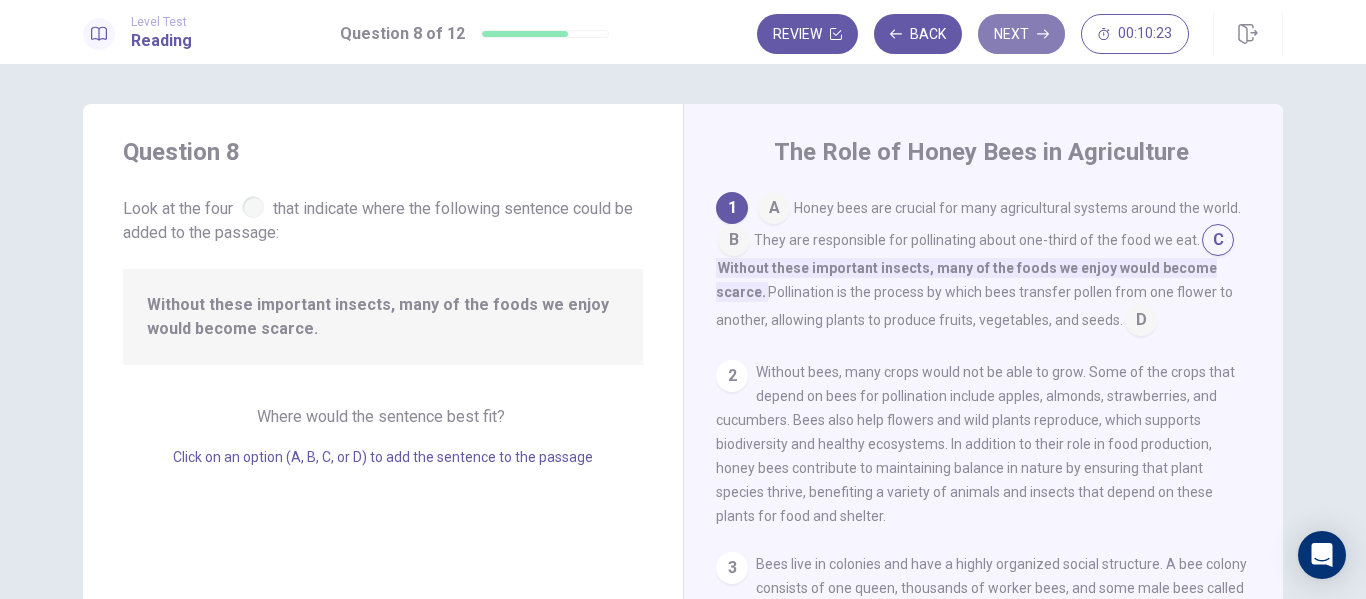 click on "Next" at bounding box center (1021, 34) 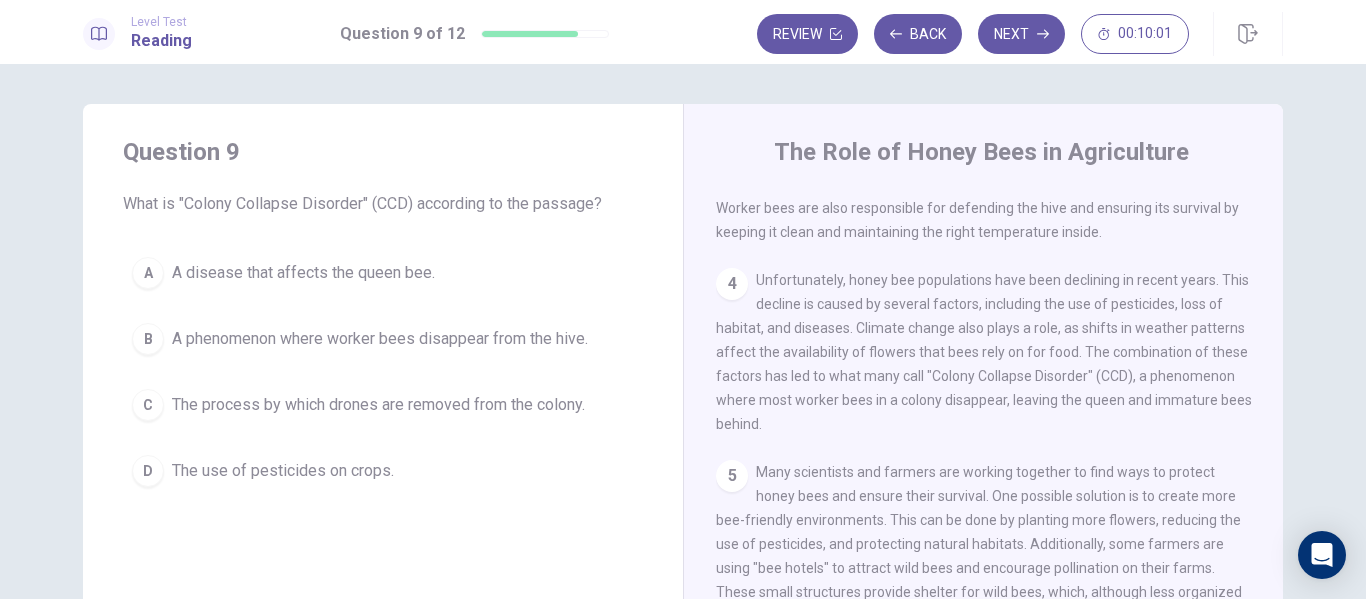 scroll, scrollTop: 406, scrollLeft: 0, axis: vertical 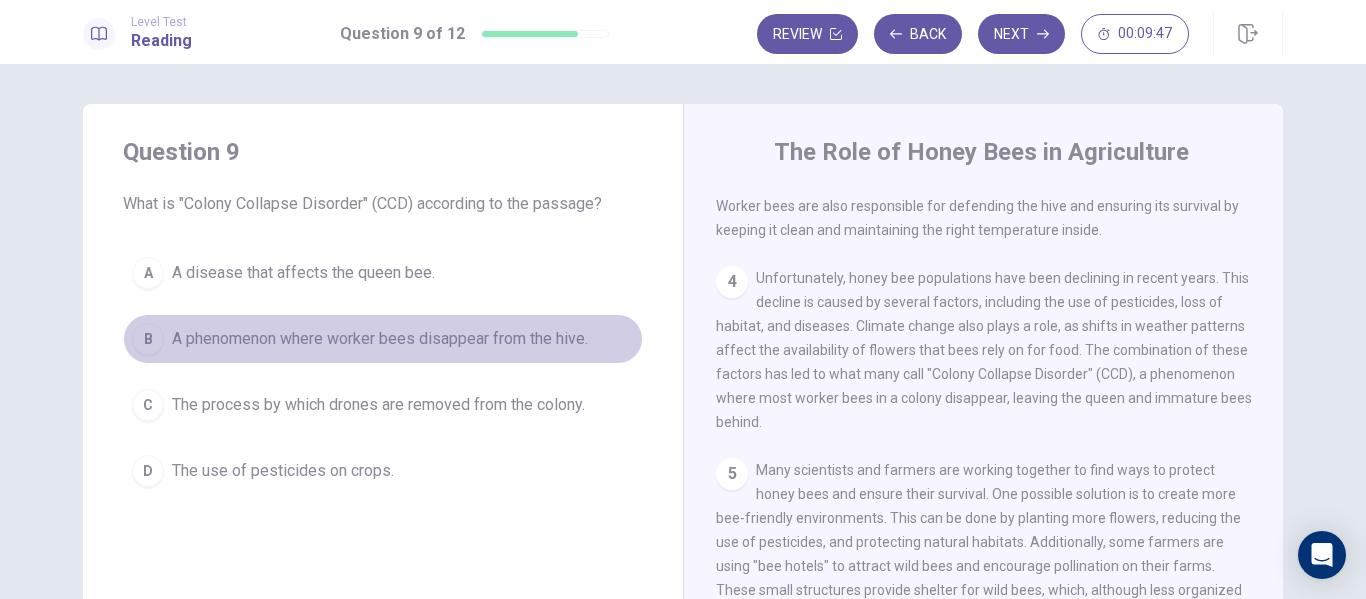 click on "A phenomenon where worker bees disappear from the hive." at bounding box center (380, 339) 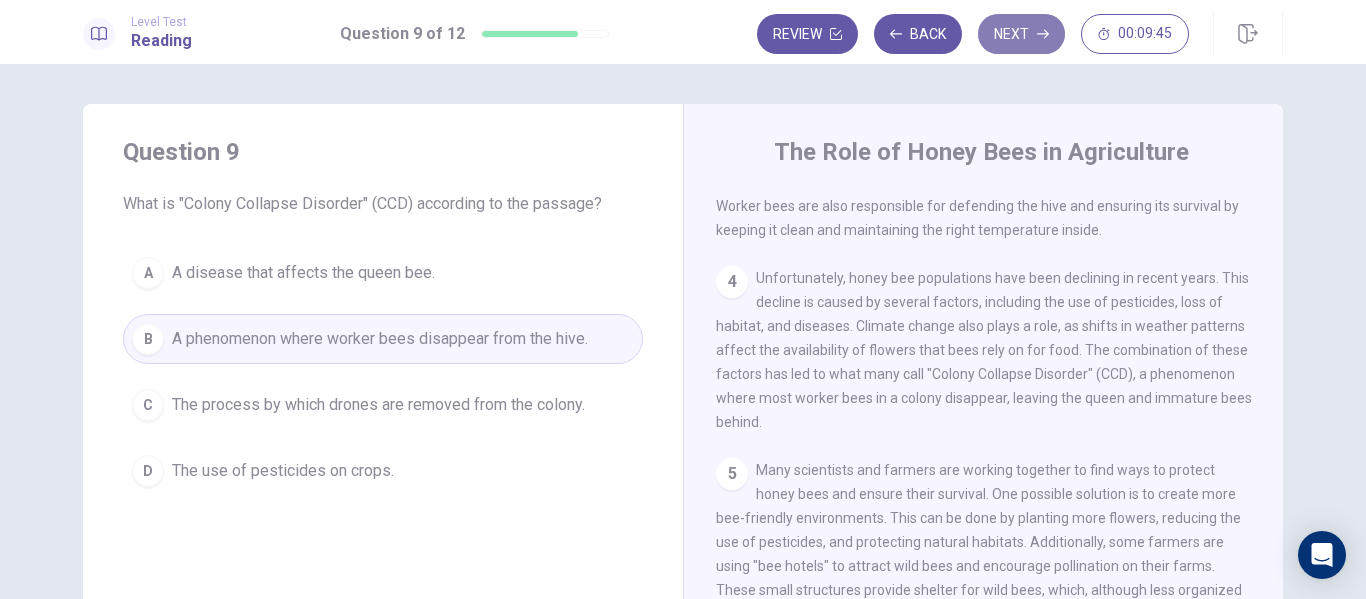 click on "Next" at bounding box center [1021, 34] 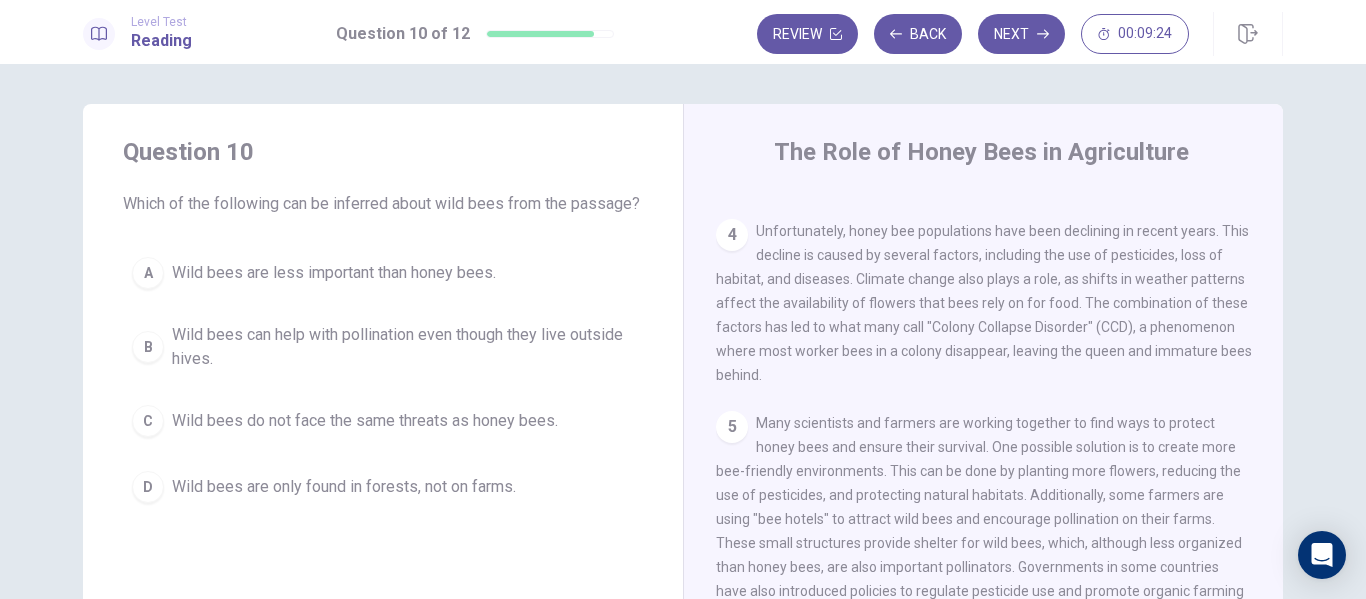 scroll, scrollTop: 455, scrollLeft: 0, axis: vertical 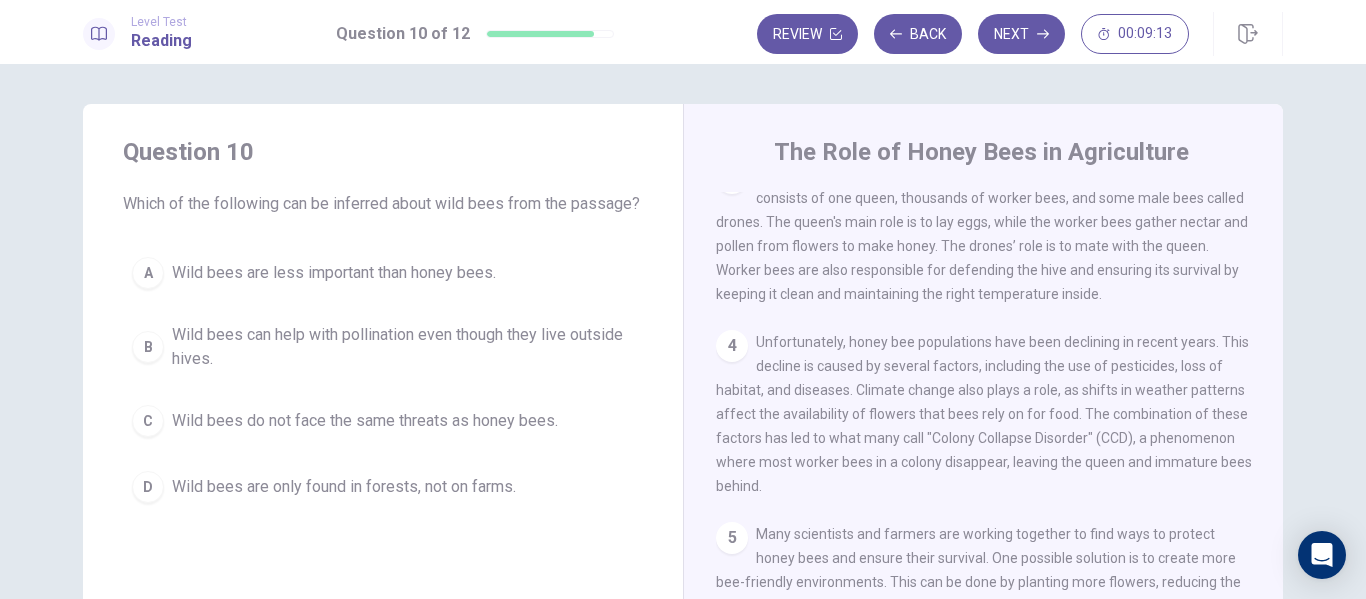 click on "The Role of Honey Bees in Agriculture 1 Honey bees are crucial for many agricultural systems around the world. They are responsible for pollinating about one-third of the food we eat. Pollination is the process by which bees transfer pollen from one flower to another, allowing plants to produce fruits, vegetables, and seeds. 2 Without bees, many crops would not be able to grow. Some of the crops that depend on bees for pollination include apples, almonds, strawberries, and cucumbers. Bees also help flowers and wild plants reproduce, which supports biodiversity and healthy ecosystems. In addition to their role in food production, honey bees contribute to maintaining balance in nature by ensuring that plant species thrive, benefiting a variety of animals and insects that depend on these plants for food and shelter. 3 4 5 6" at bounding box center (983, 451) 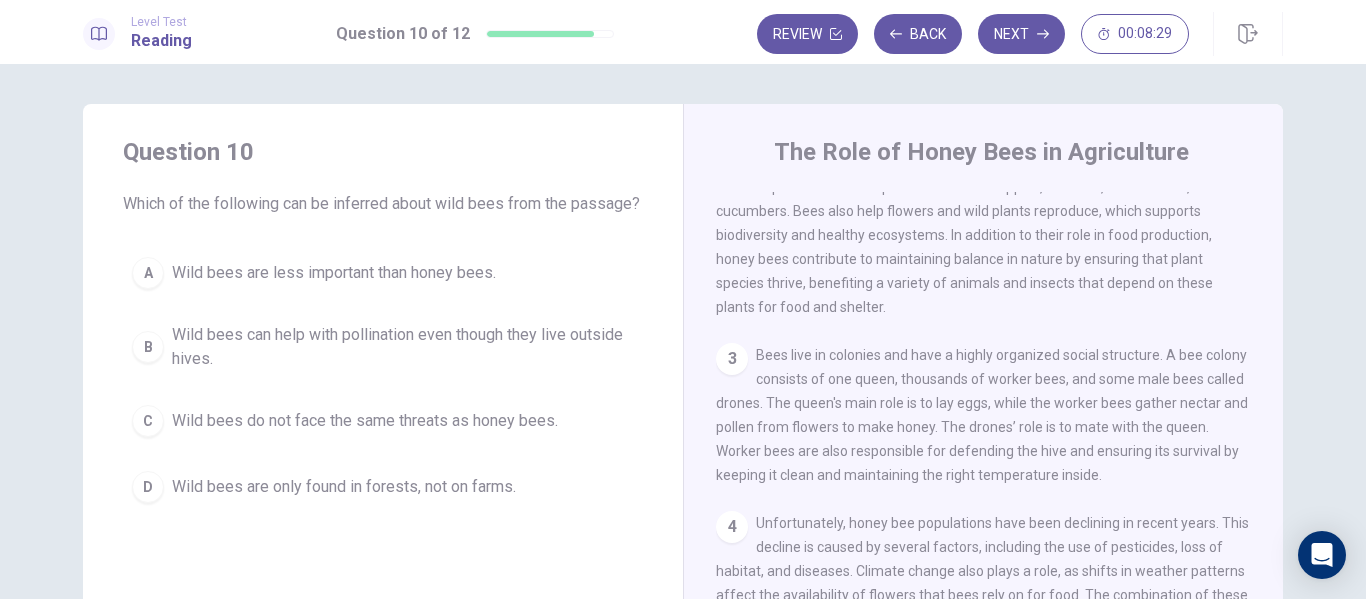 scroll, scrollTop: 159, scrollLeft: 0, axis: vertical 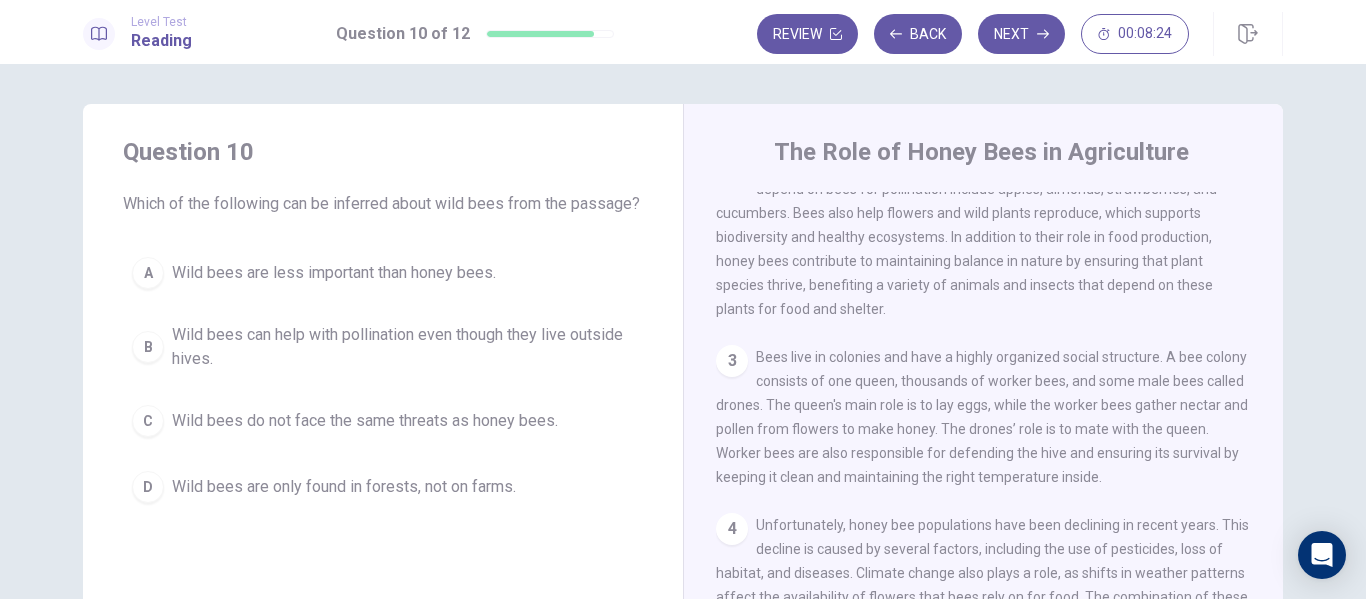 click on "Question 10 Which of the following can be inferred about wild bees from the passage? A Wild bees are less important than honey bees.
B Wild bees can help with pollination even though they live outside hives.
C Wild bees do not face the same threats as honey bees.
D Wild bees are only found in forests, not on farms. The Role of Honey Bees in Agriculture 1 Honey bees are crucial for many agricultural systems around the world. They are responsible for pollinating about one-third of the food we eat. Pollination is the process by which bees transfer pollen from one flower to another, allowing plants to produce fruits, vegetables, and seeds. 2 3 4 5 6" at bounding box center (683, 451) 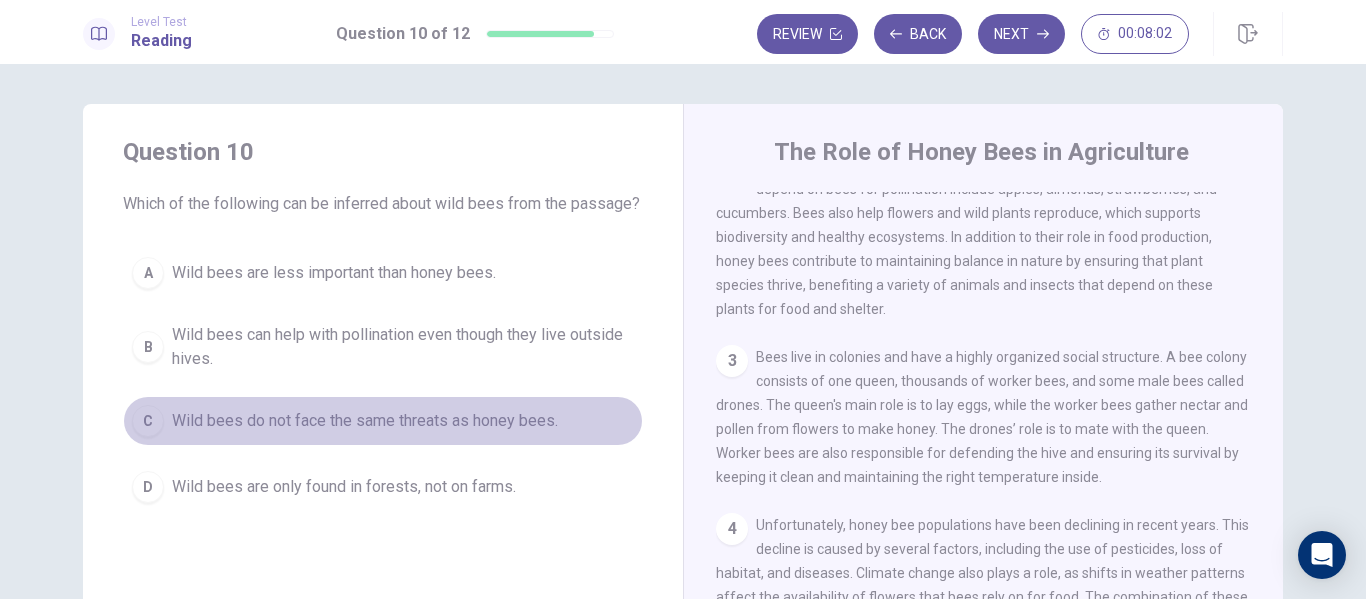 click on "Wild bees do not face the same threats as honey bees." at bounding box center (365, 421) 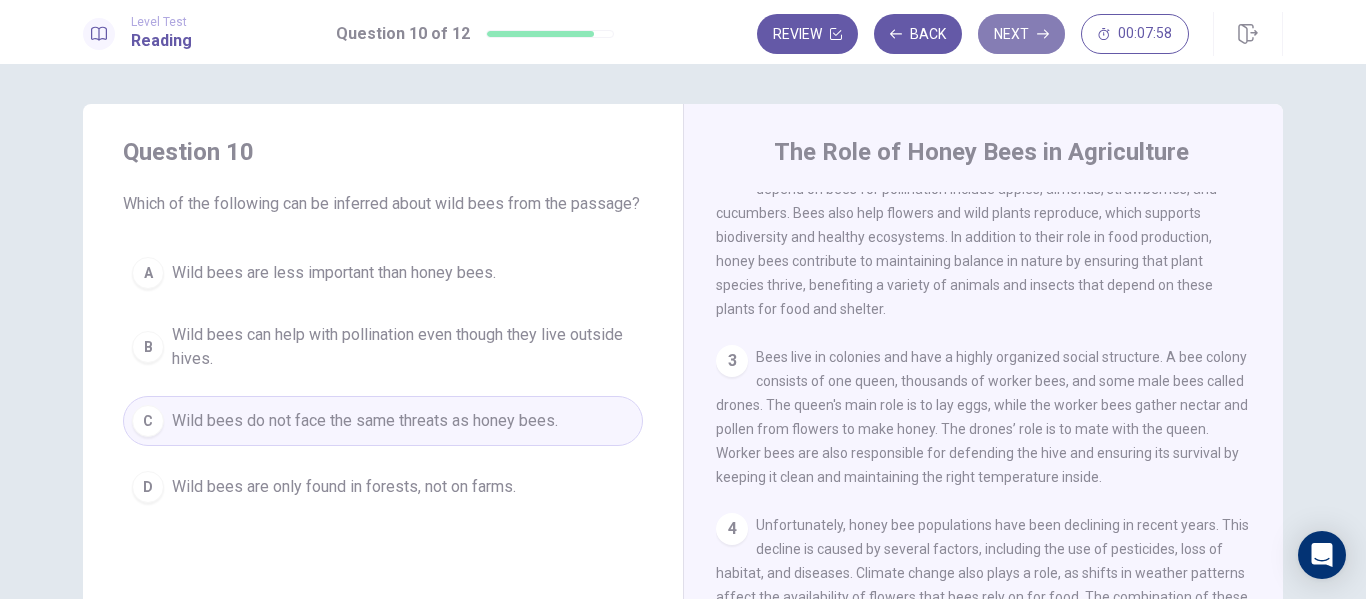click on "Next" at bounding box center [1021, 34] 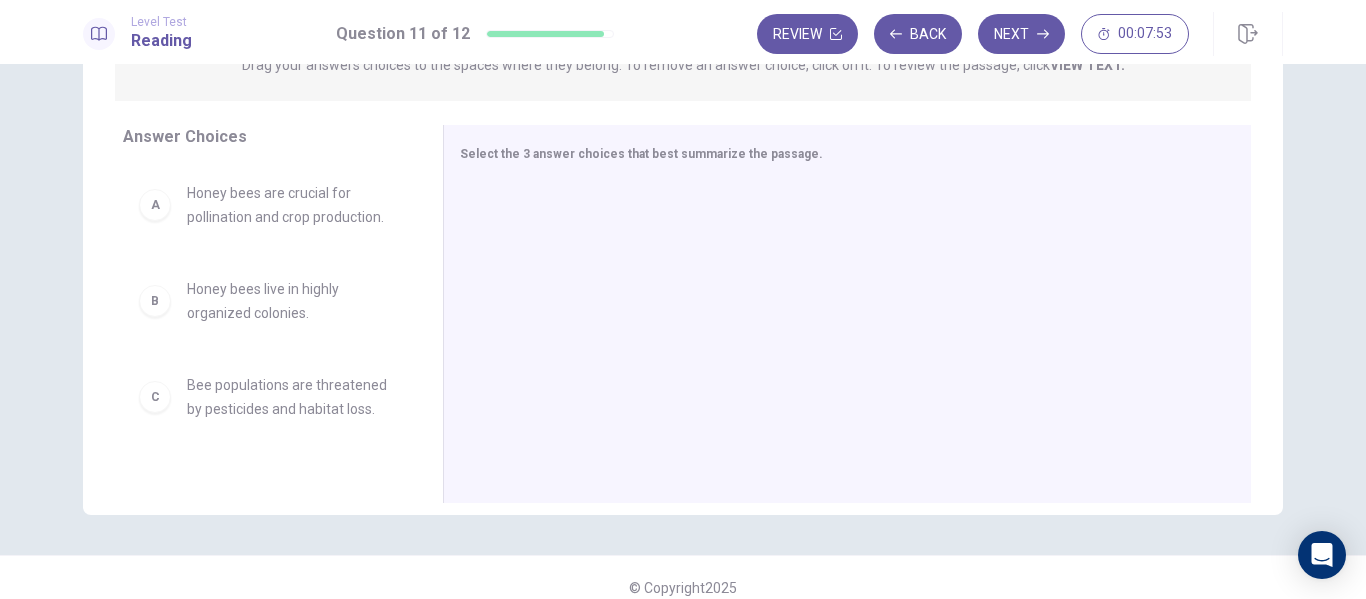 scroll, scrollTop: 286, scrollLeft: 0, axis: vertical 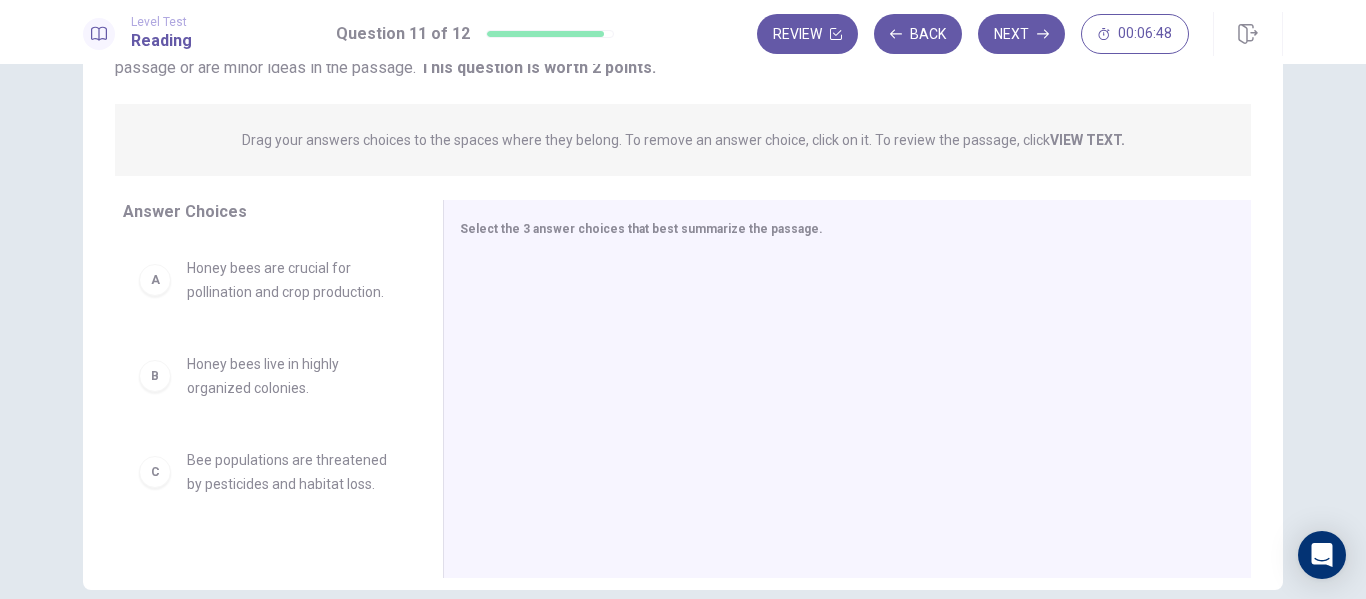 click on "Honey bees are crucial for pollination and crop production." at bounding box center [291, 280] 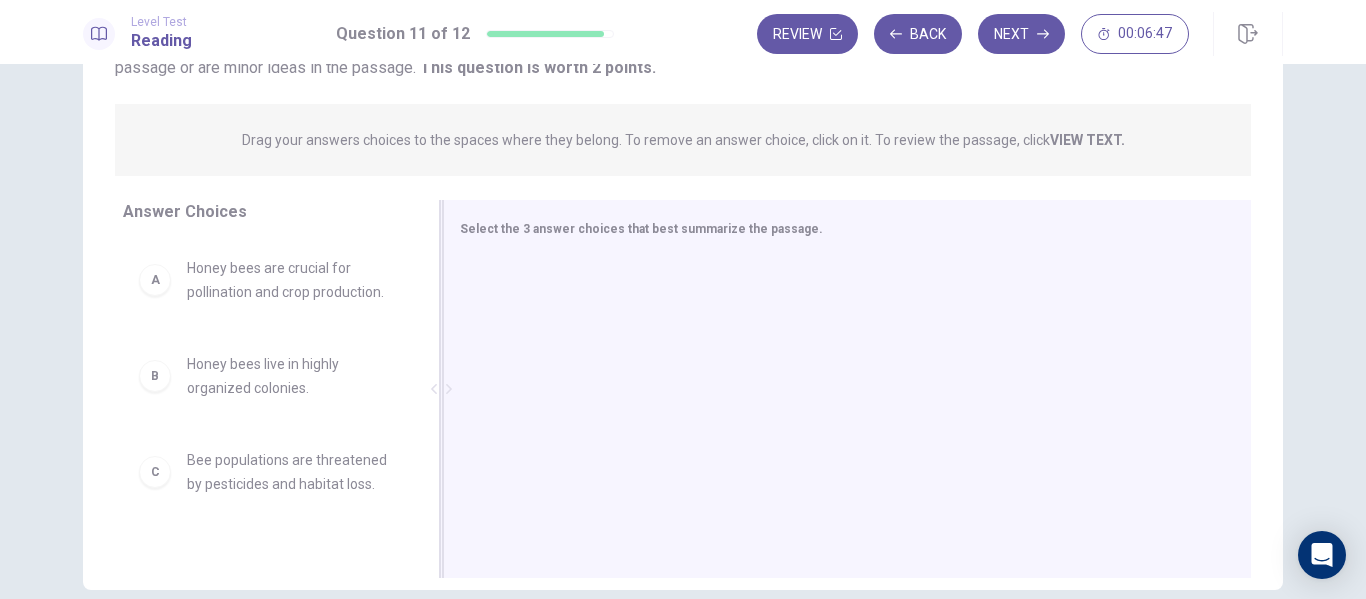 click at bounding box center (839, 391) 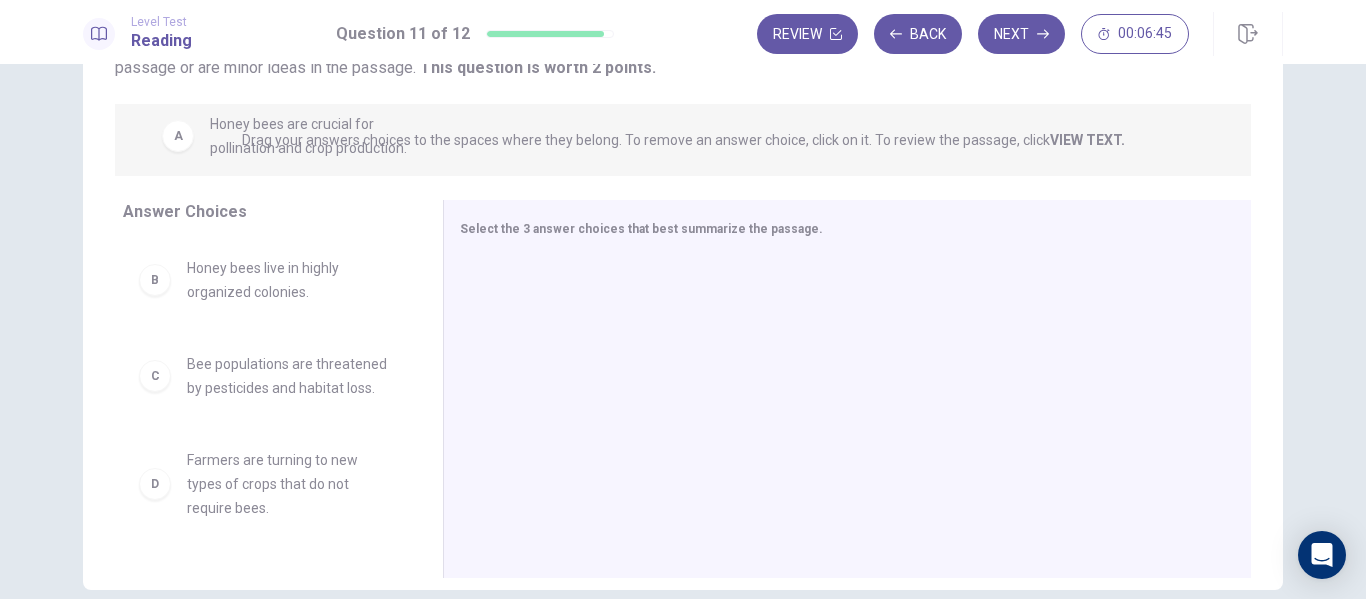 drag, startPoint x: 281, startPoint y: 287, endPoint x: 310, endPoint y: 136, distance: 153.75955 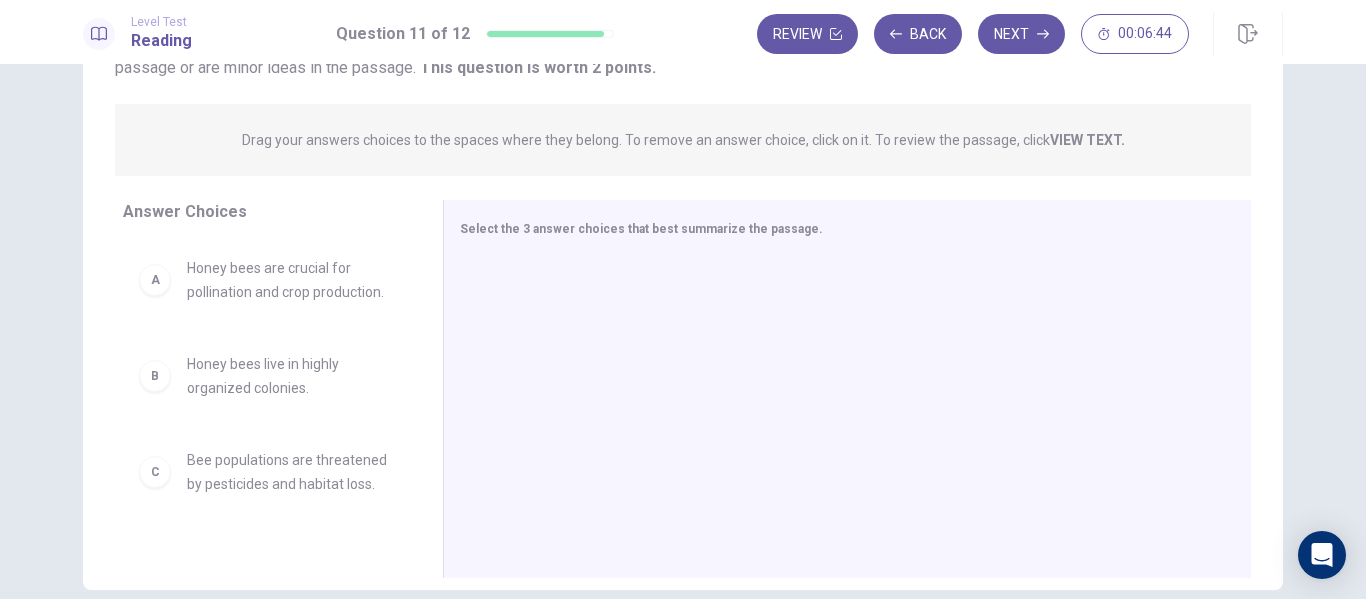 click on "Honey bees are crucial for pollination and crop production." at bounding box center [291, 280] 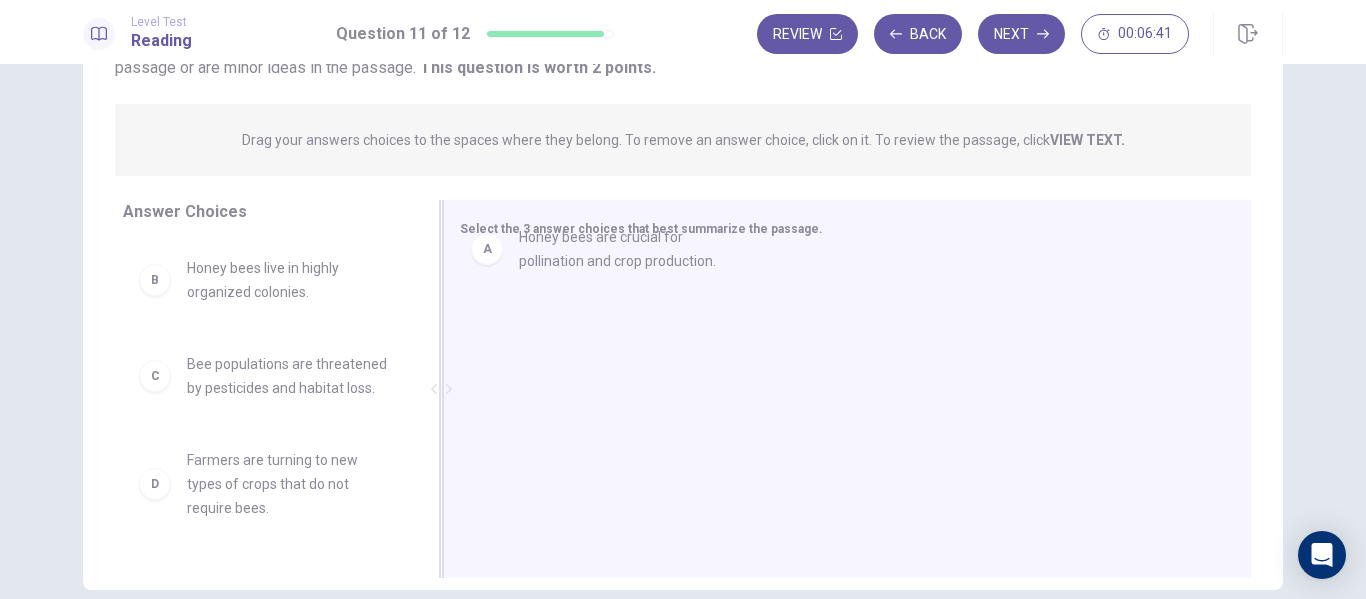 drag, startPoint x: 431, startPoint y: 293, endPoint x: 728, endPoint y: 254, distance: 299.54965 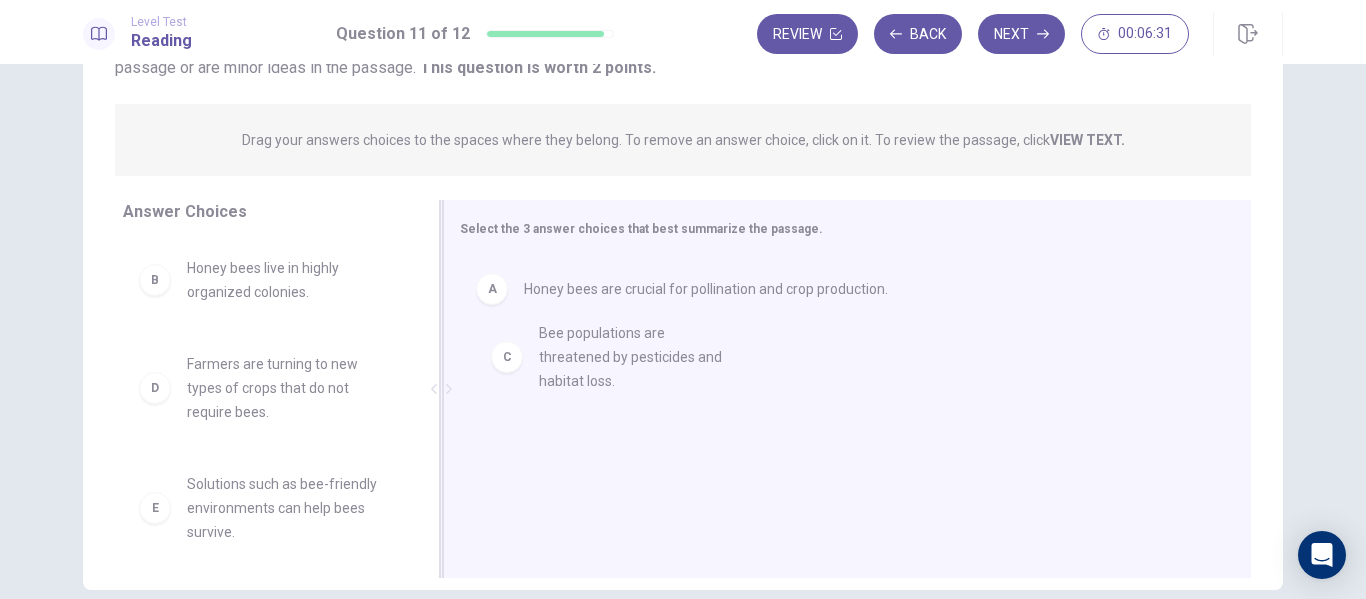 drag, startPoint x: 272, startPoint y: 391, endPoint x: 635, endPoint y: 362, distance: 364.15656 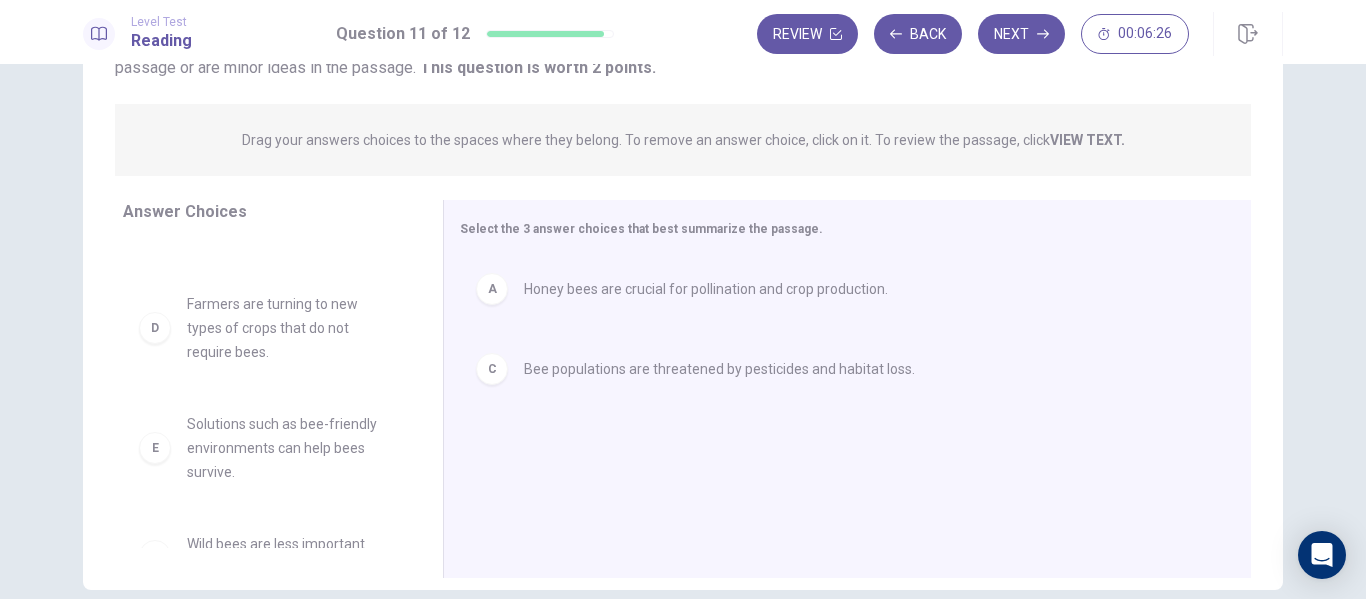 scroll, scrollTop: 0, scrollLeft: 0, axis: both 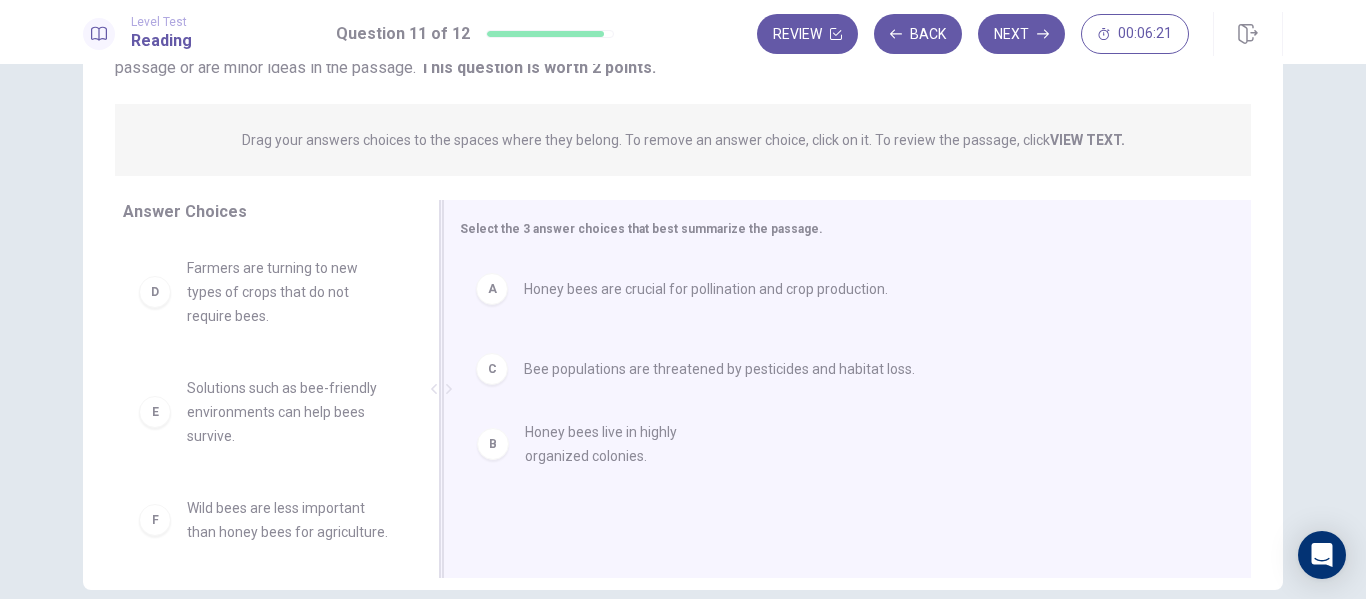 drag, startPoint x: 313, startPoint y: 273, endPoint x: 685, endPoint y: 456, distance: 414.57568 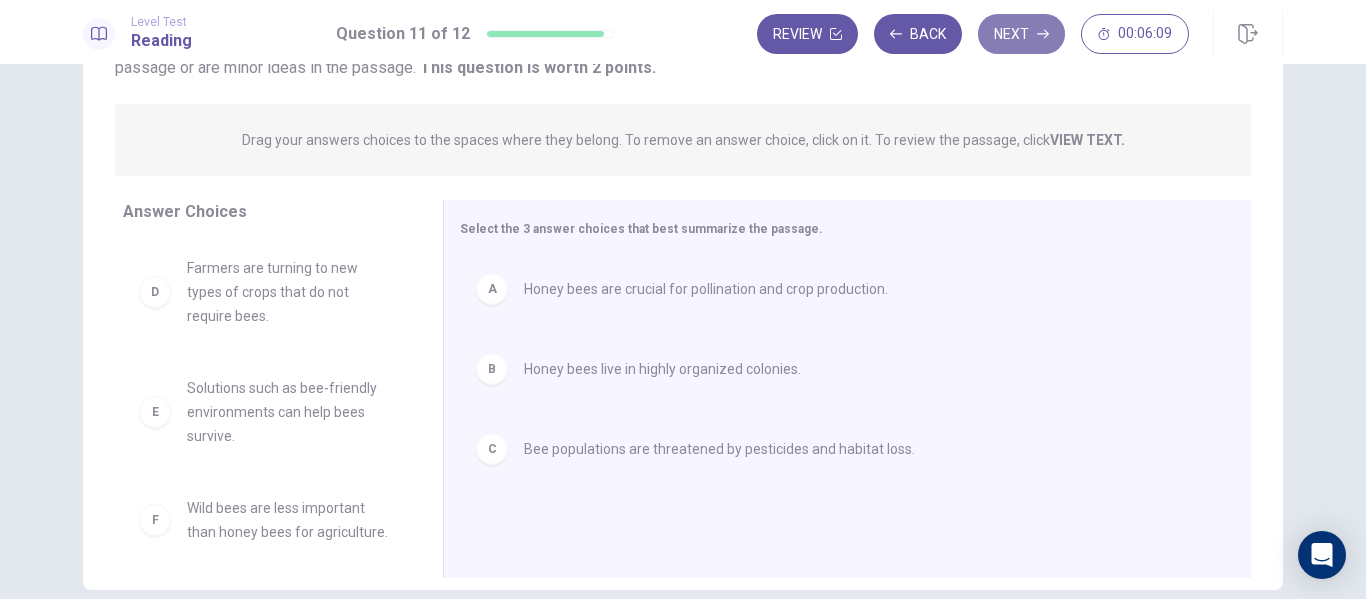 click on "Next" at bounding box center (1021, 34) 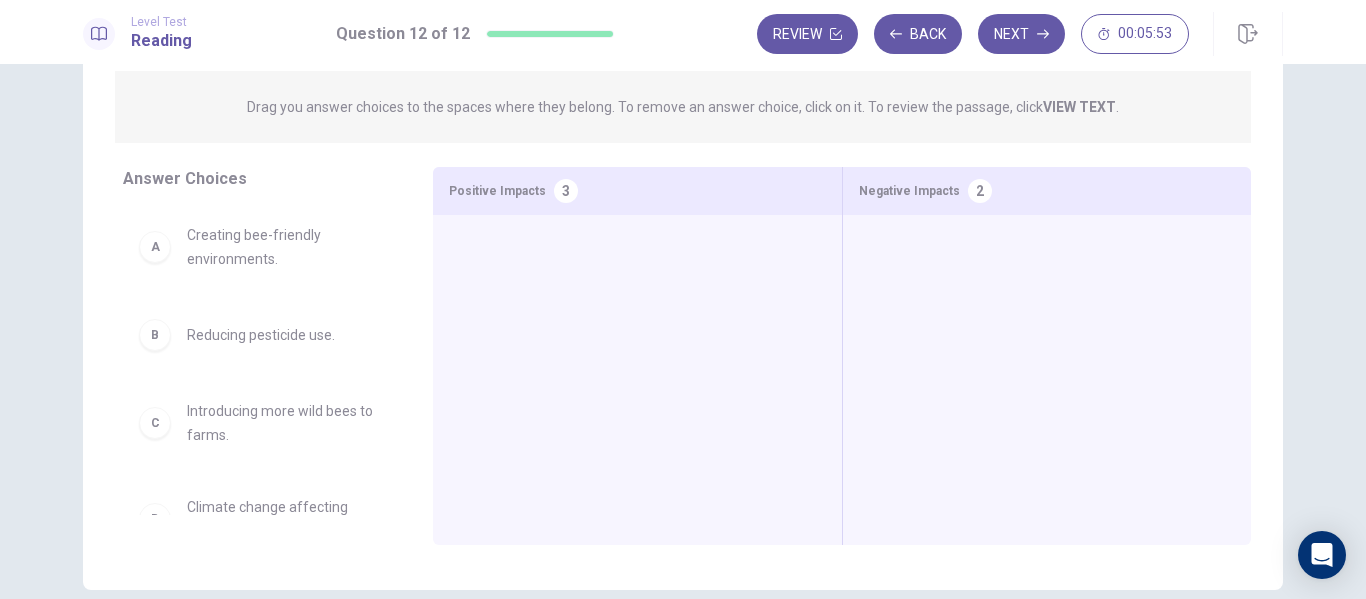 drag, startPoint x: 416, startPoint y: 282, endPoint x: 424, endPoint y: 375, distance: 93.34345 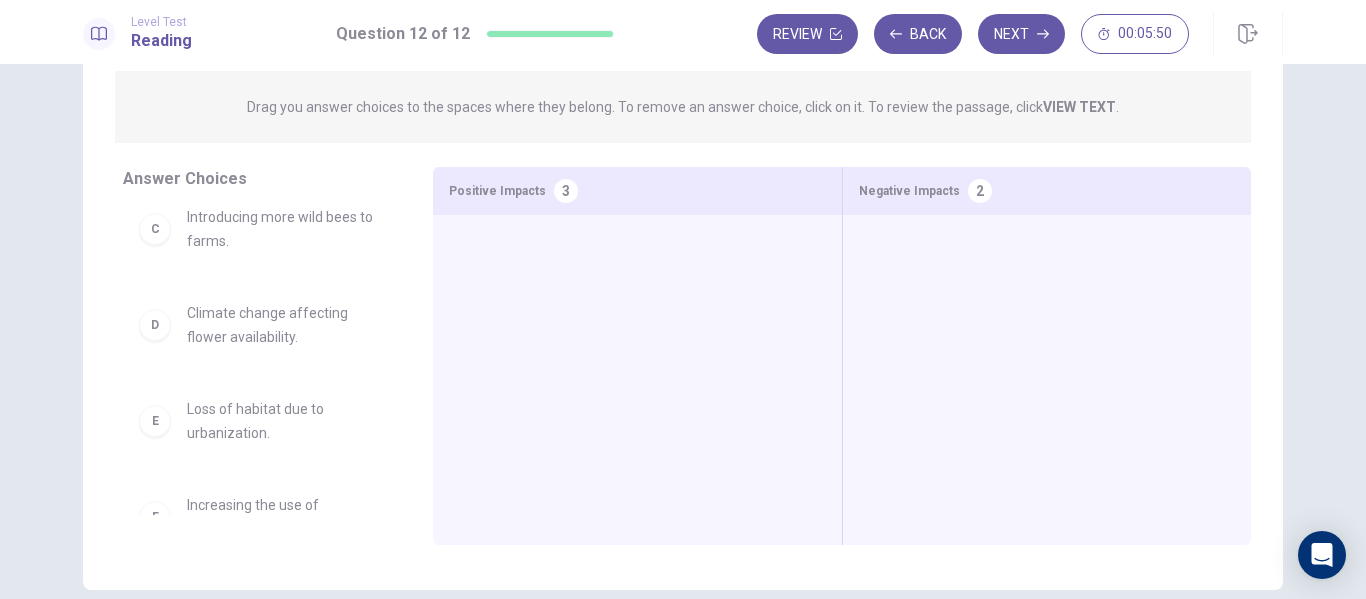 scroll, scrollTop: 0, scrollLeft: 0, axis: both 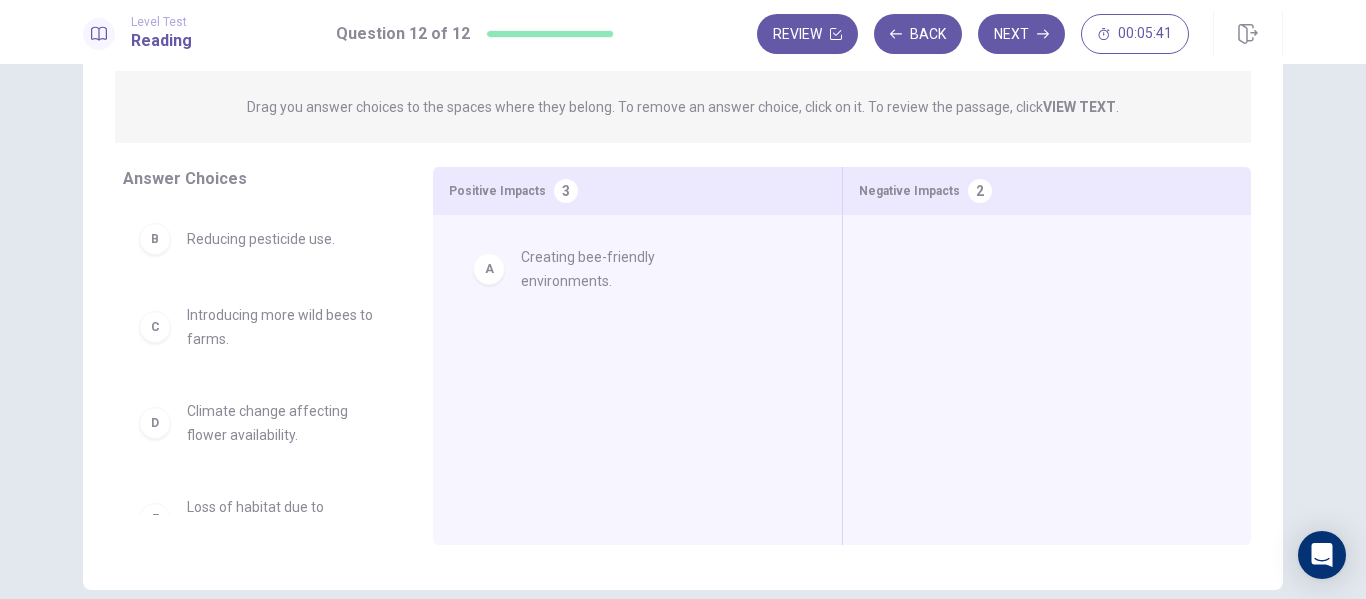 drag, startPoint x: 284, startPoint y: 255, endPoint x: 629, endPoint y: 280, distance: 345.9046 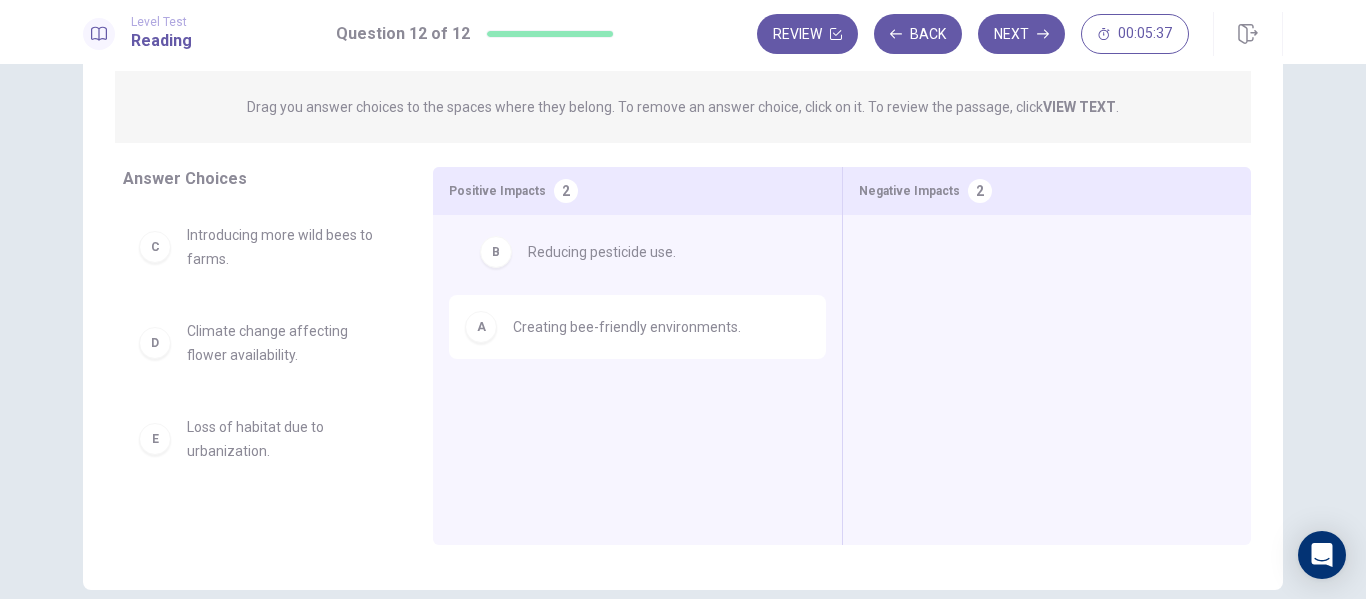 drag, startPoint x: 273, startPoint y: 247, endPoint x: 641, endPoint y: 265, distance: 368.43994 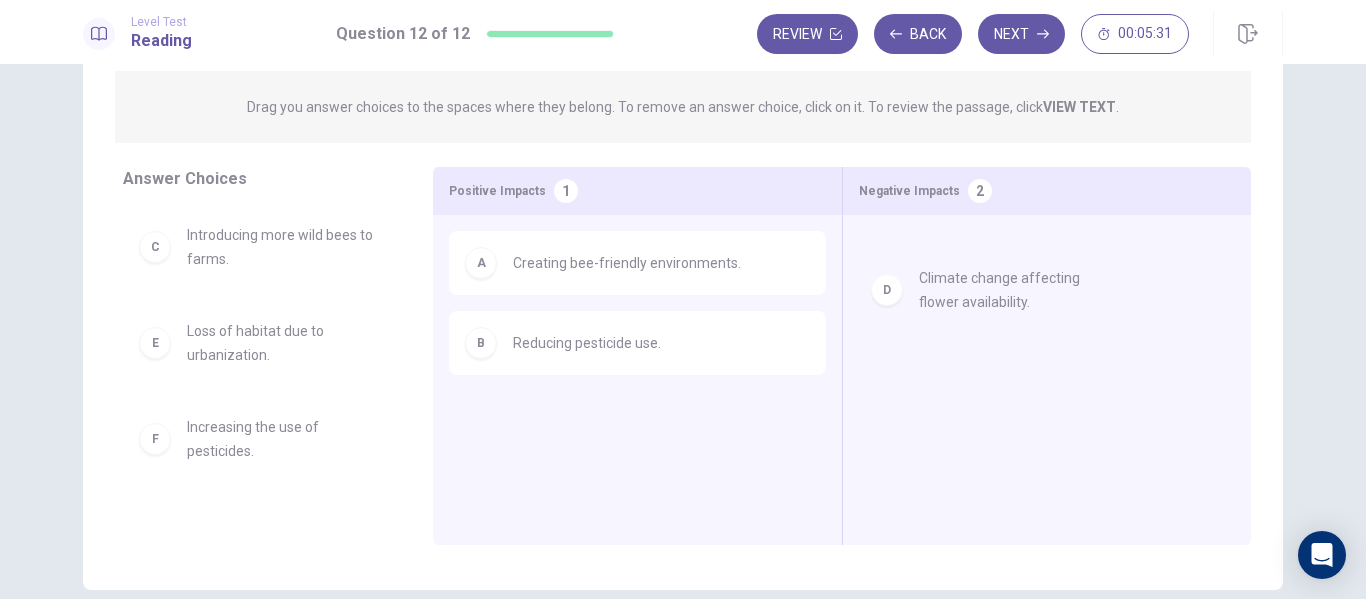 drag, startPoint x: 248, startPoint y: 338, endPoint x: 1002, endPoint y: 285, distance: 755.8604 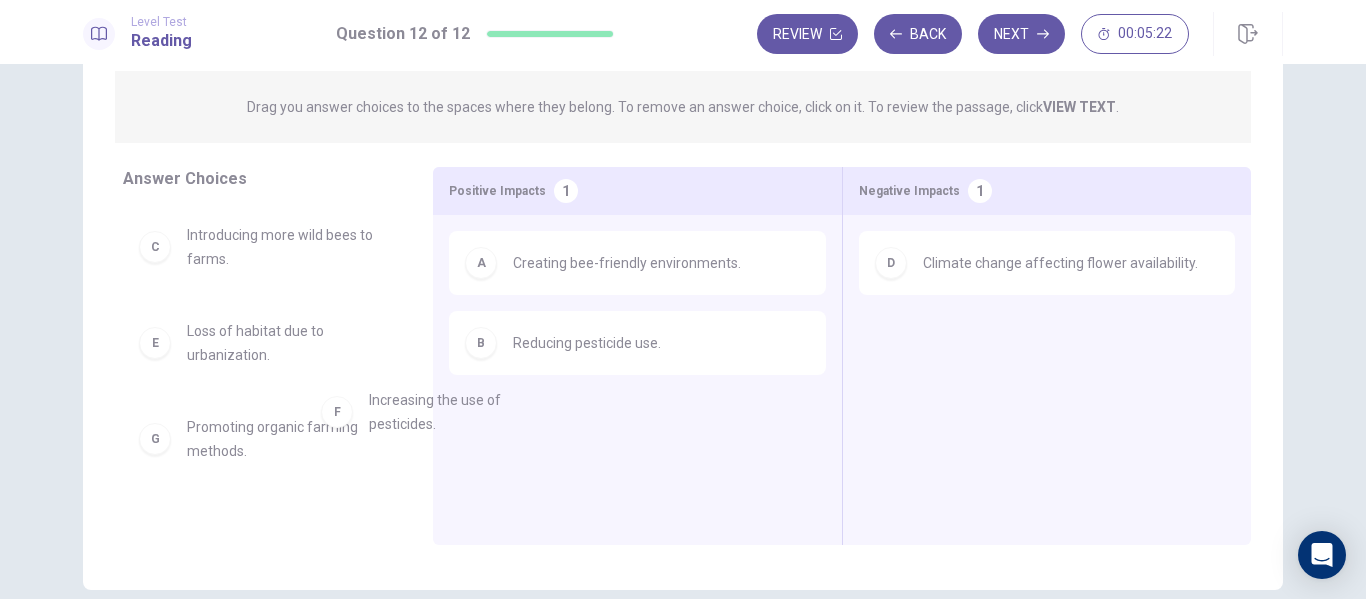 scroll, scrollTop: 1, scrollLeft: 0, axis: vertical 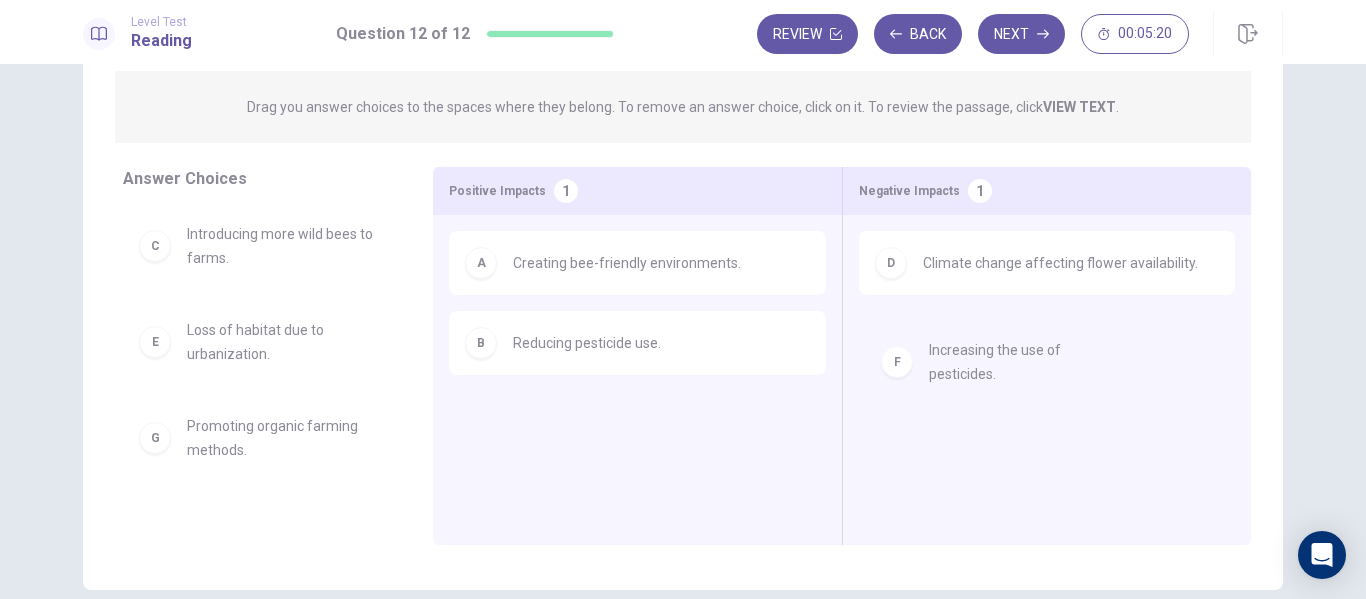 drag, startPoint x: 218, startPoint y: 442, endPoint x: 970, endPoint y: 361, distance: 756.3498 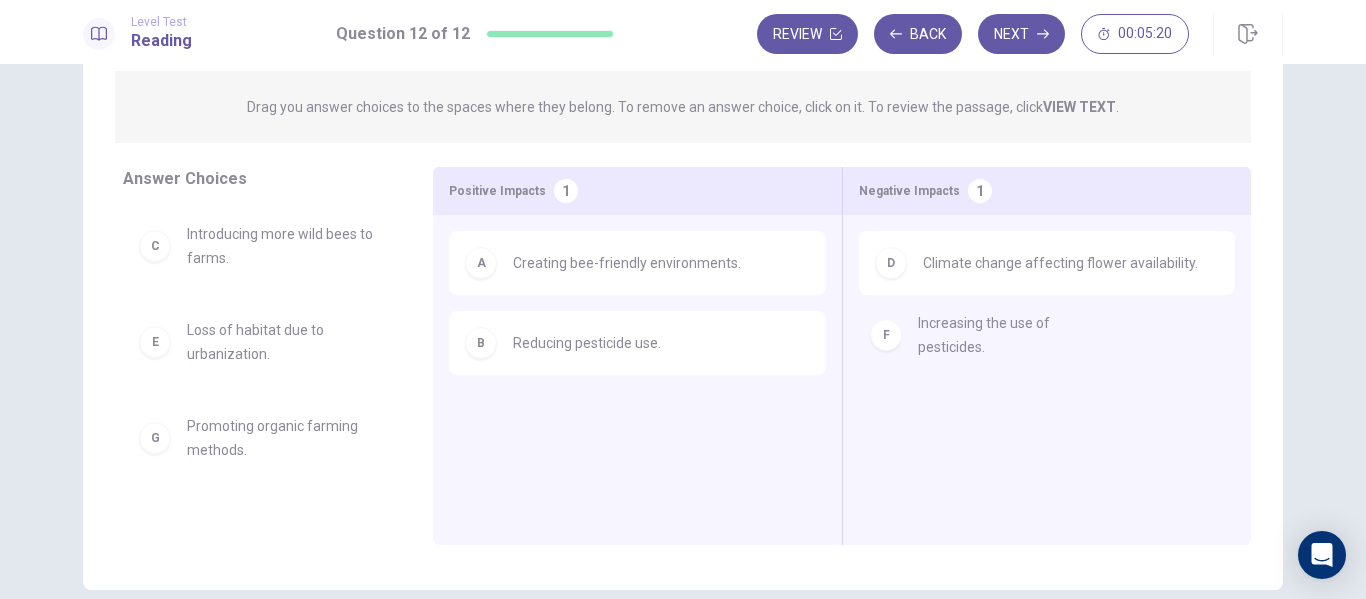 scroll, scrollTop: 0, scrollLeft: 0, axis: both 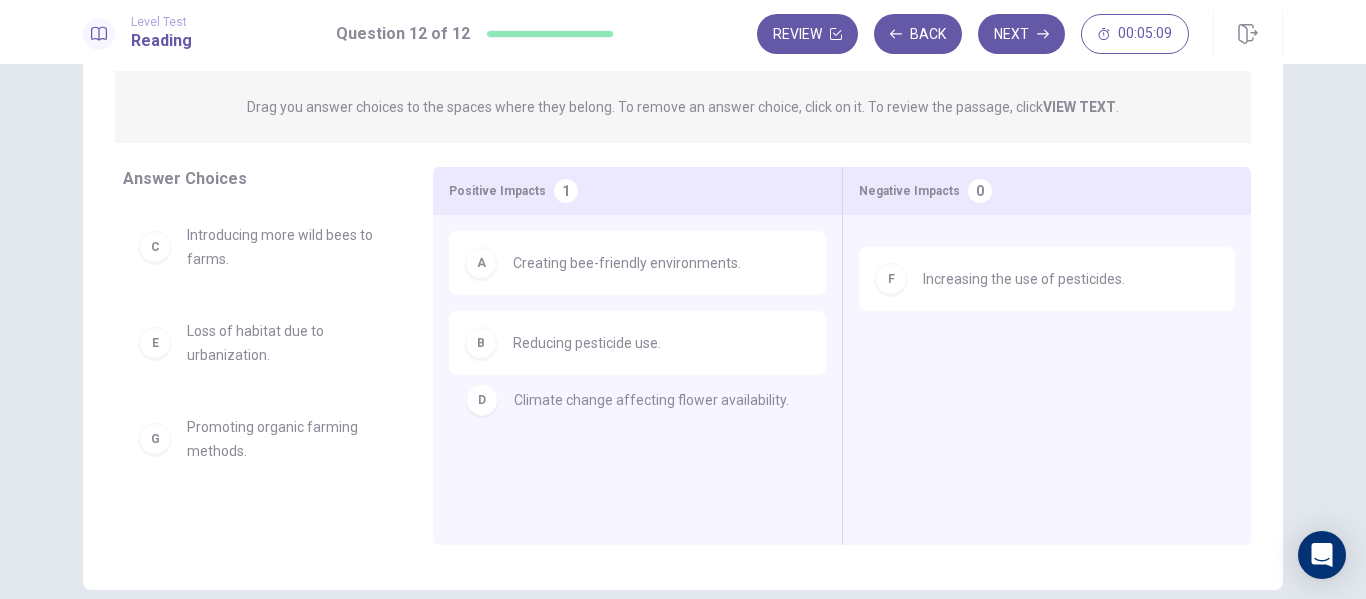 drag, startPoint x: 944, startPoint y: 278, endPoint x: 533, endPoint y: 413, distance: 432.60376 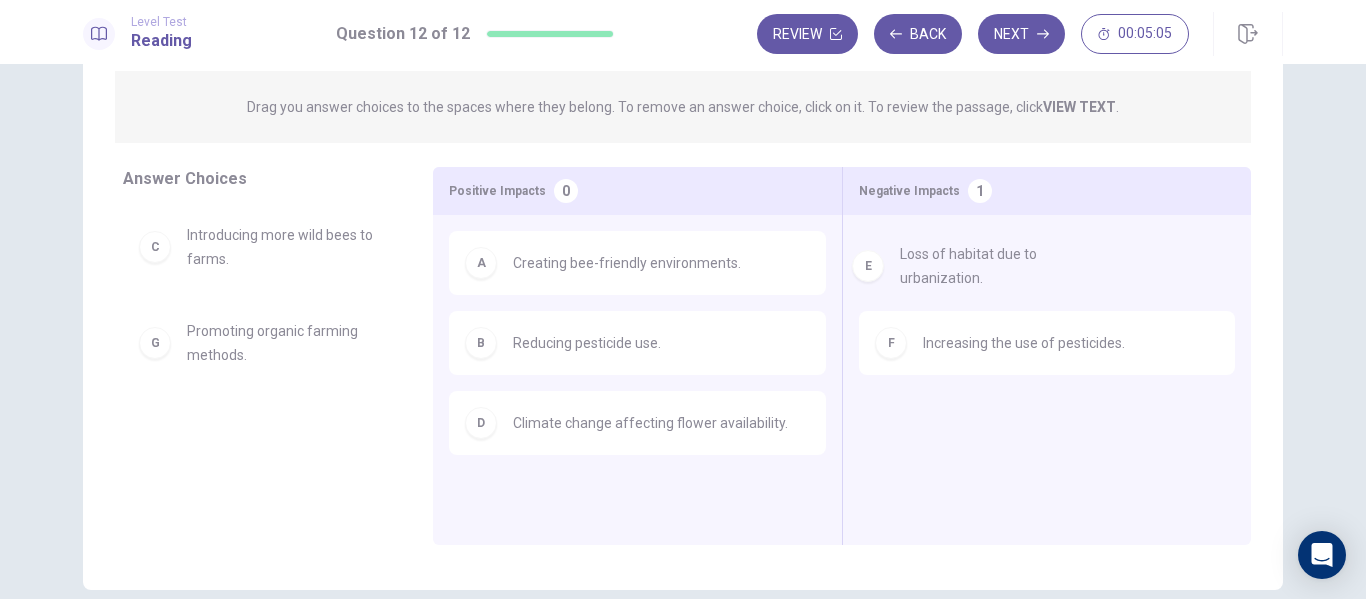 drag, startPoint x: 254, startPoint y: 348, endPoint x: 985, endPoint y: 270, distance: 735.14966 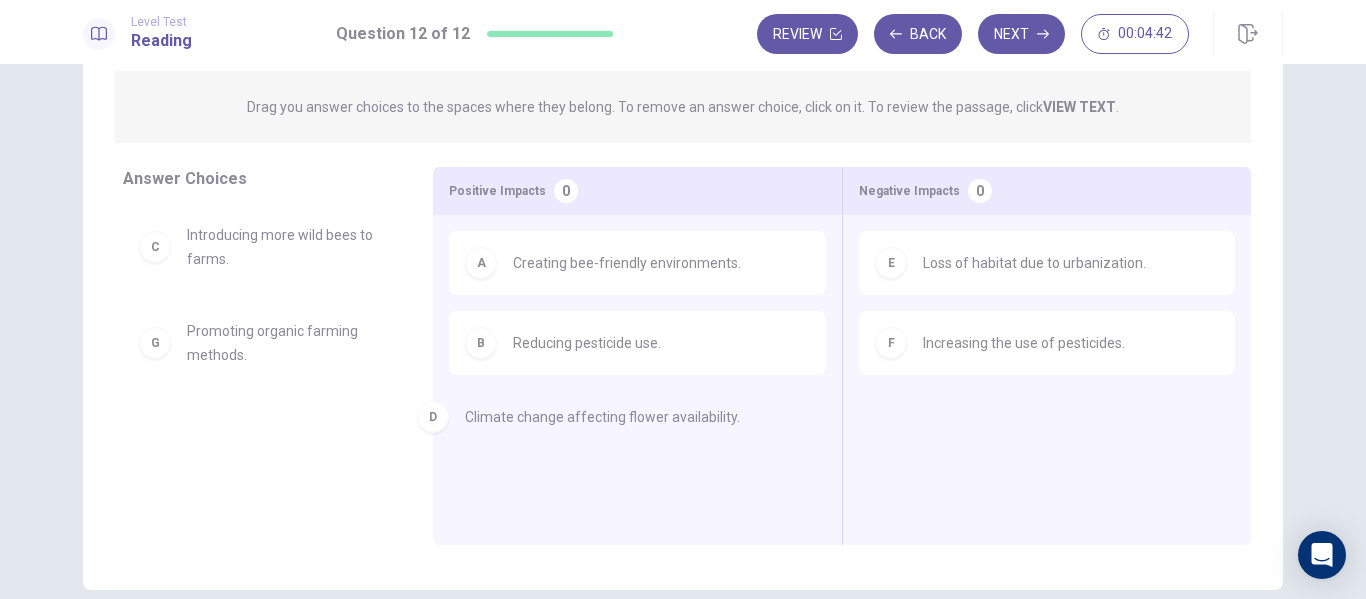 drag, startPoint x: 642, startPoint y: 420, endPoint x: 584, endPoint y: 415, distance: 58.21512 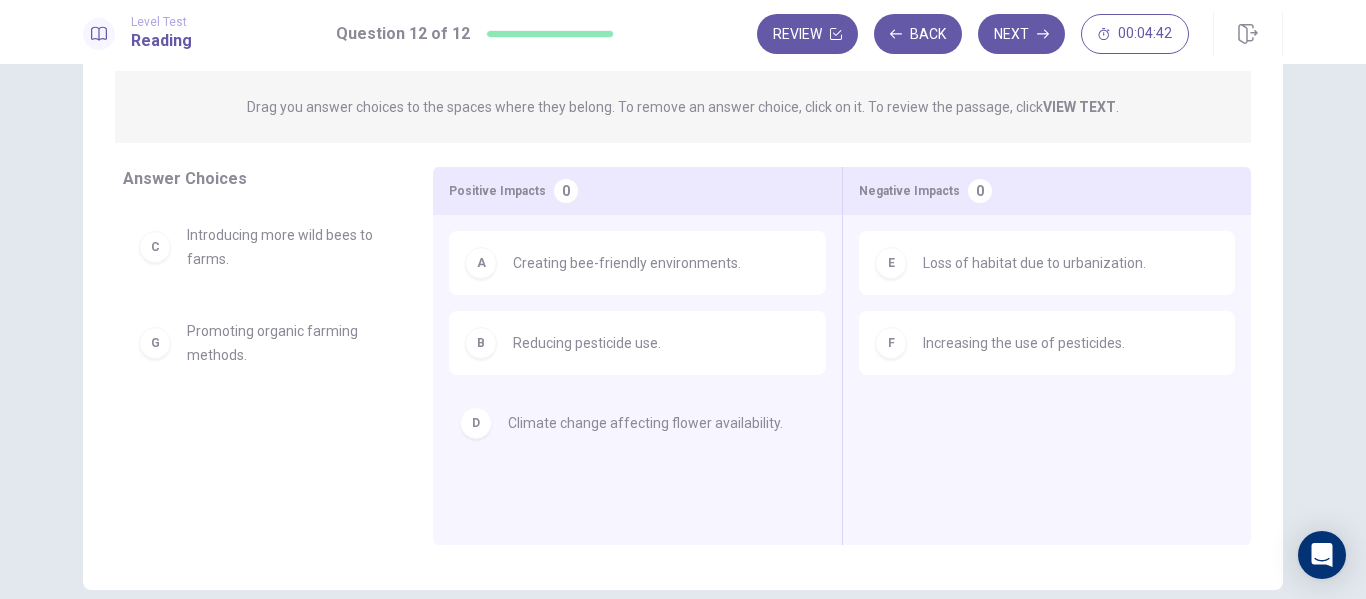 click on "A Creating bee-friendly environments.
B Reducing pesticide use." at bounding box center [637, 349] 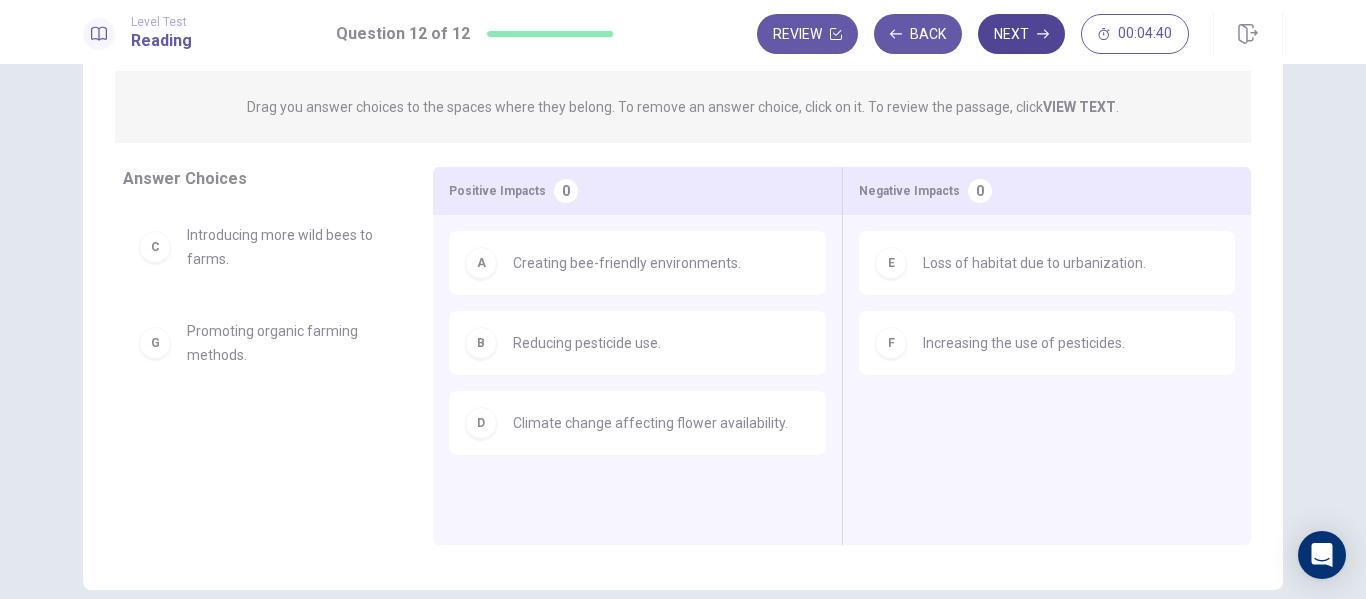 click on "Next" at bounding box center [1021, 34] 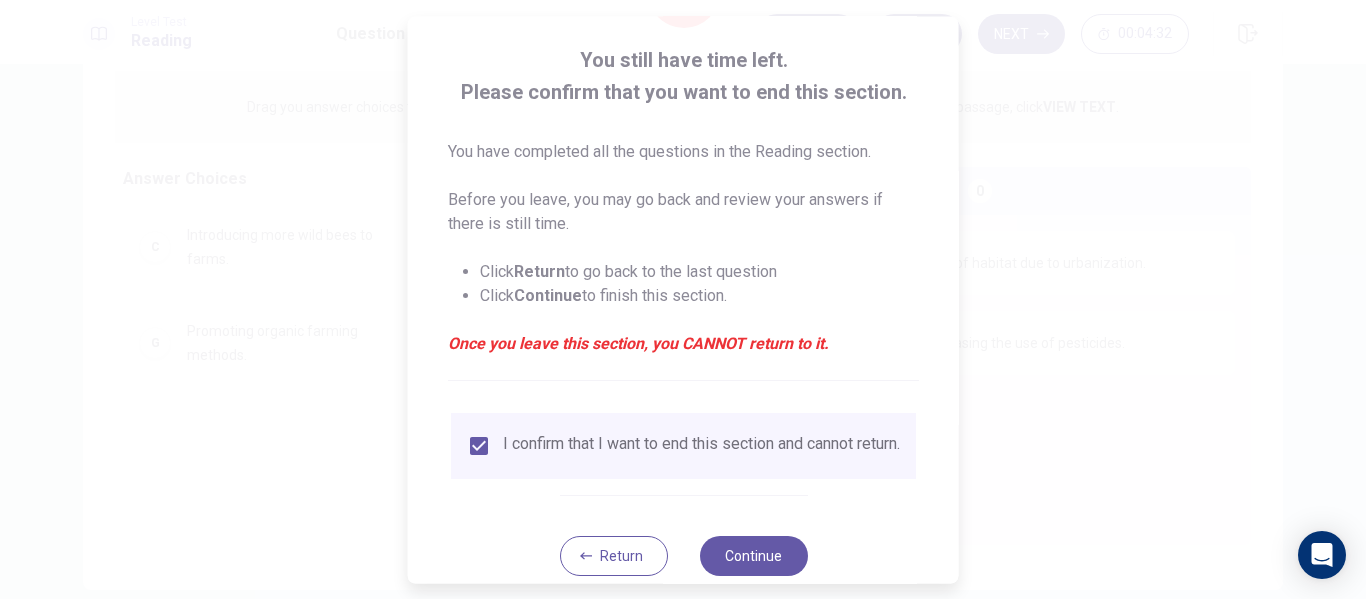scroll, scrollTop: 147, scrollLeft: 0, axis: vertical 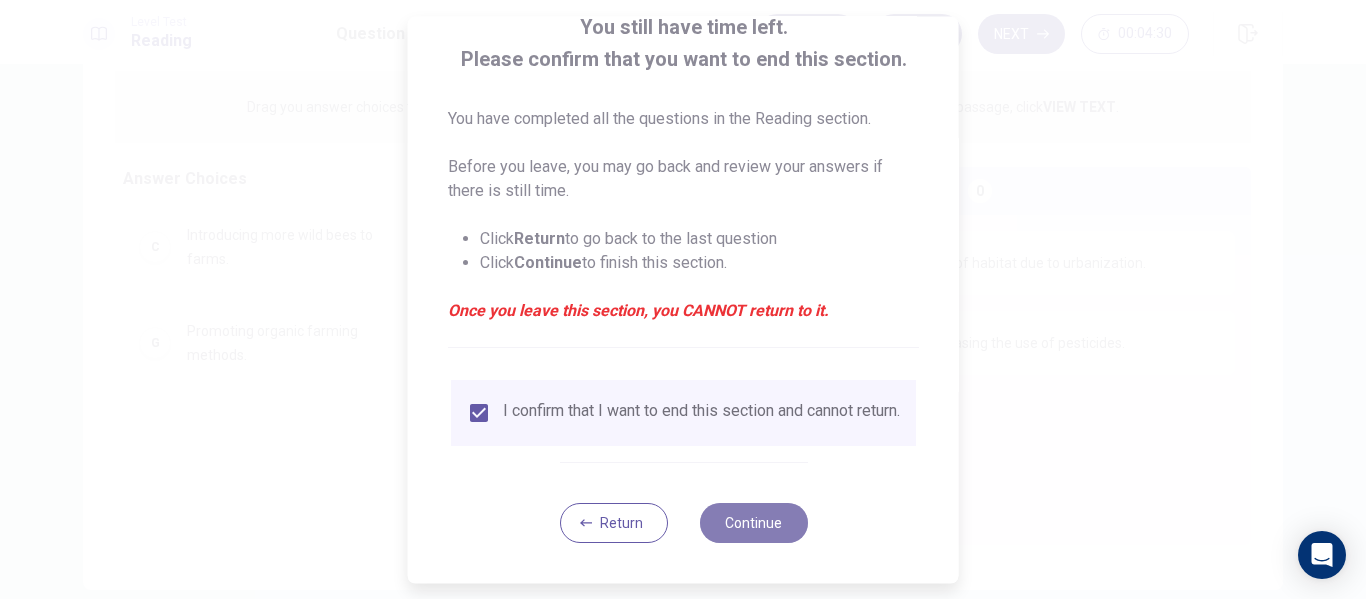 click on "Continue" at bounding box center (753, 523) 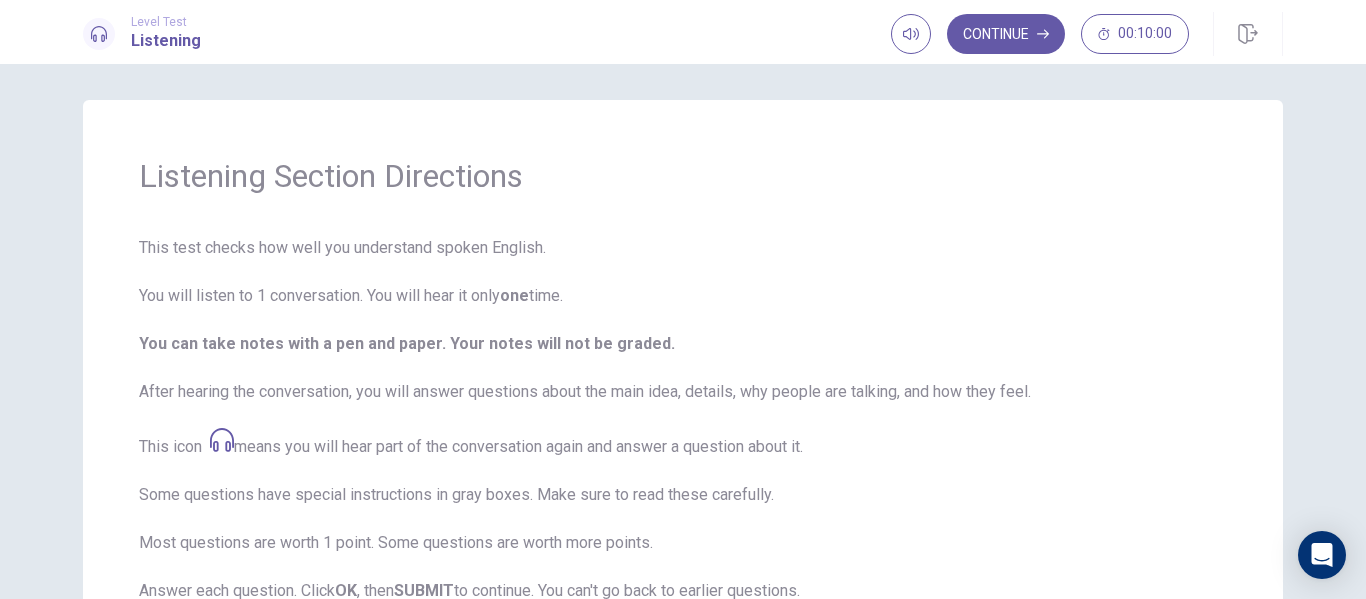 scroll, scrollTop: 0, scrollLeft: 0, axis: both 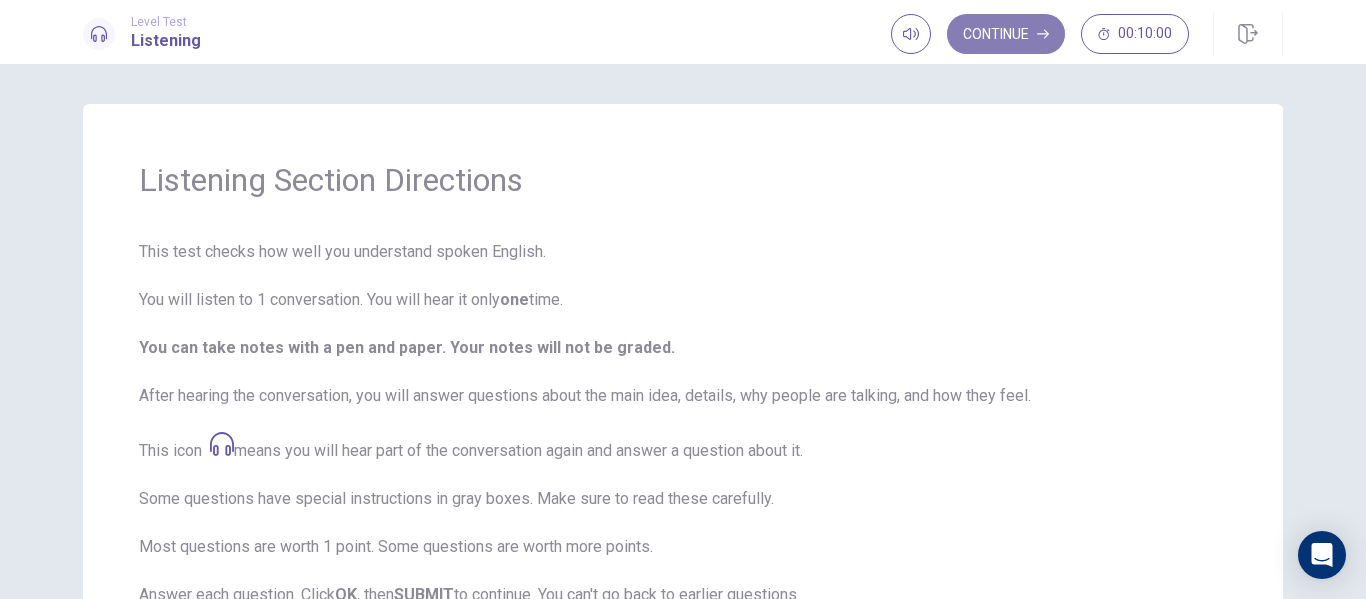 click on "Continue" at bounding box center [1006, 34] 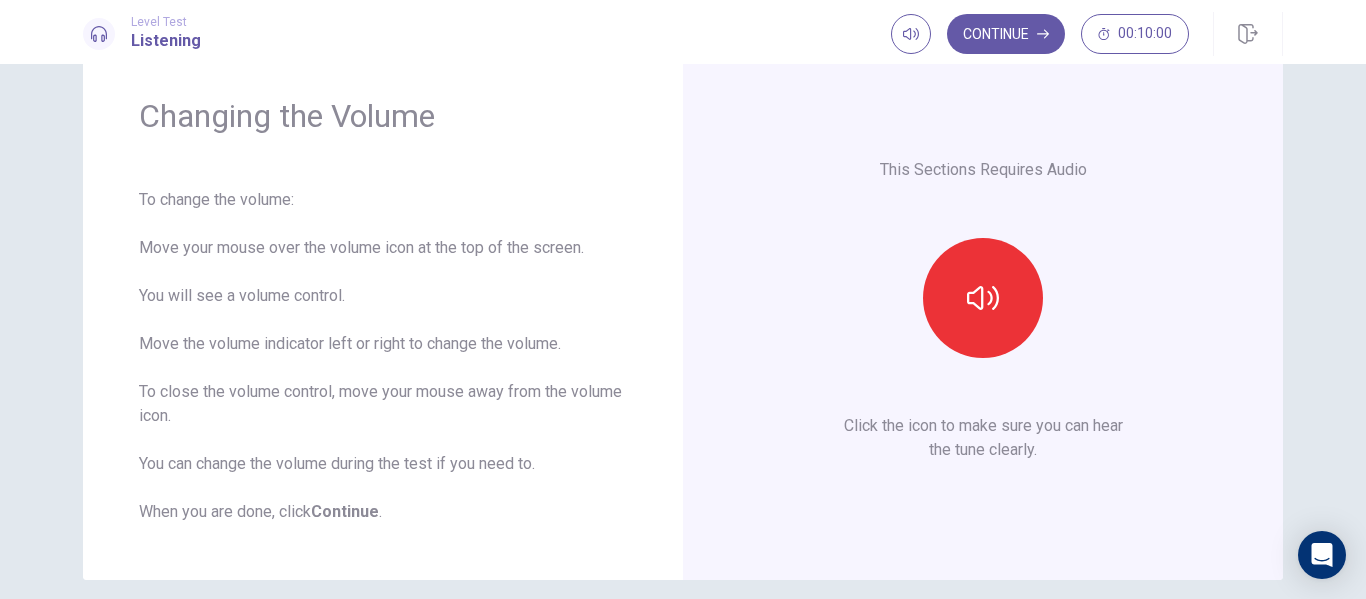 scroll, scrollTop: 56, scrollLeft: 0, axis: vertical 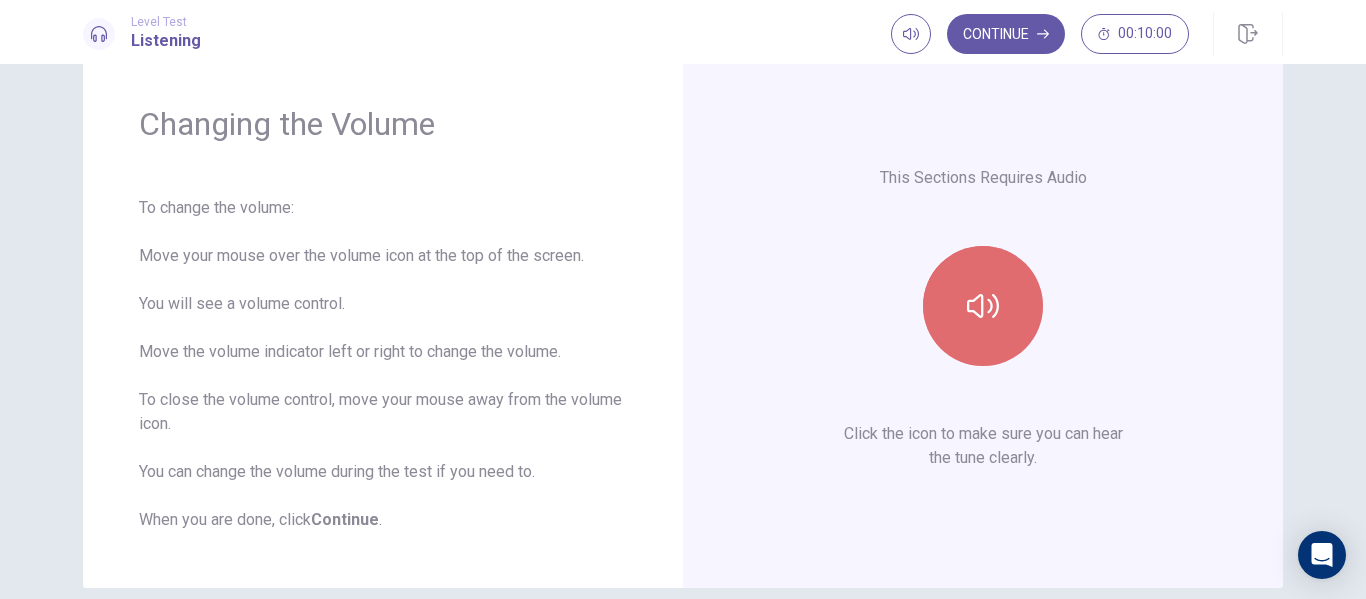 click at bounding box center [983, 306] 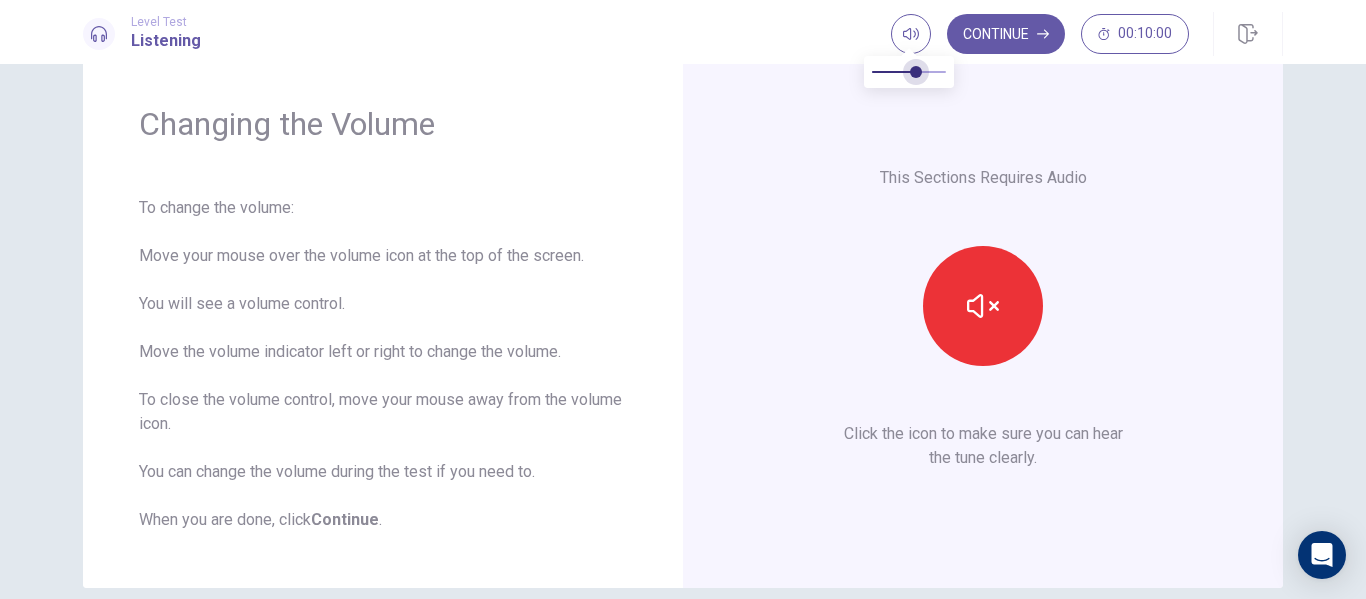 type on "***" 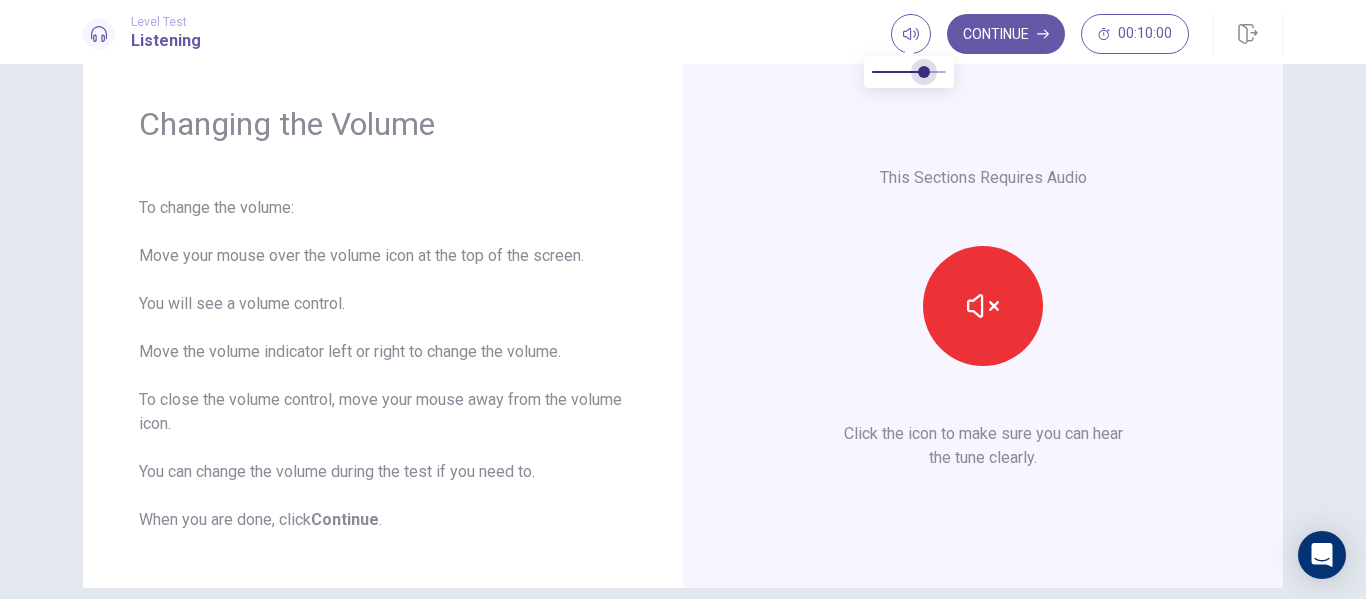 drag, startPoint x: 954, startPoint y: 79, endPoint x: 925, endPoint y: 83, distance: 29.274563 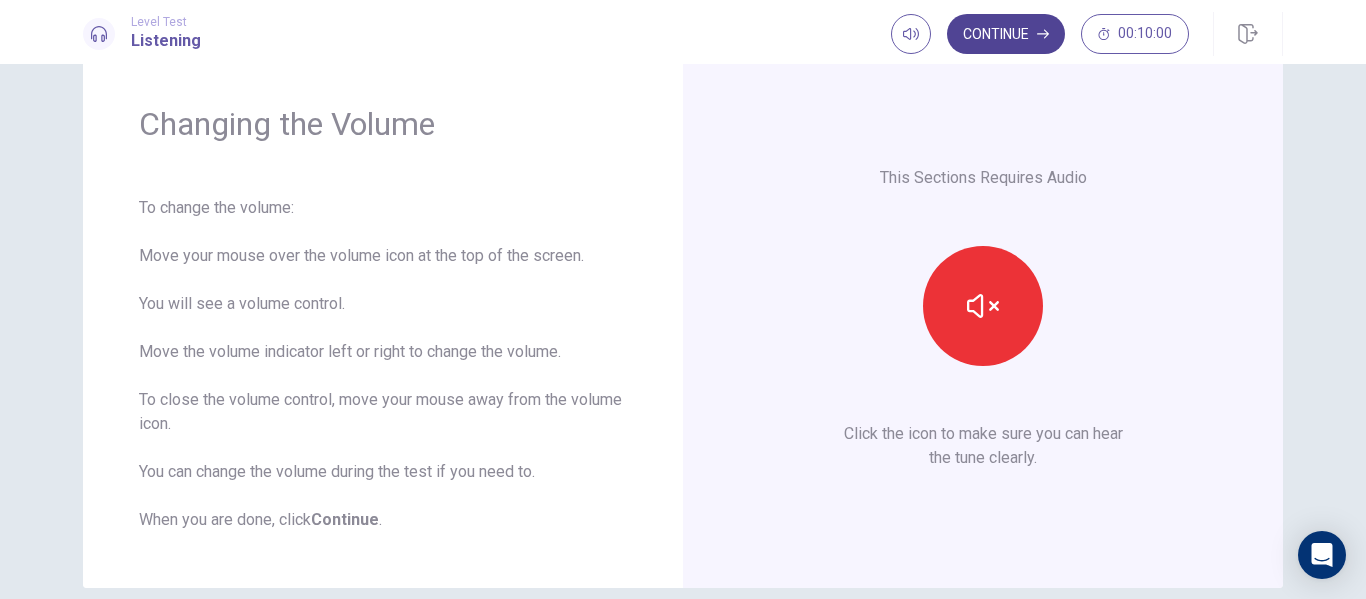 click on "Continue" at bounding box center (1006, 34) 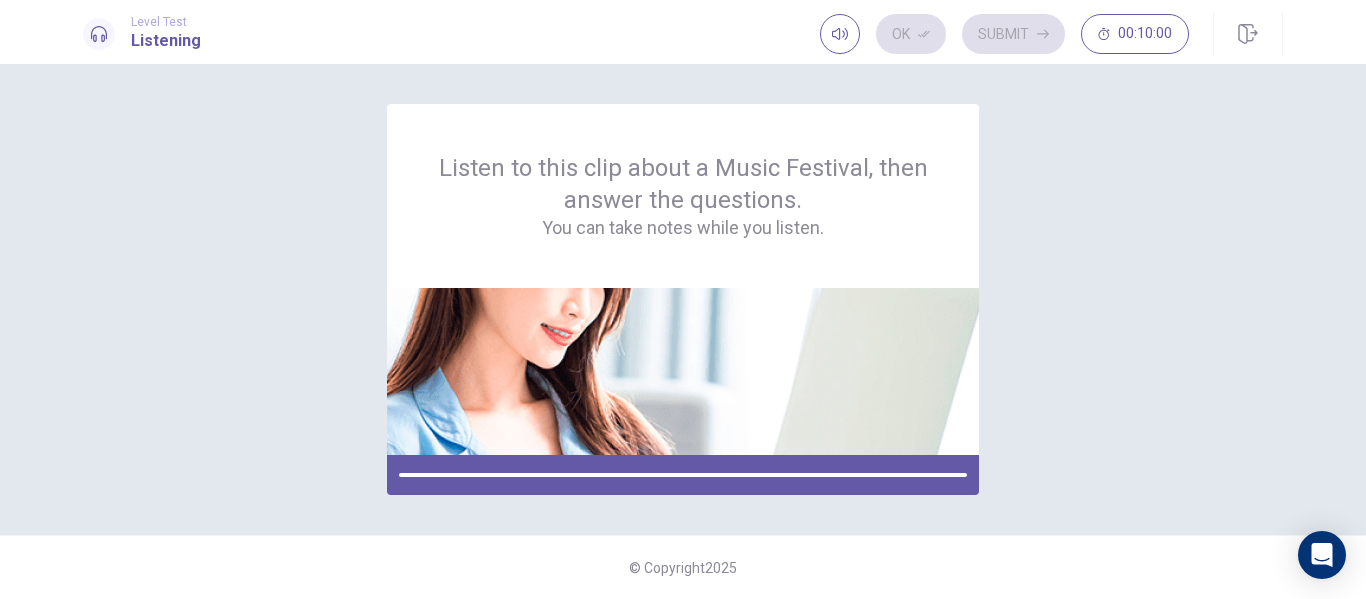 scroll, scrollTop: 0, scrollLeft: 0, axis: both 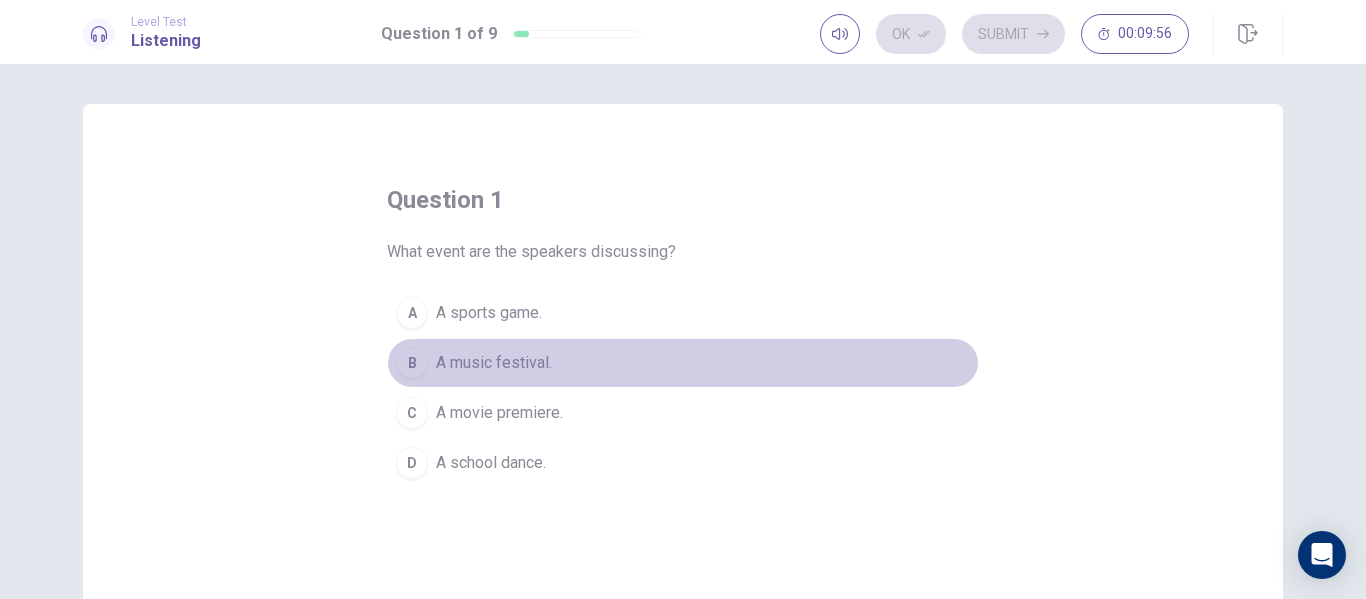 click on "A music festival." at bounding box center [494, 363] 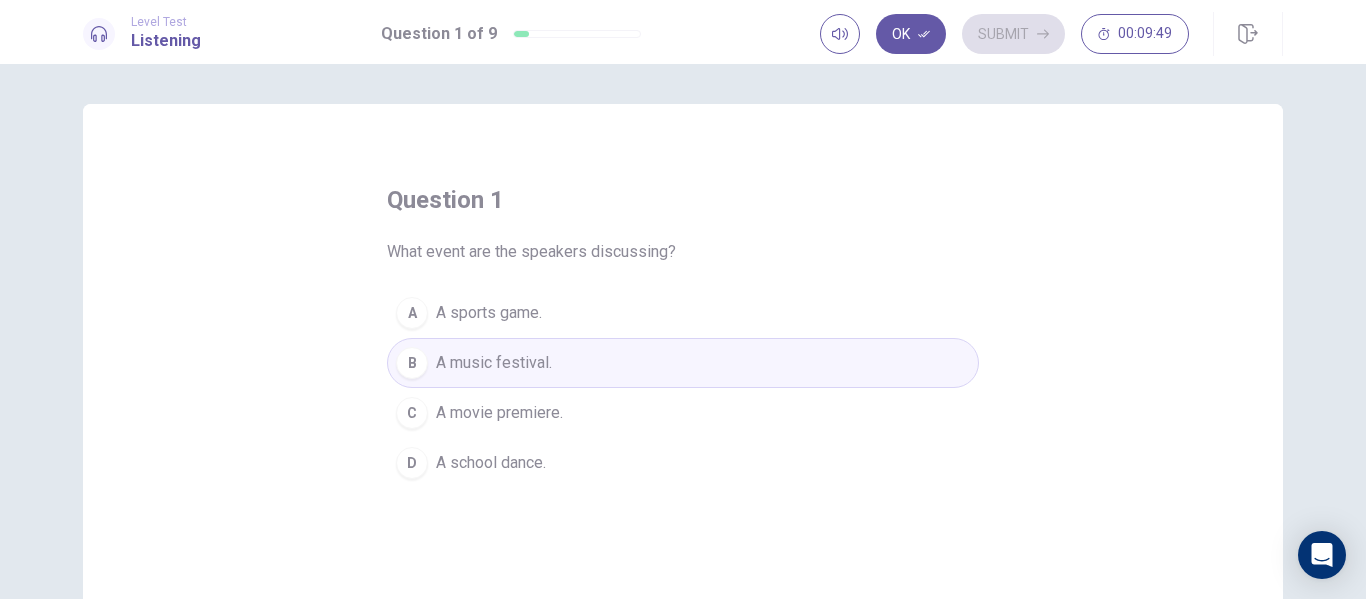 scroll, scrollTop: 30, scrollLeft: 0, axis: vertical 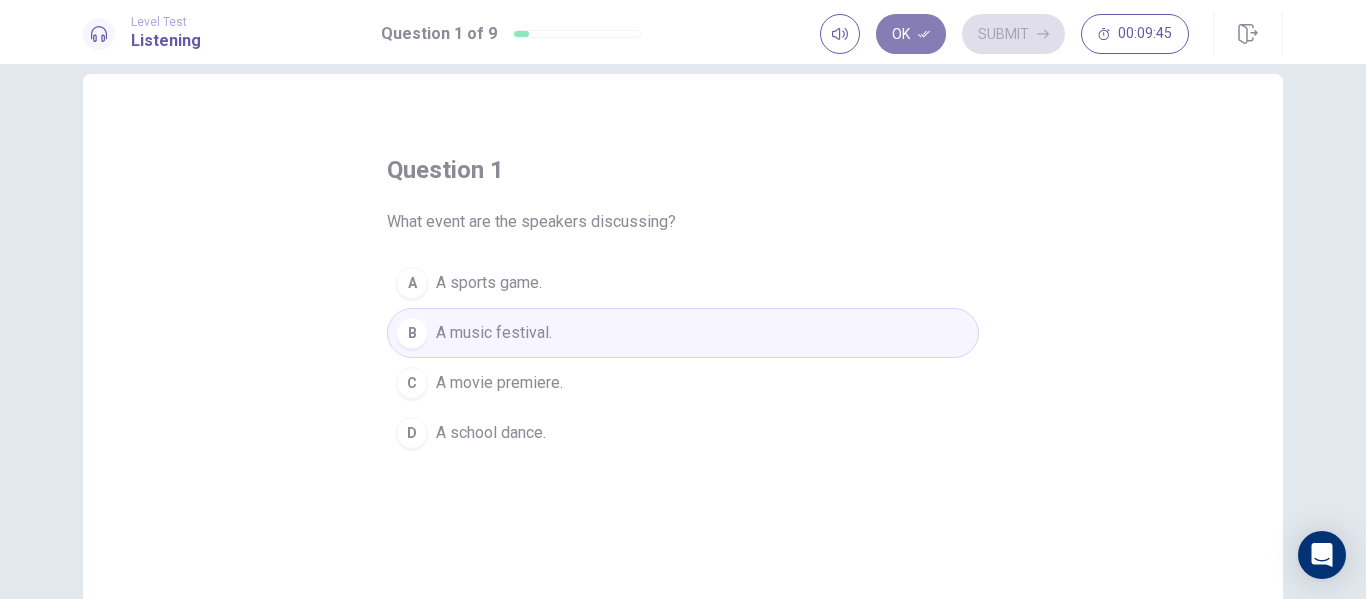 click on "Ok" at bounding box center [911, 34] 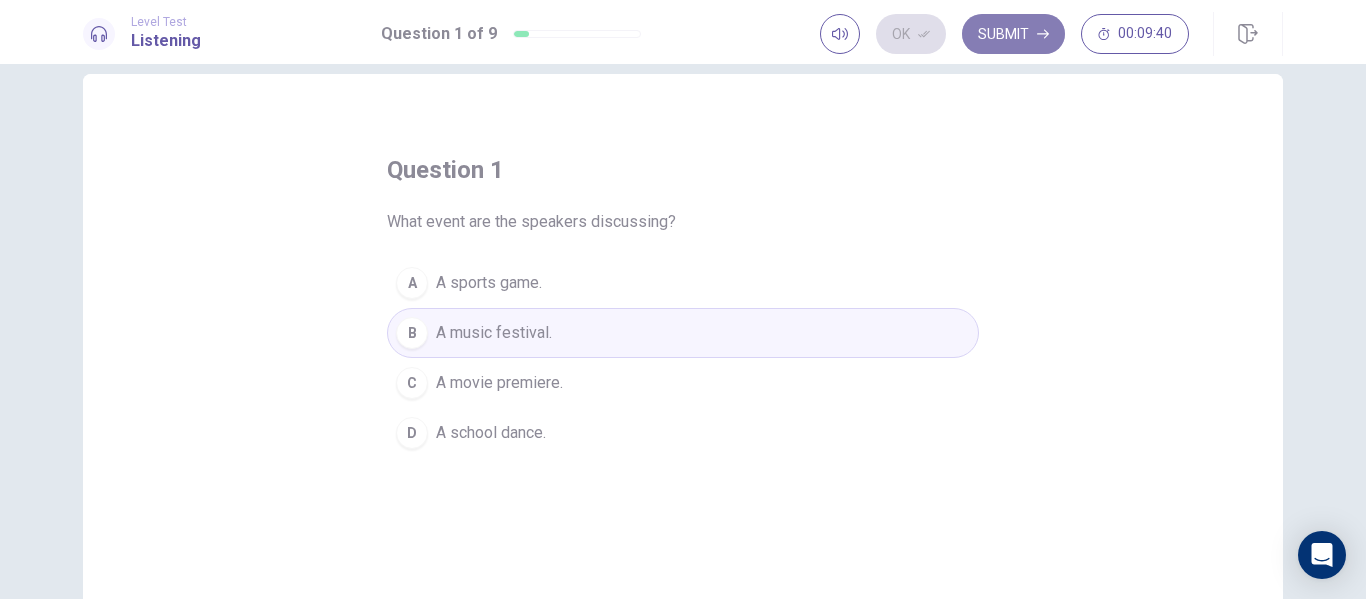 click on "Submit" at bounding box center (1013, 34) 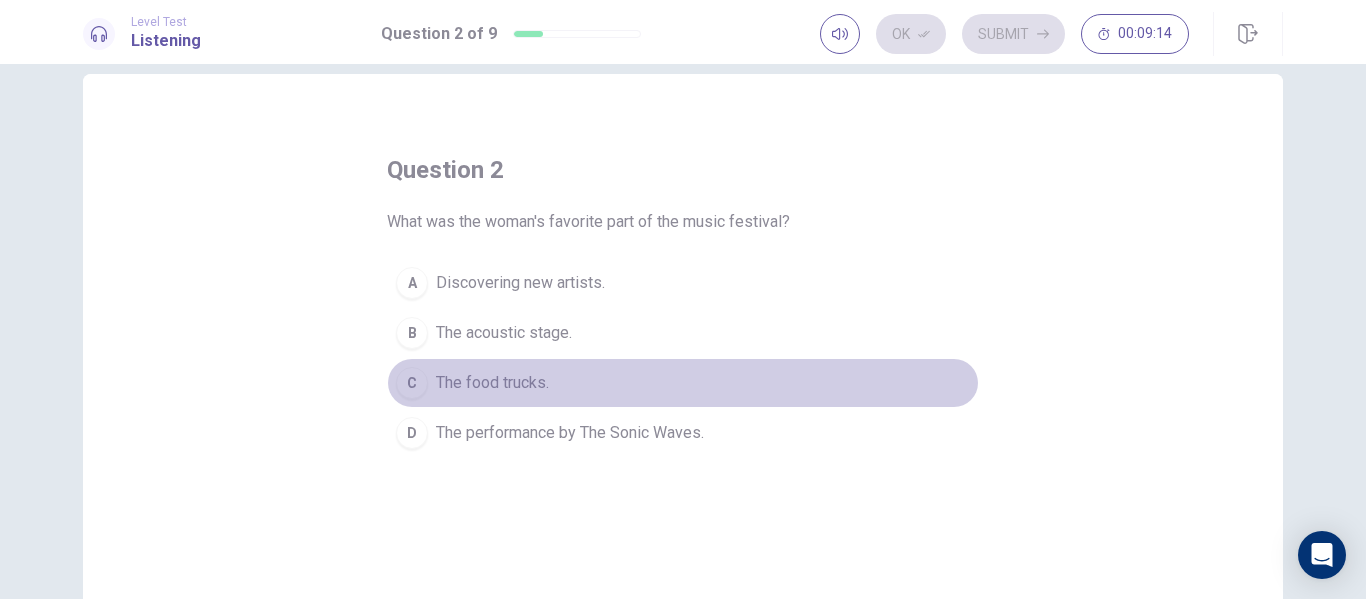 click on "The food trucks." at bounding box center (492, 383) 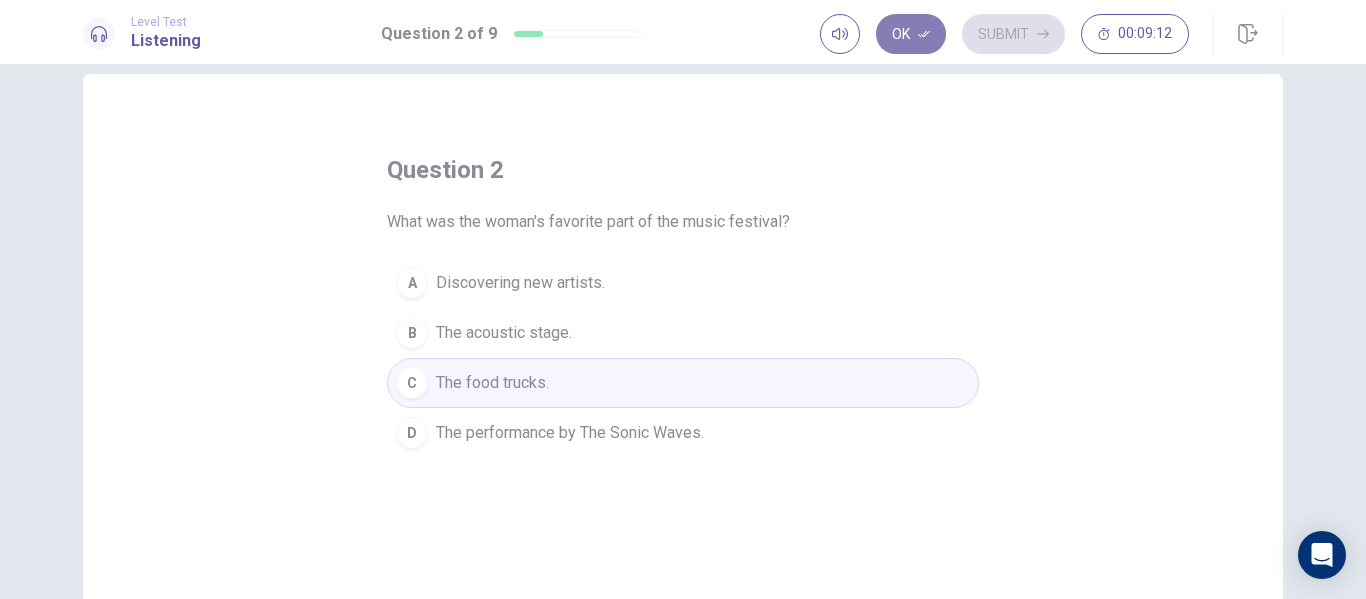 click on "Ok" at bounding box center (911, 34) 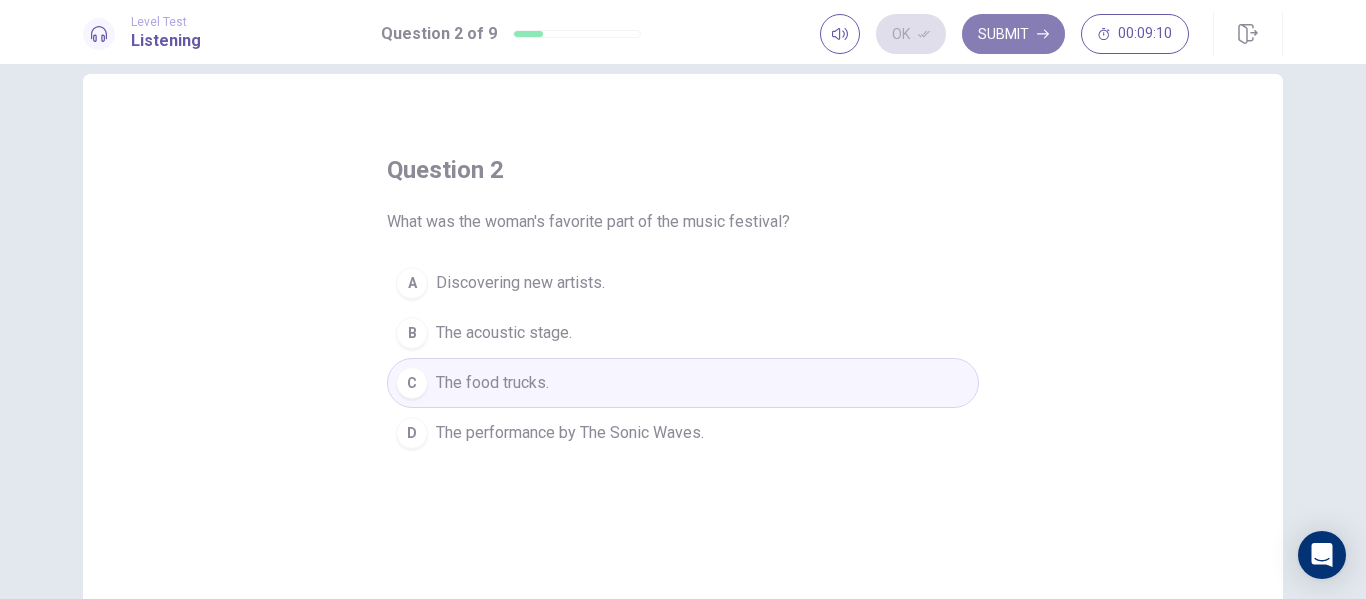 click on "Submit" at bounding box center (1013, 34) 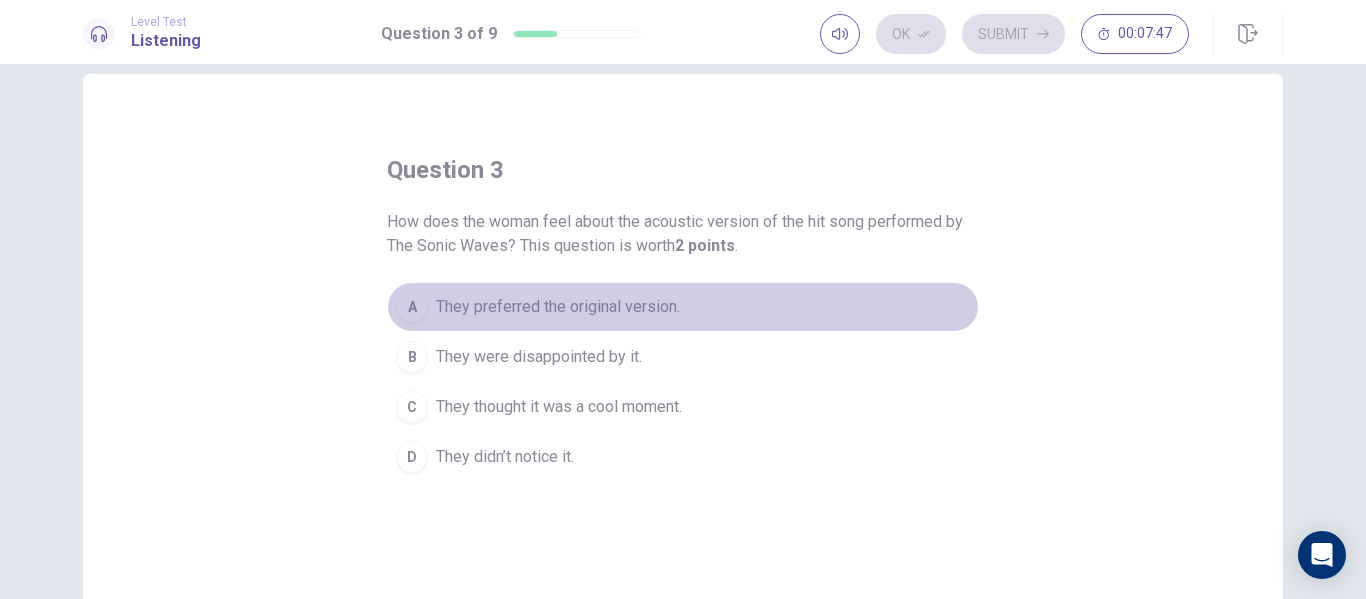click on "They preferred the original version." at bounding box center (558, 307) 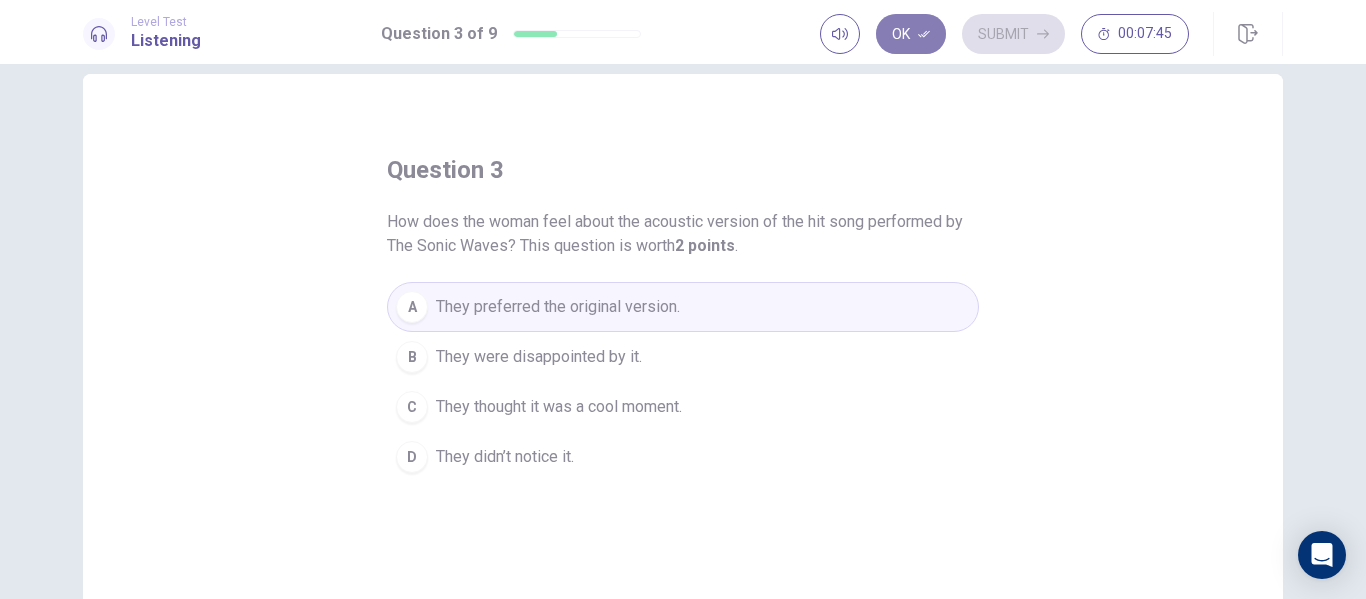click on "Ok" at bounding box center (911, 34) 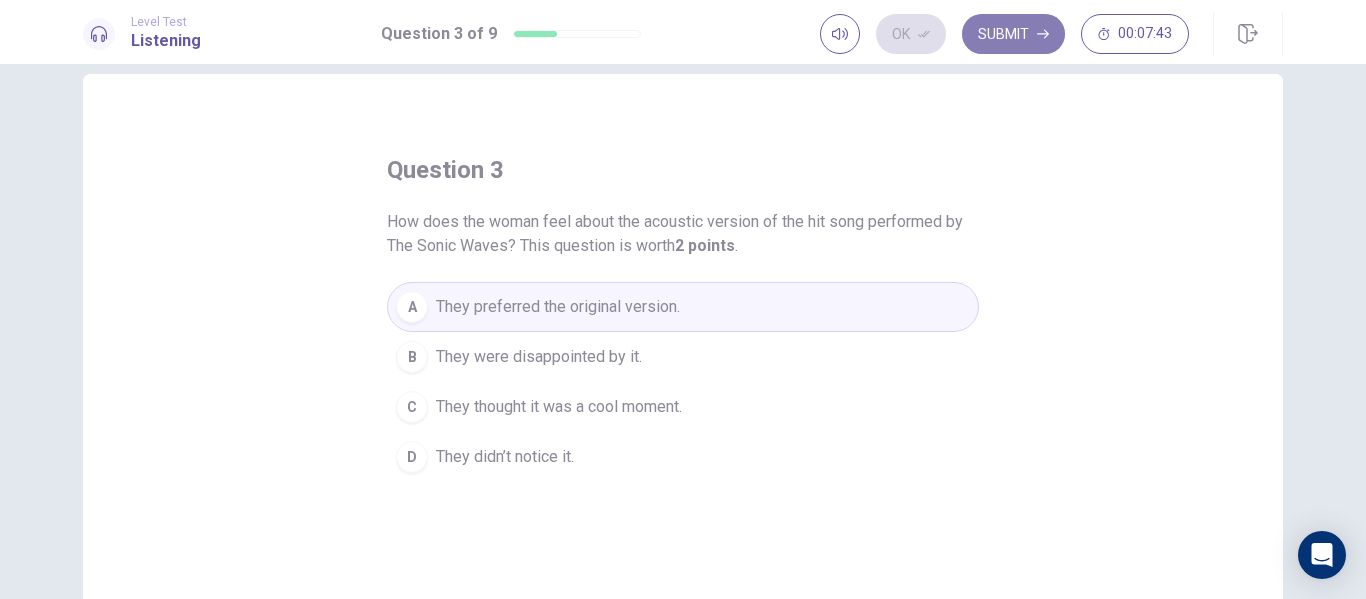 click on "Submit" at bounding box center [1013, 34] 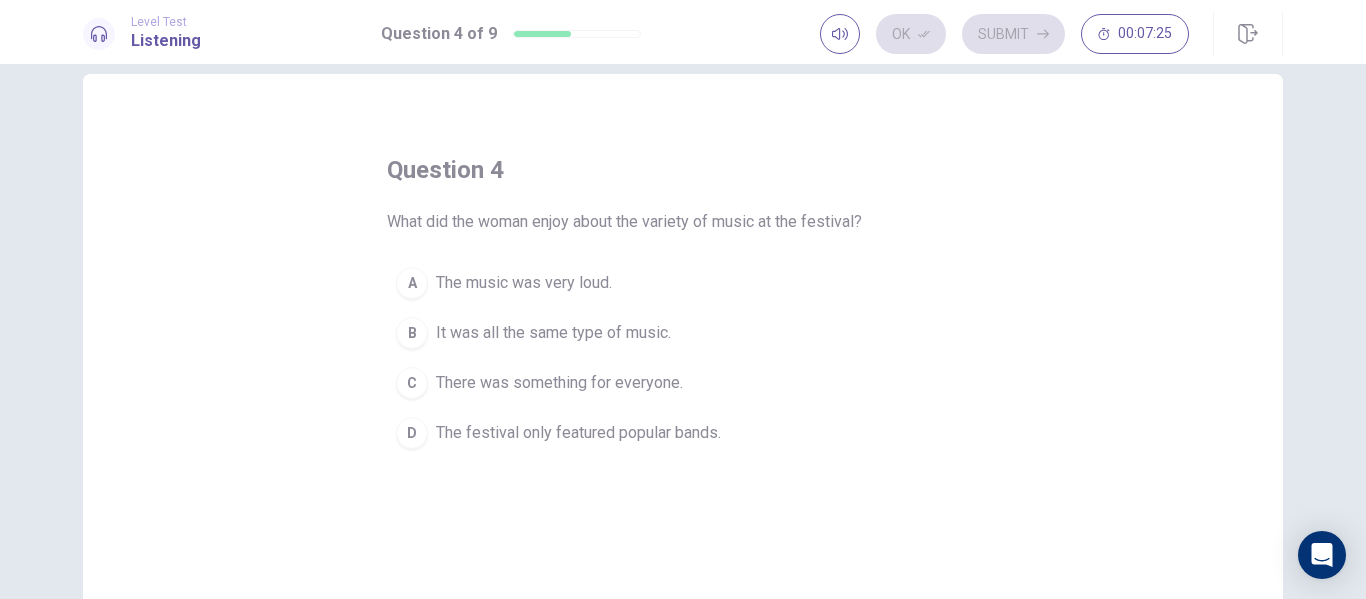 click on "The festival only featured popular bands." at bounding box center (578, 433) 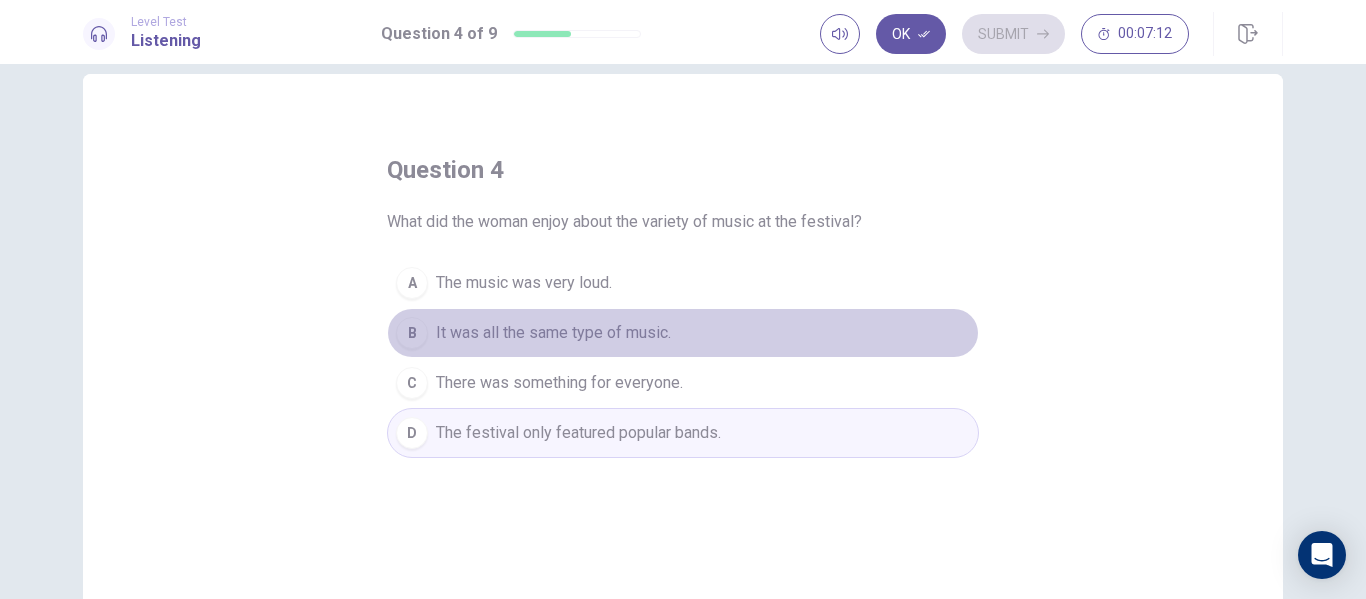 click on "It was all the same type of music." at bounding box center [553, 333] 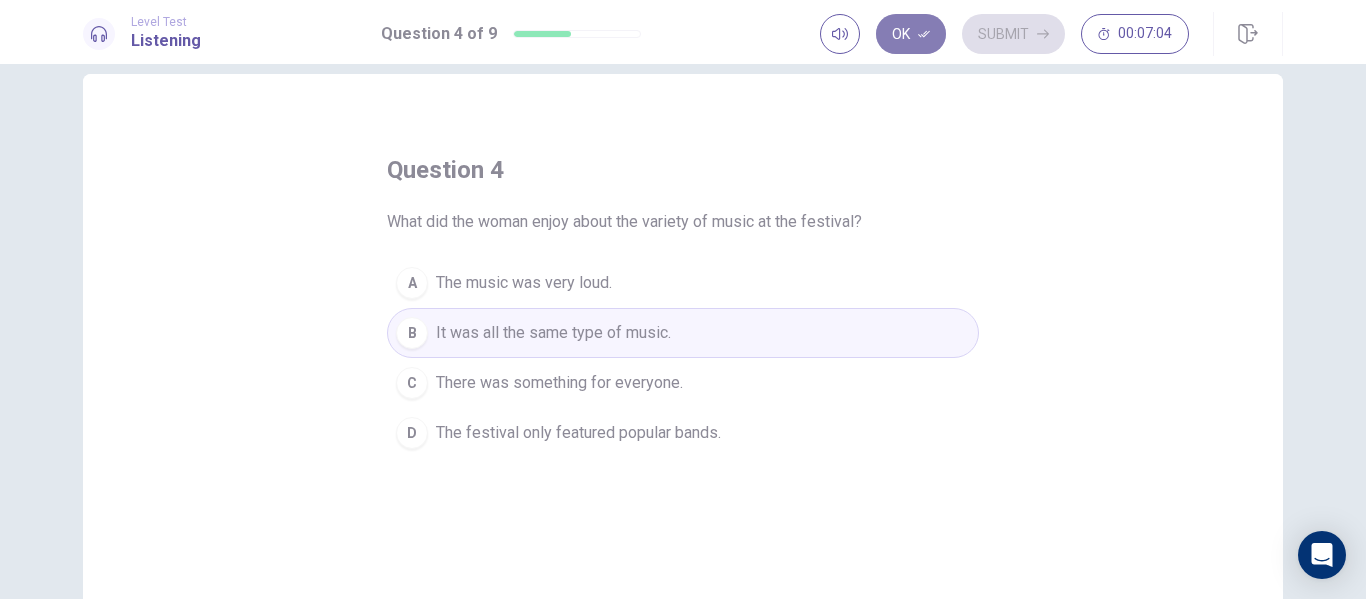 click 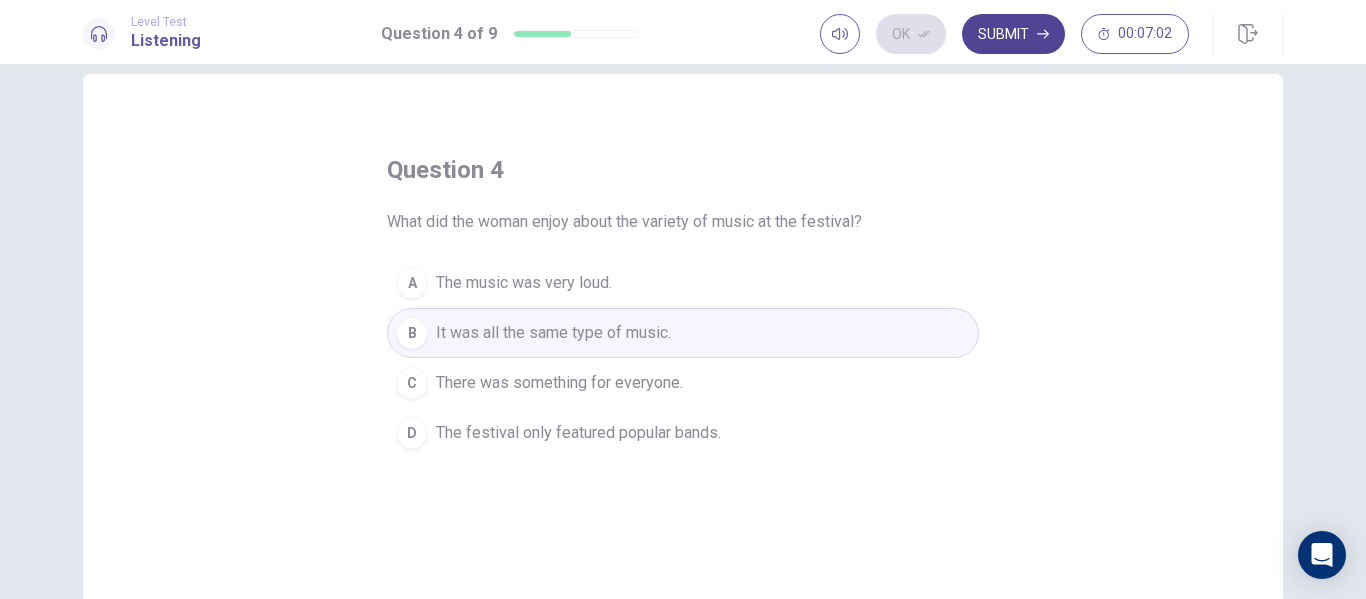 click on "Submit" at bounding box center [1013, 34] 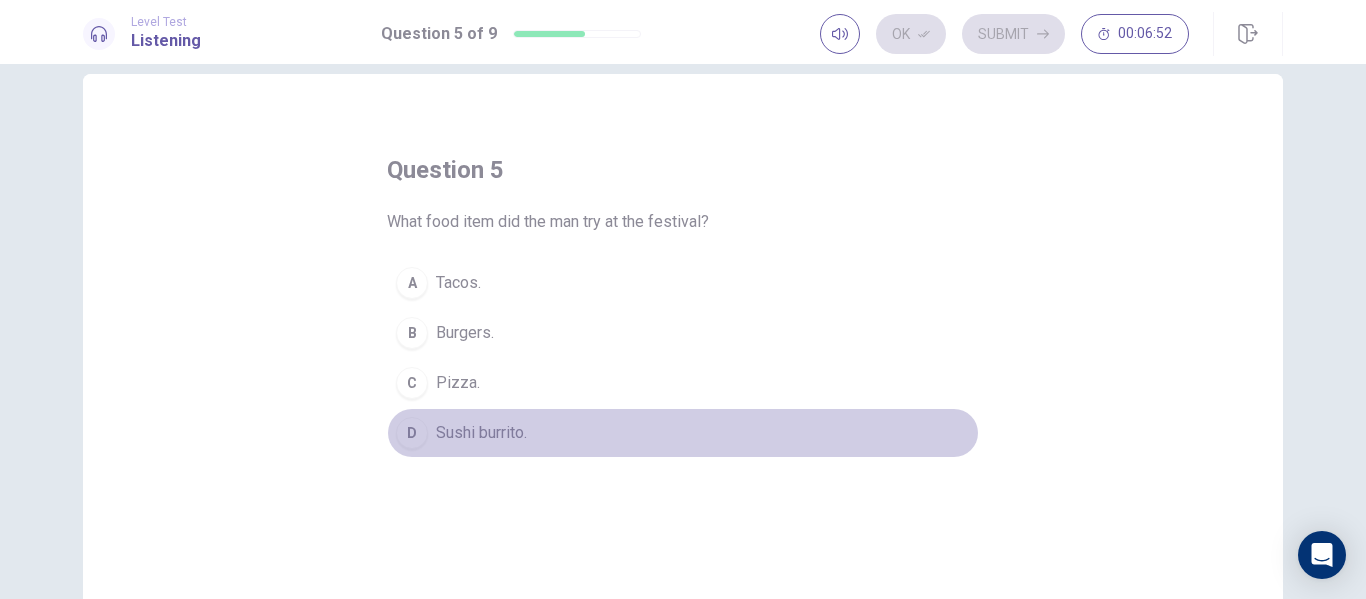 click on "Sushi burrito." at bounding box center (481, 433) 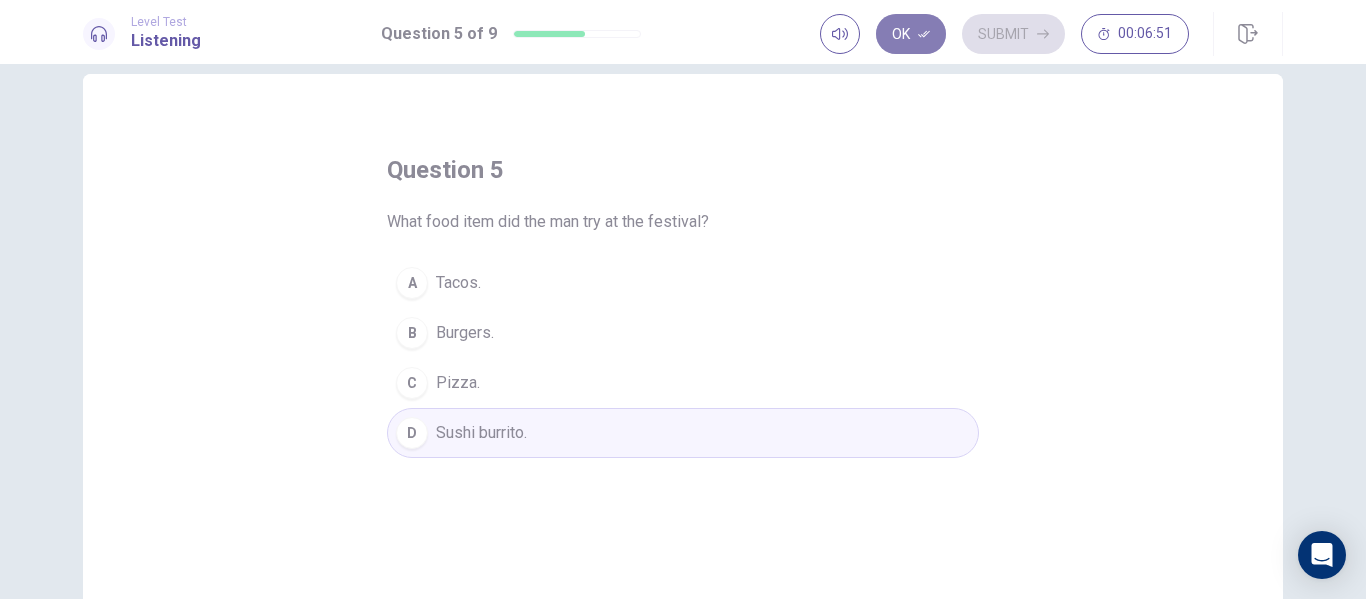 click 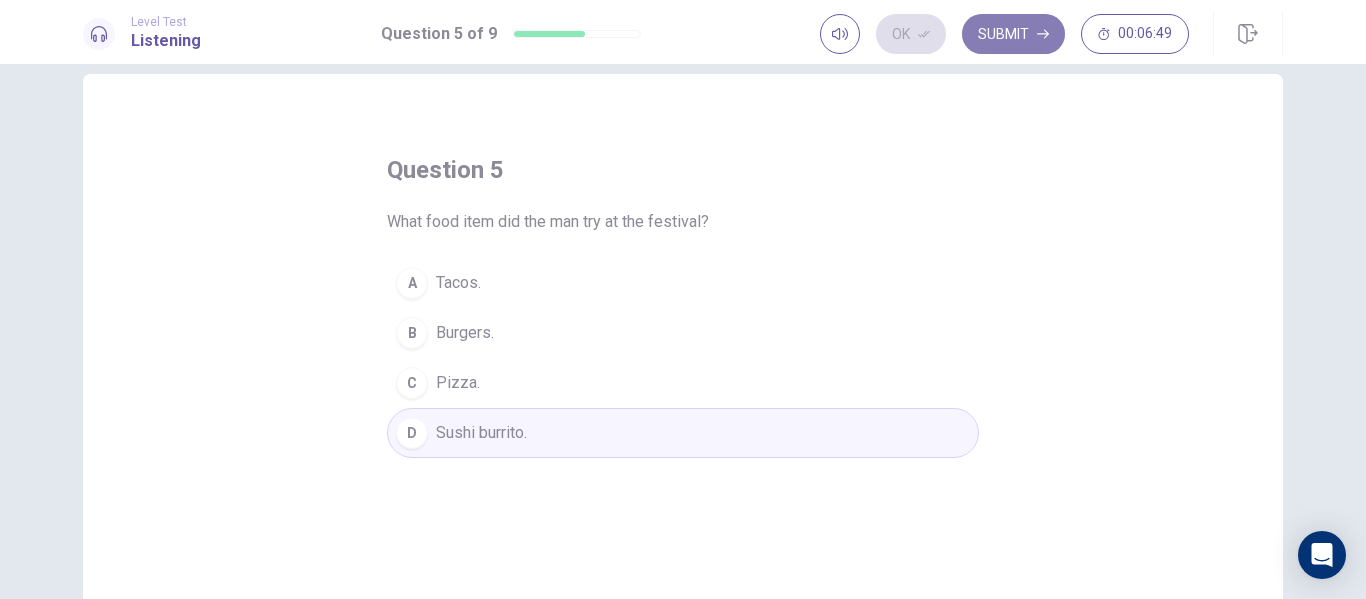 click on "Submit" at bounding box center (1013, 34) 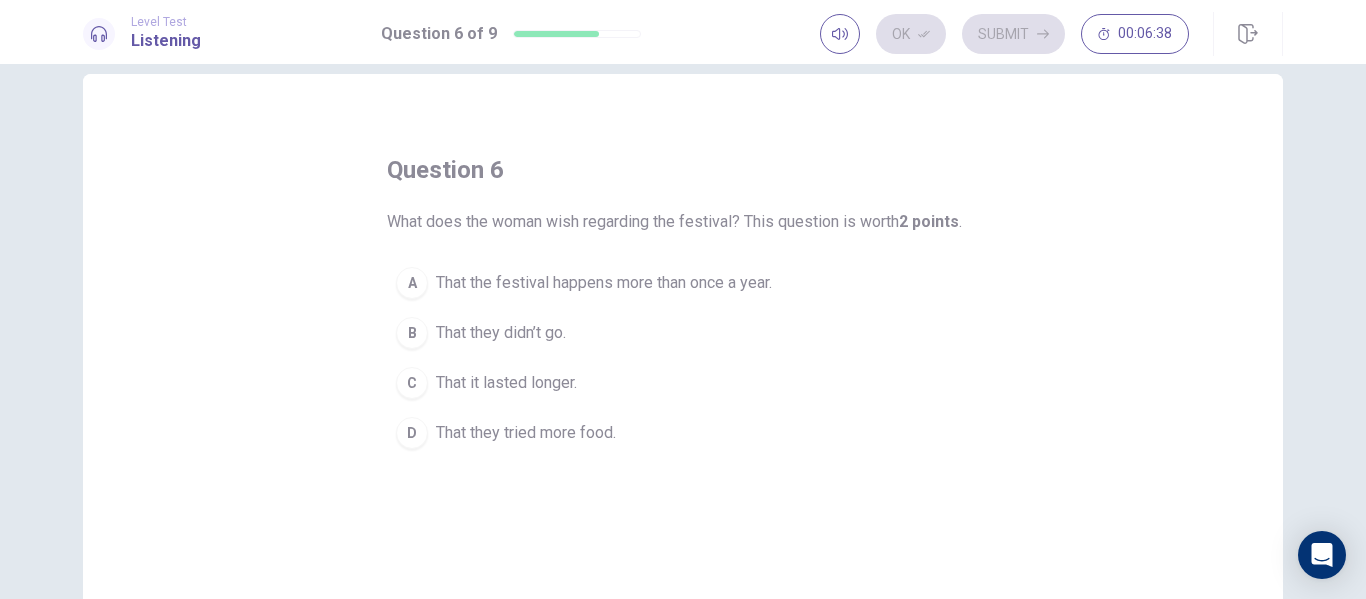 click on "That the festival happens more than once a year." at bounding box center [604, 283] 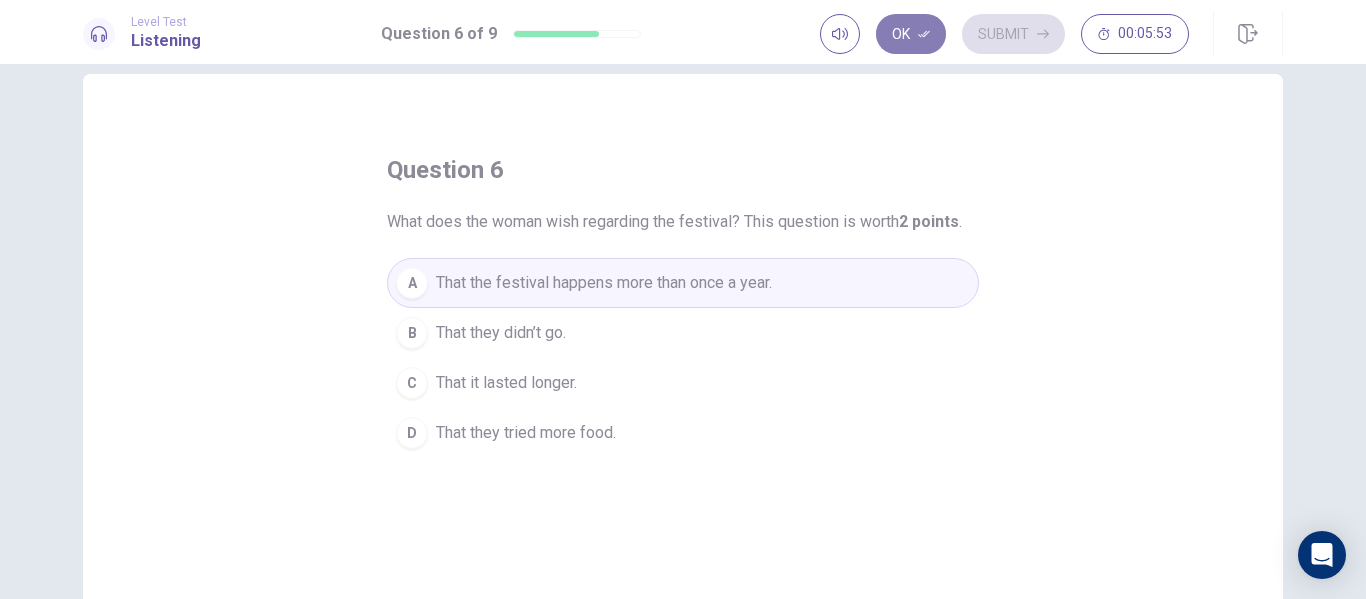 click on "Ok" at bounding box center (911, 34) 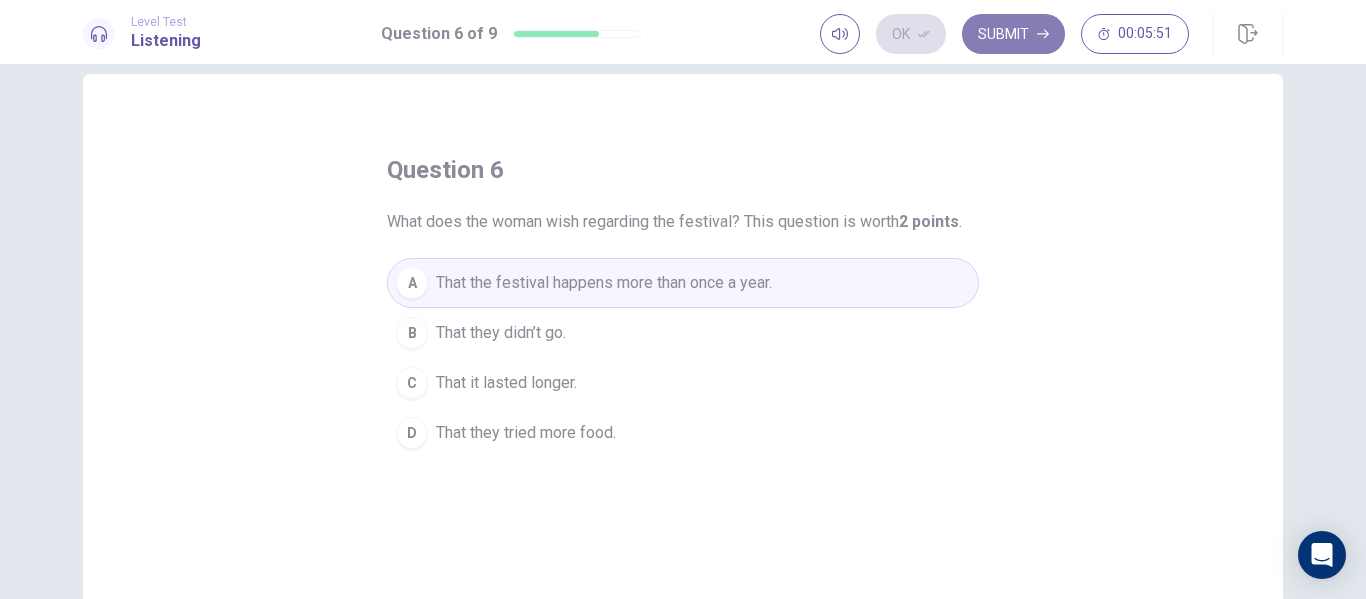 click on "Submit" at bounding box center (1013, 34) 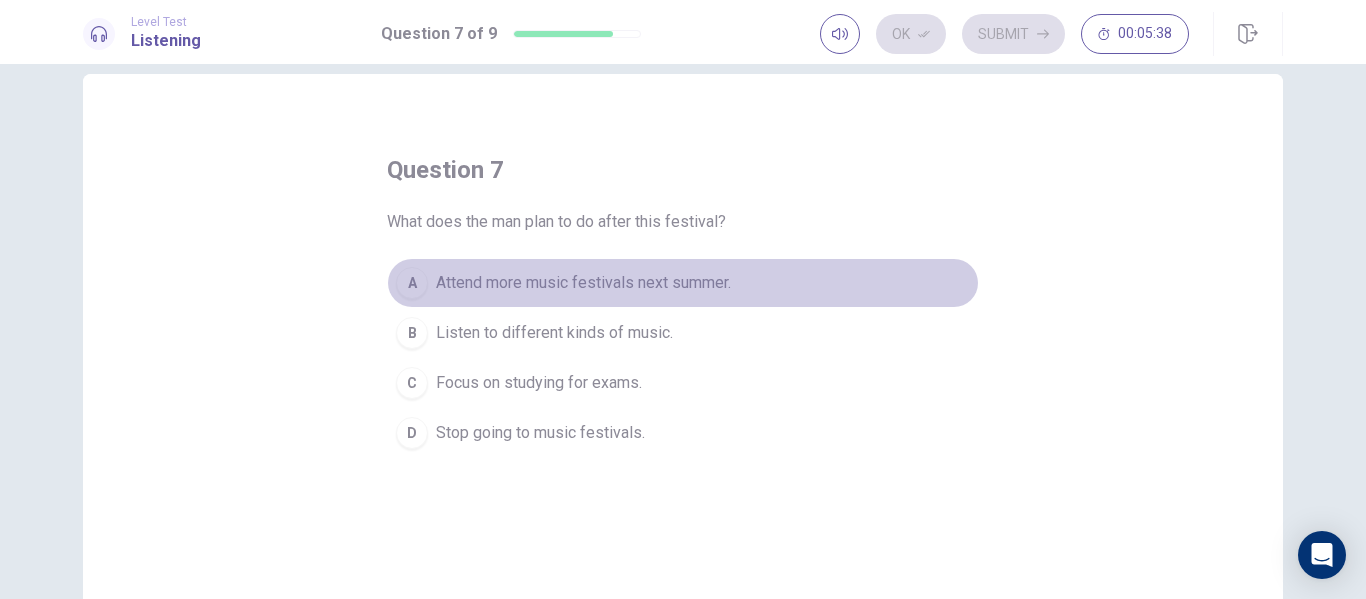 click on "Attend more music festivals next summer." at bounding box center [583, 283] 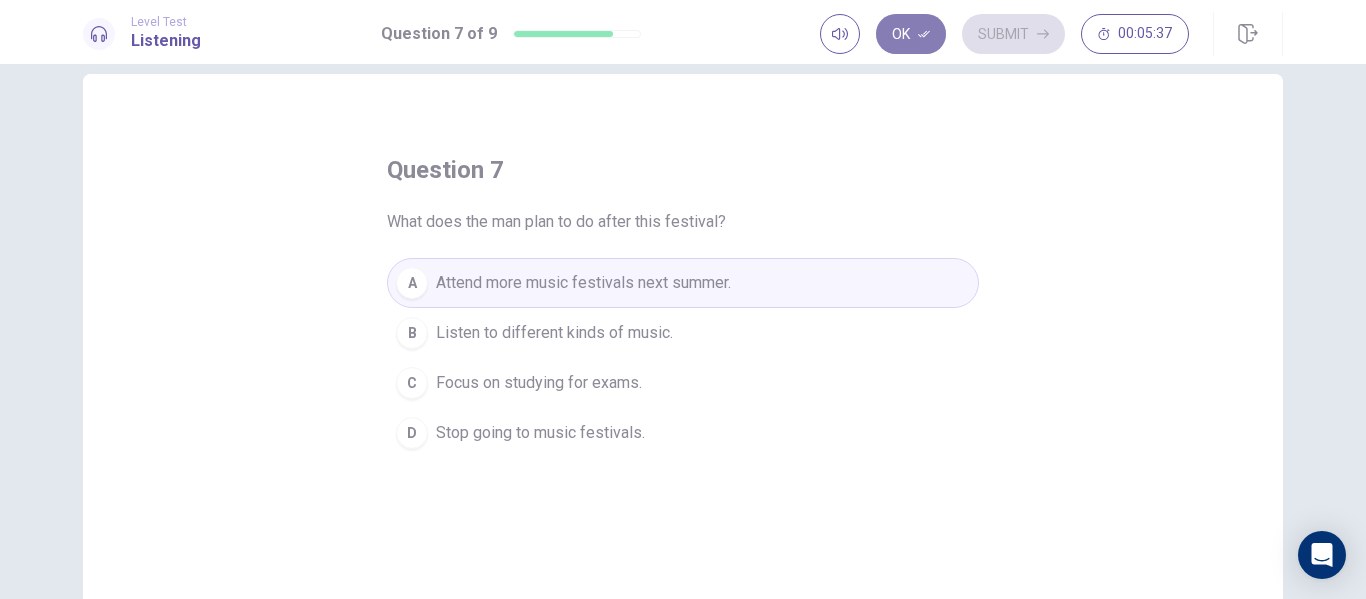 click on "Ok" at bounding box center (911, 34) 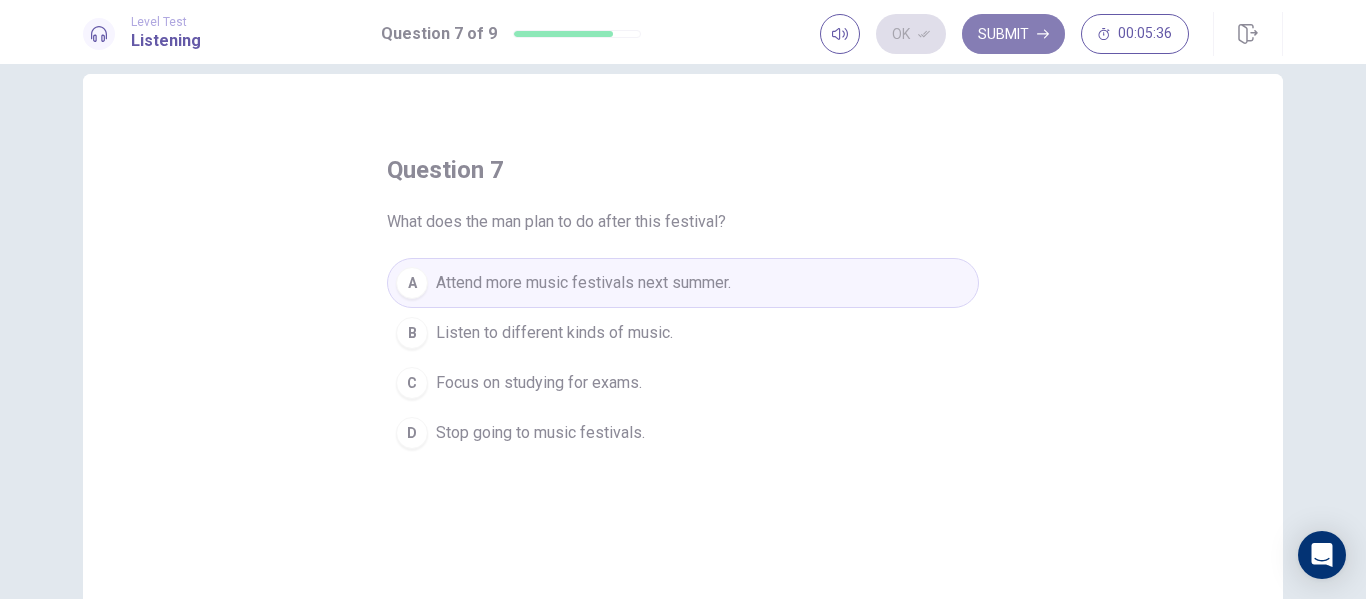 click on "Submit" at bounding box center [1013, 34] 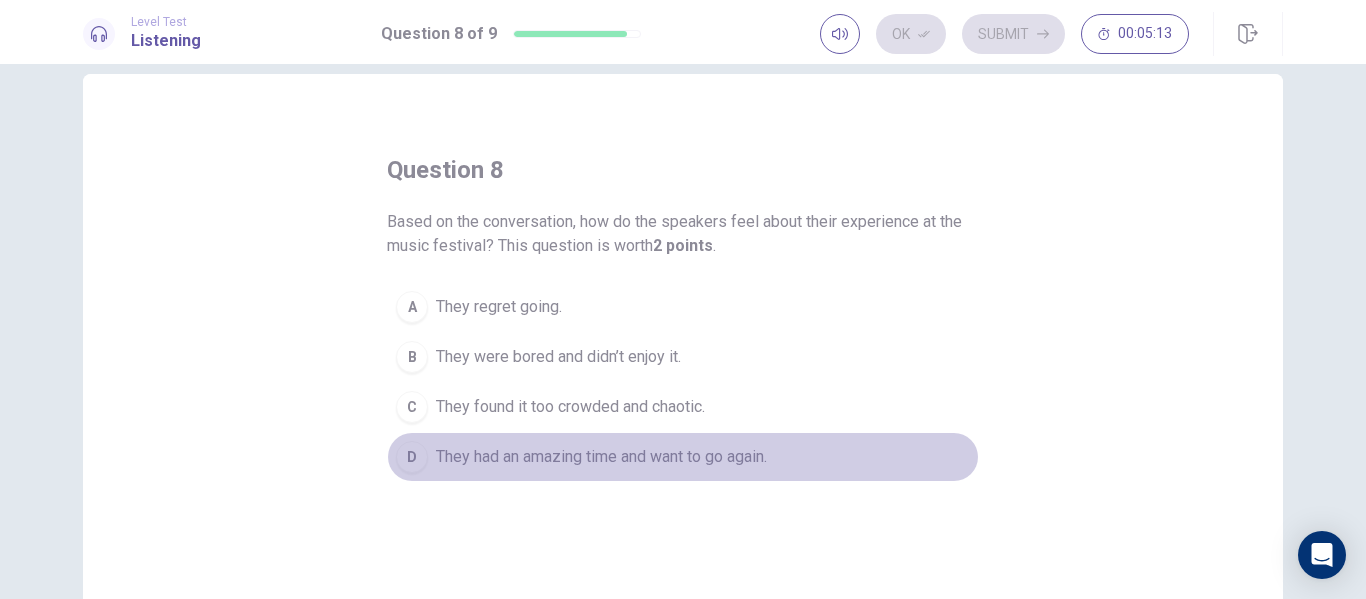 click on "They had an amazing time and want to go again." at bounding box center [601, 457] 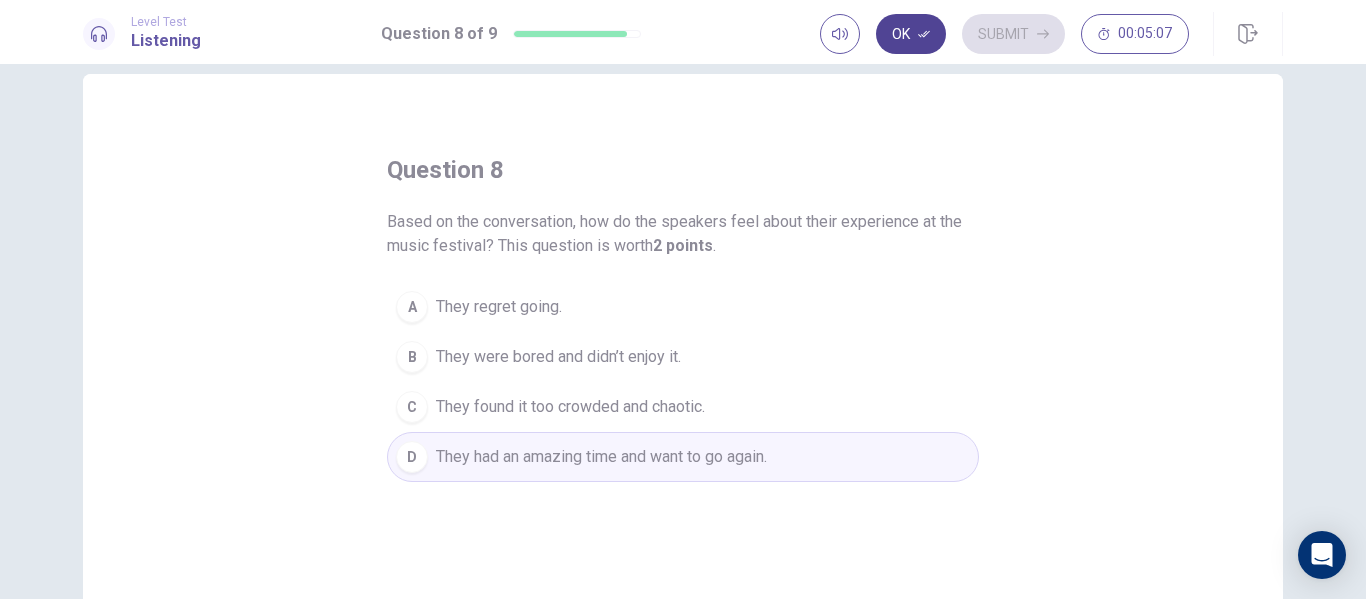 click on "Ok" at bounding box center (911, 34) 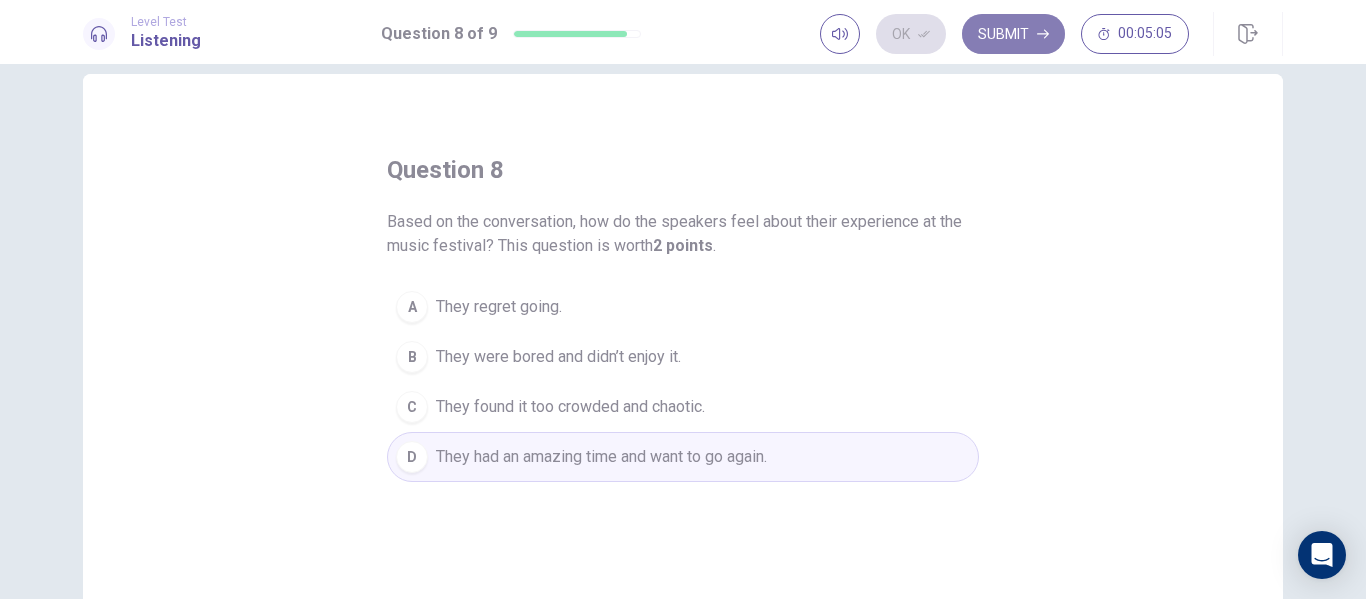 click on "Submit" at bounding box center (1013, 34) 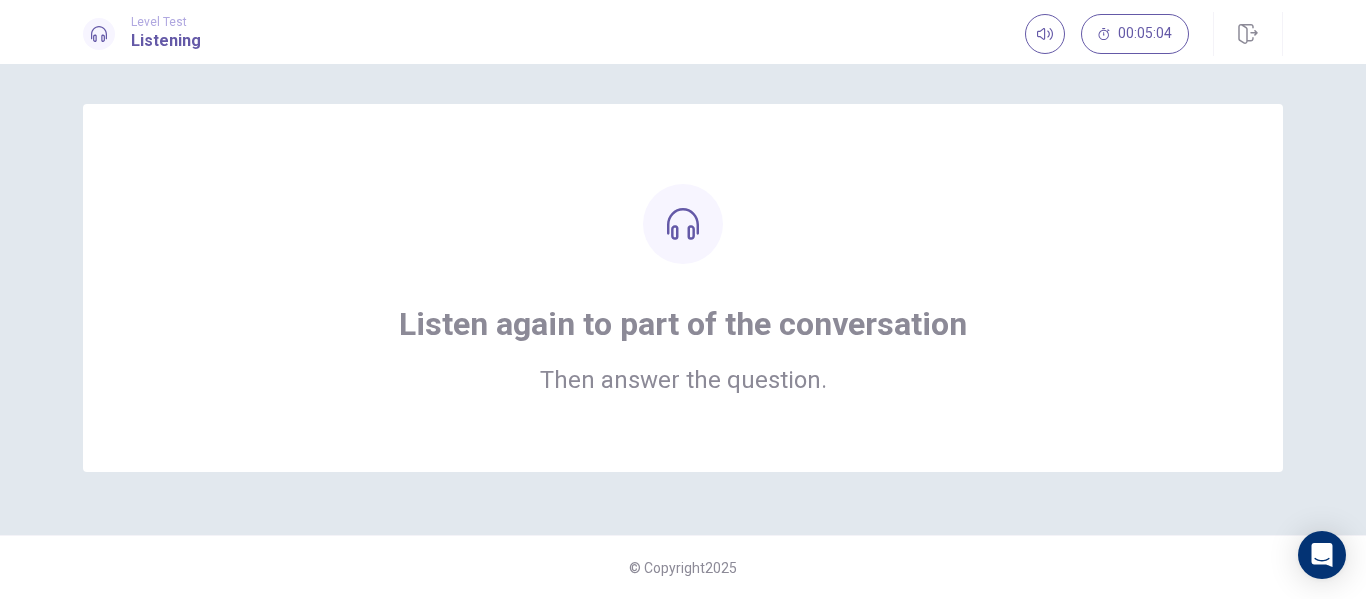 scroll, scrollTop: 0, scrollLeft: 0, axis: both 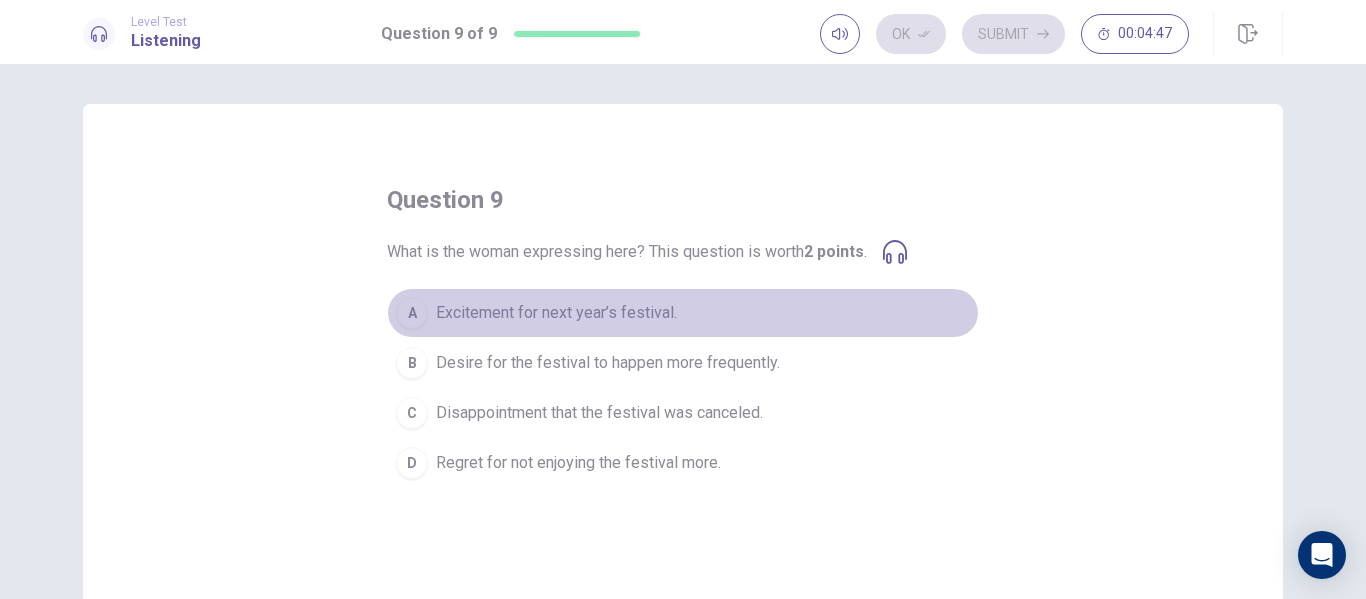 click on "Excitement for next year’s festival." at bounding box center (556, 313) 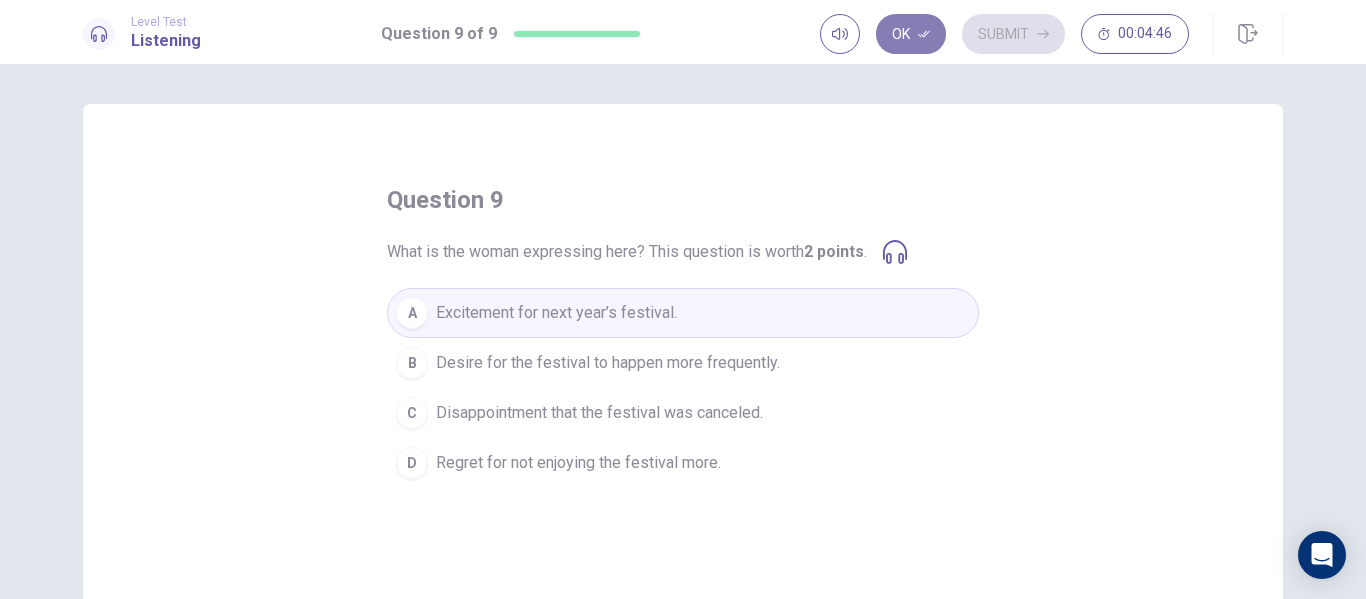 click on "Ok" at bounding box center (911, 34) 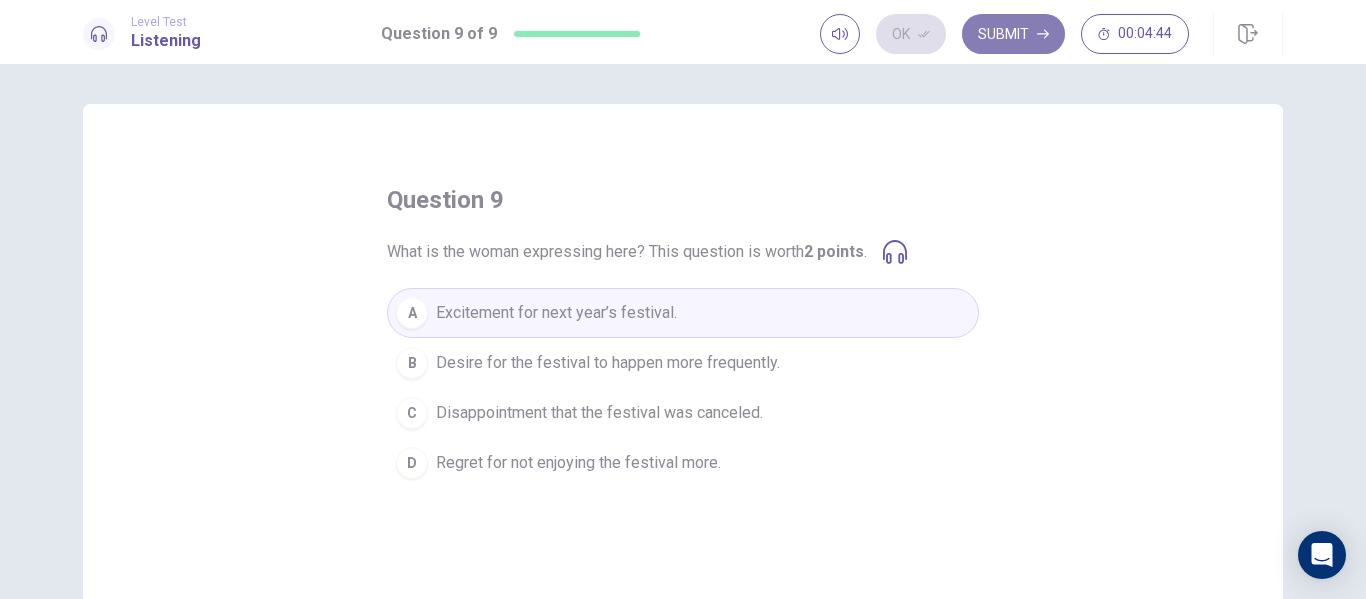 click on "Submit" at bounding box center [1013, 34] 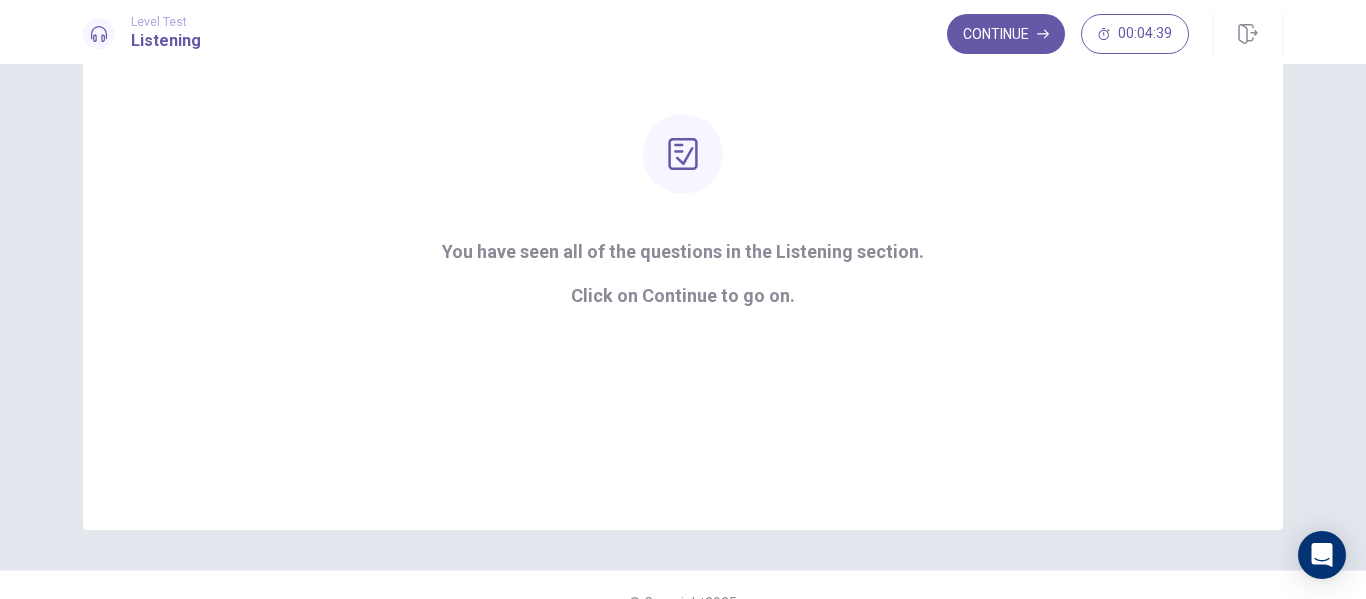 scroll, scrollTop: 249, scrollLeft: 0, axis: vertical 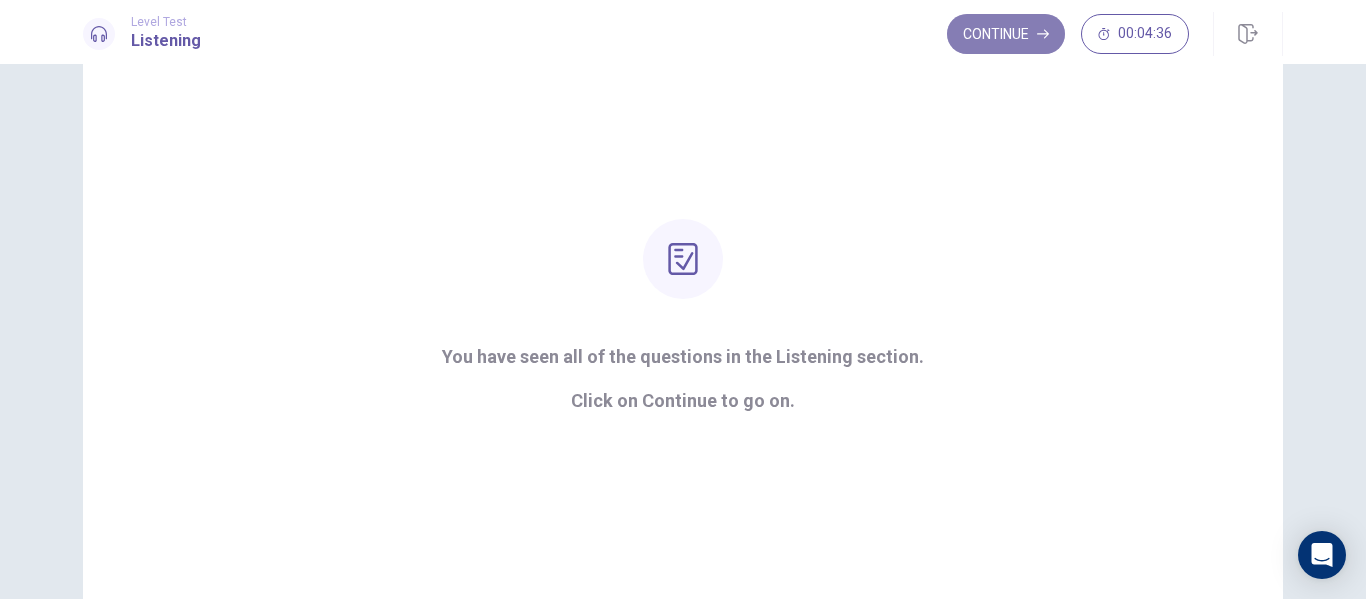 click on "Continue" at bounding box center [1006, 34] 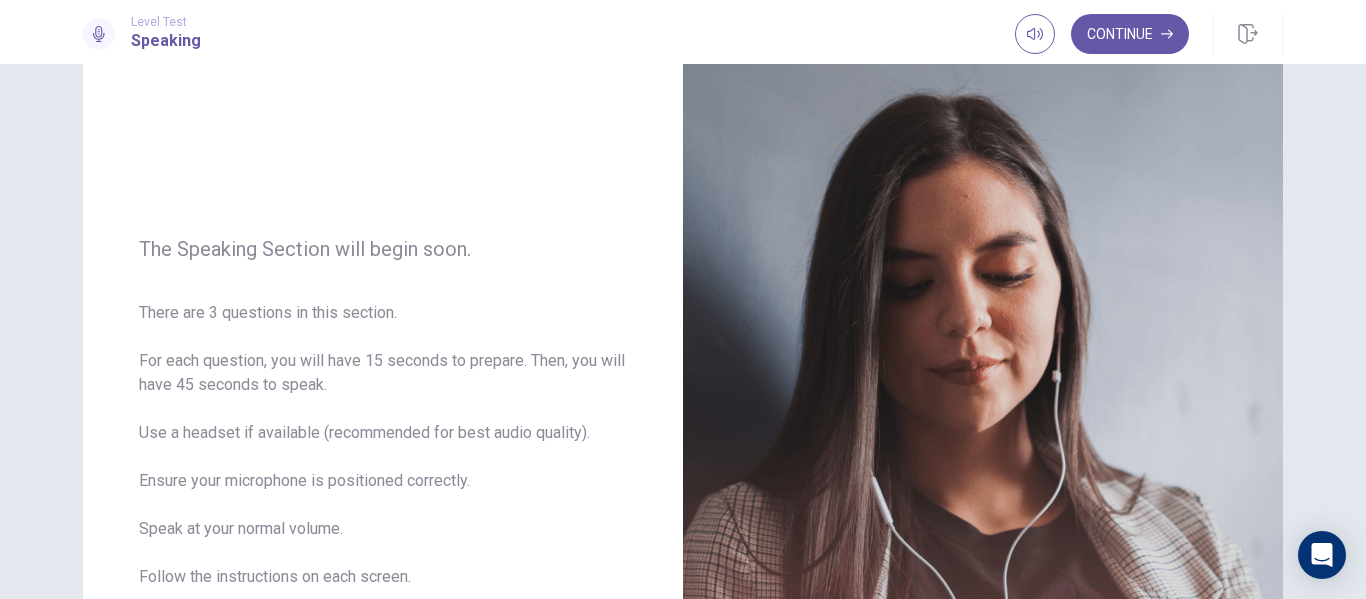 scroll, scrollTop: 83, scrollLeft: 0, axis: vertical 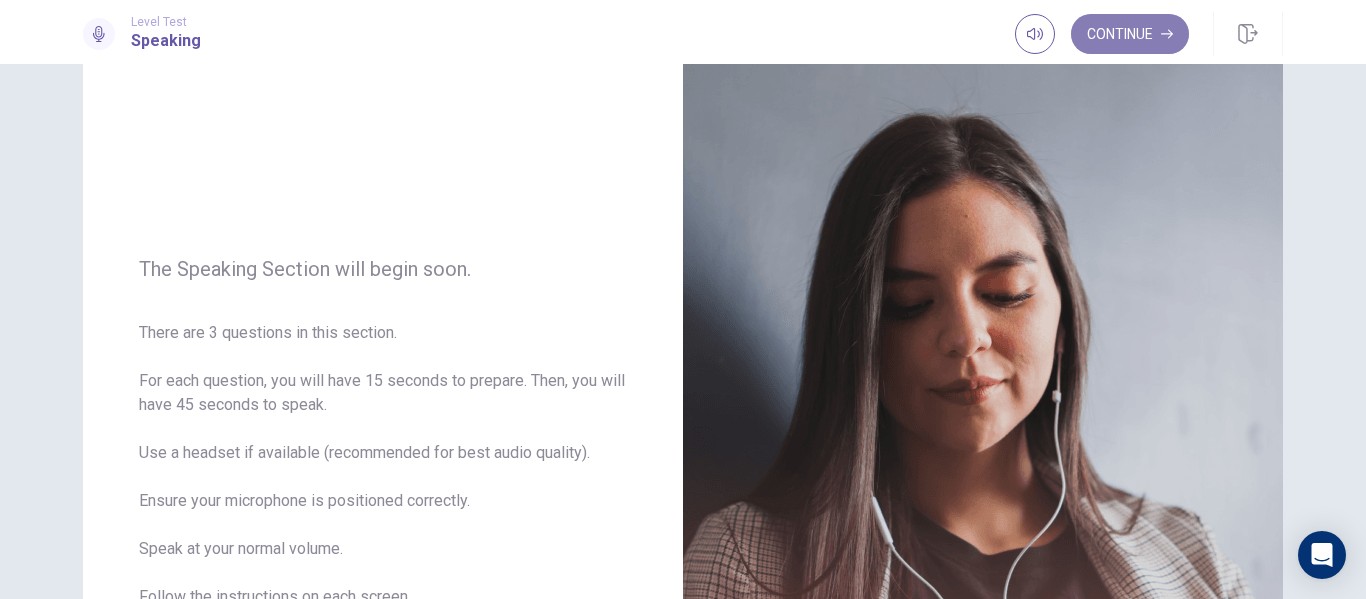 click on "Continue" at bounding box center [1130, 34] 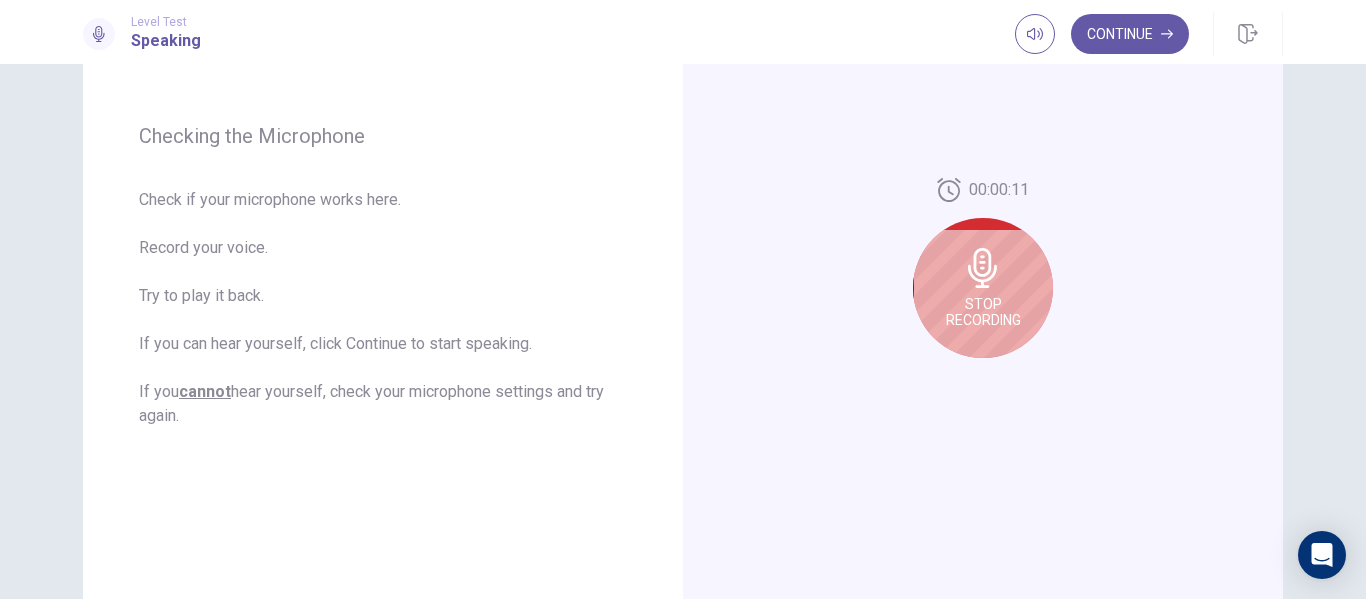 scroll, scrollTop: 252, scrollLeft: 0, axis: vertical 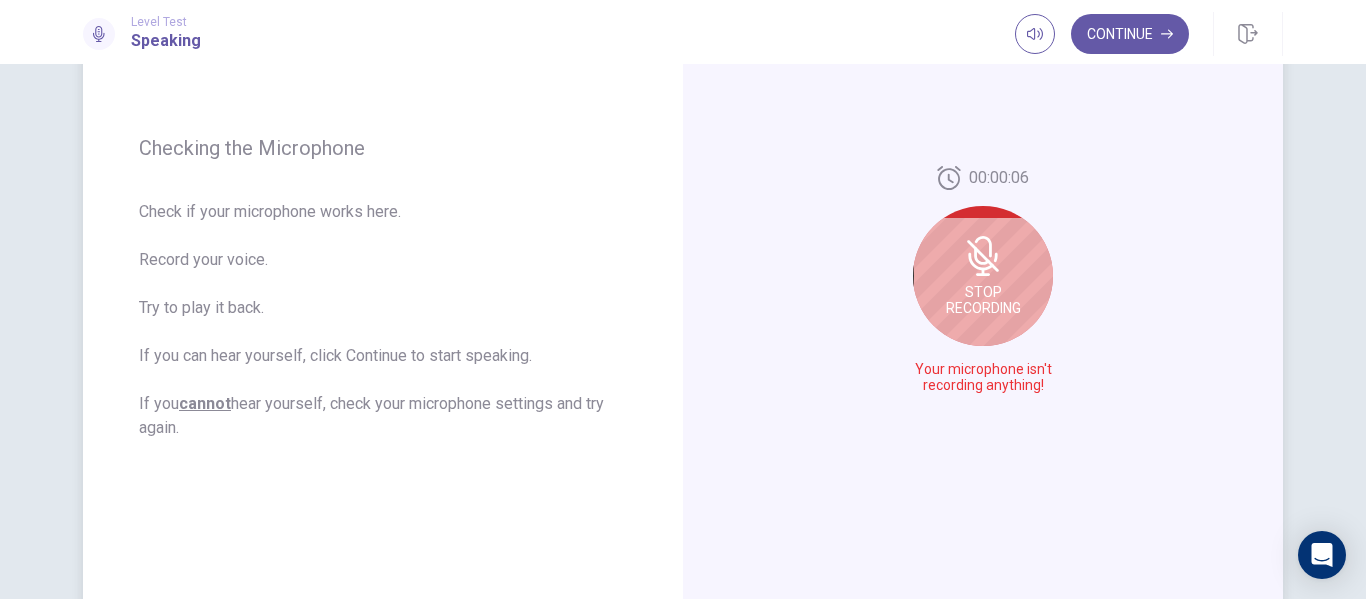click on "Stop   Recording" at bounding box center (983, 276) 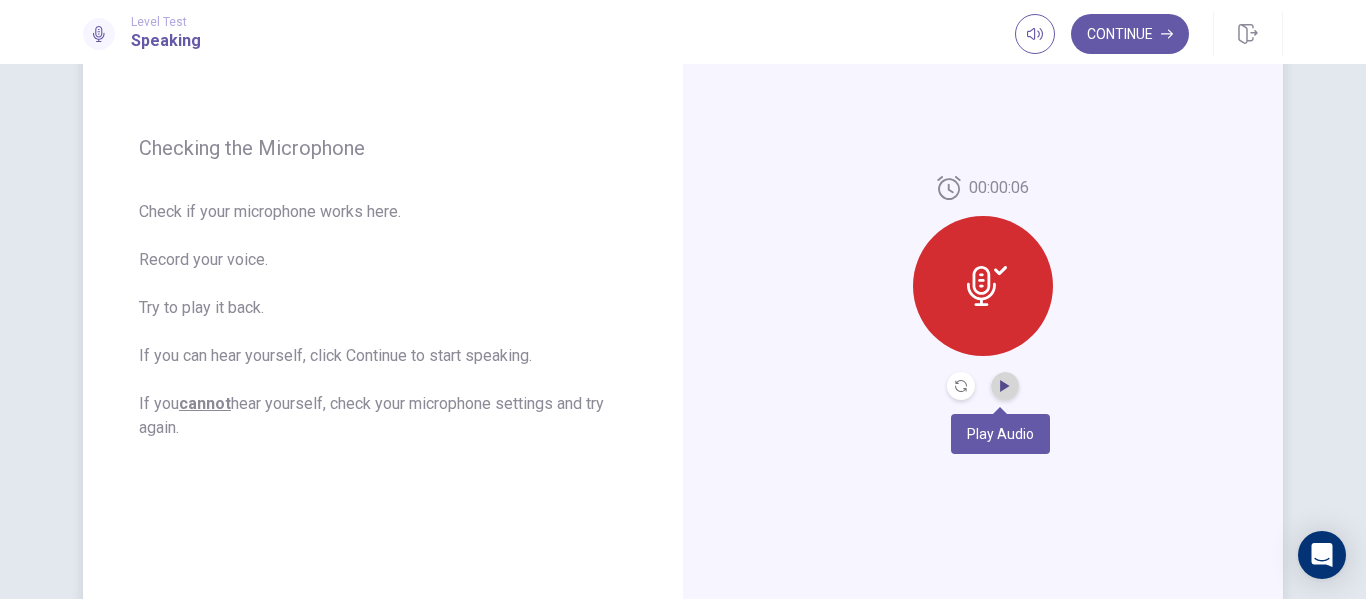 click 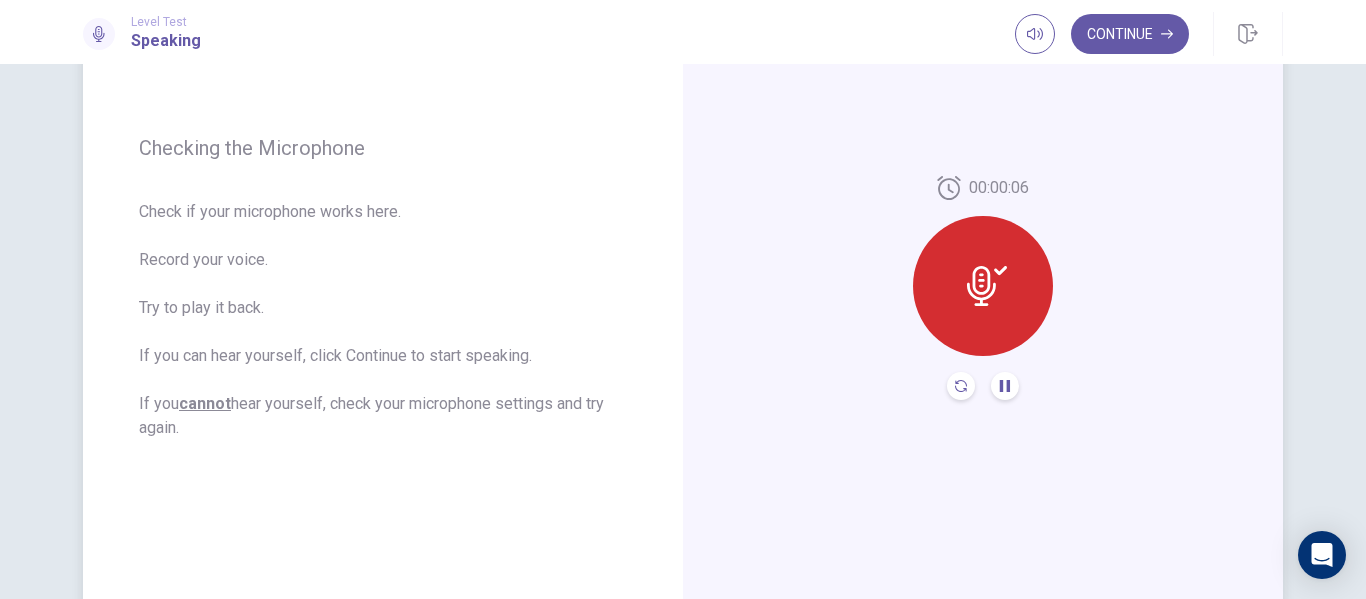 click 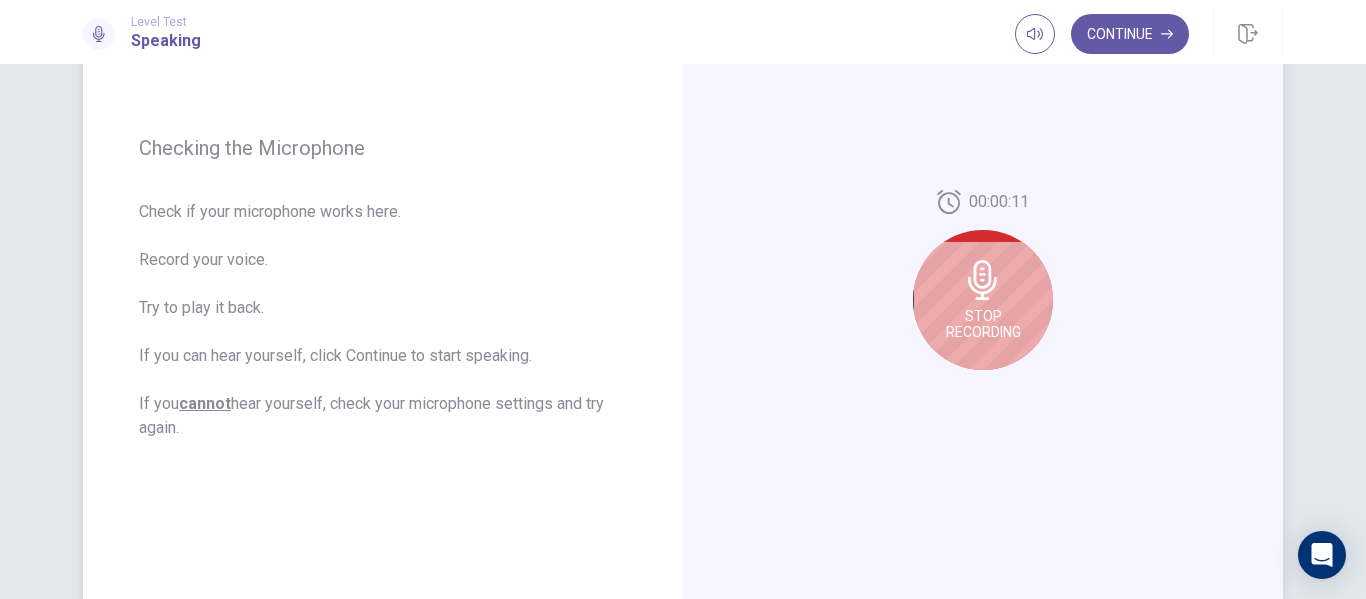 click on "Stop   Recording" at bounding box center (983, 324) 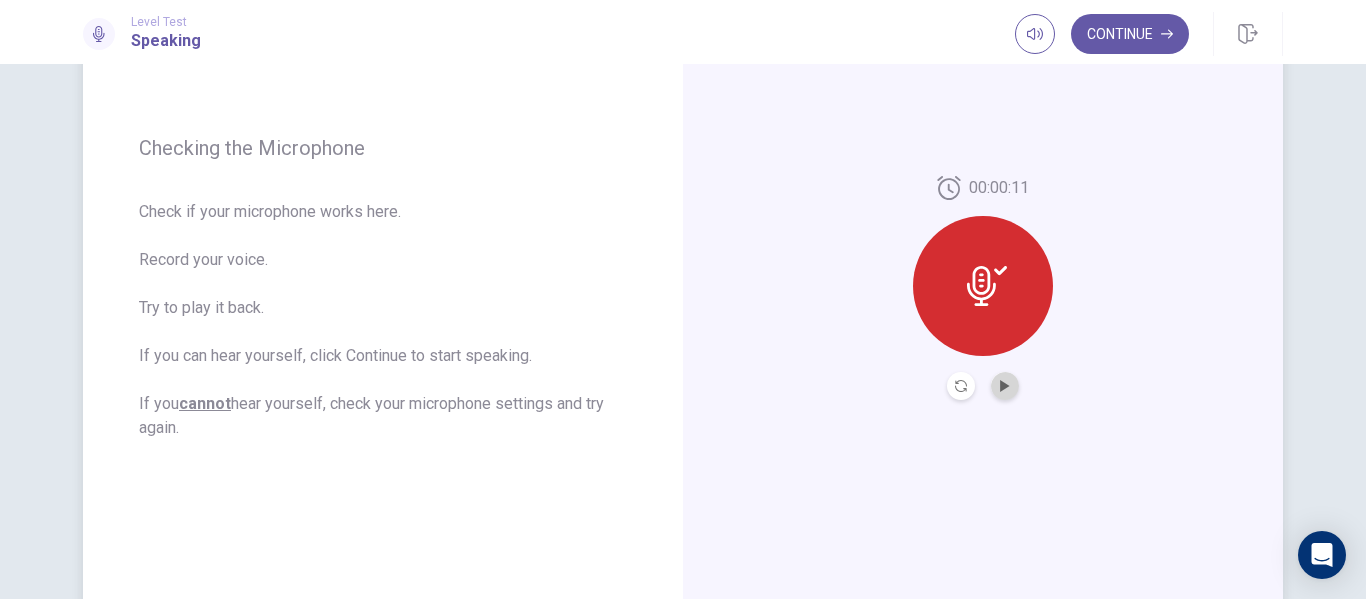 click at bounding box center [1005, 386] 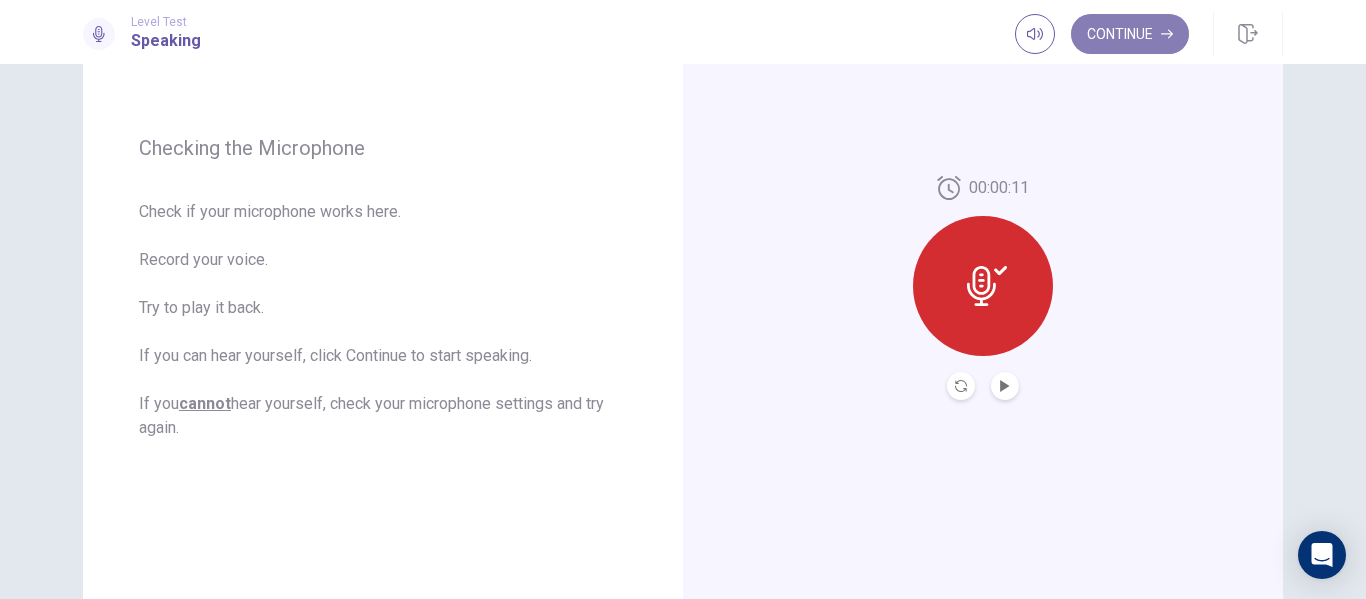 click on "Continue" at bounding box center (1130, 34) 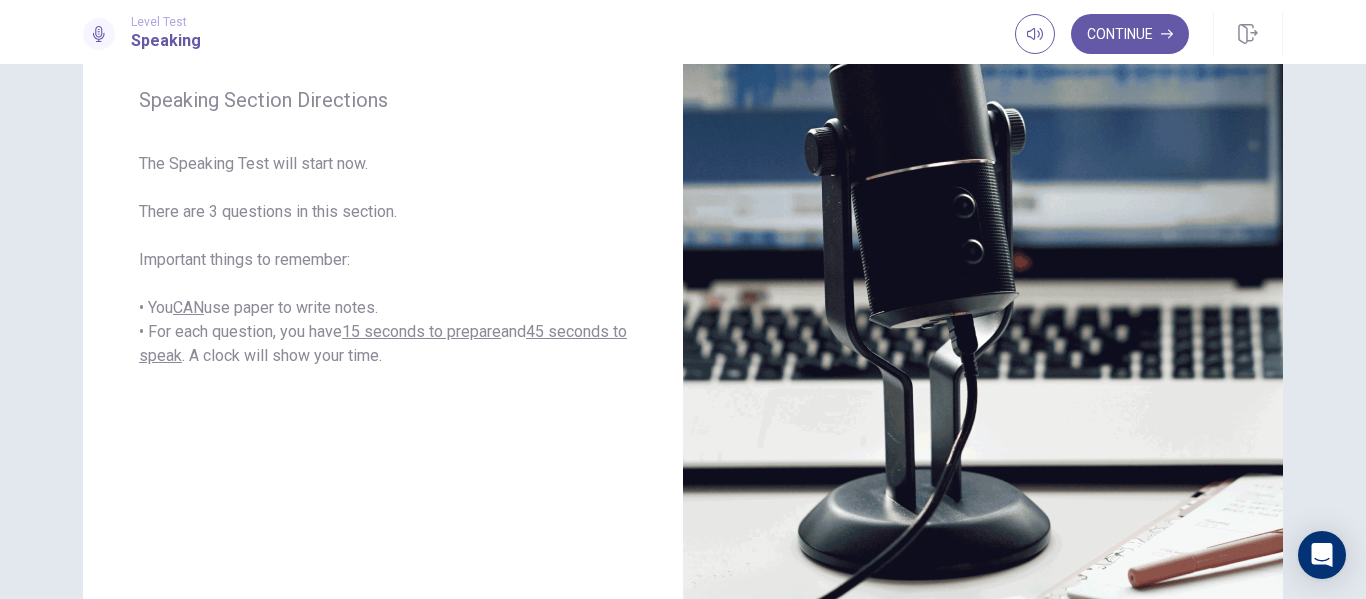 scroll, scrollTop: 244, scrollLeft: 0, axis: vertical 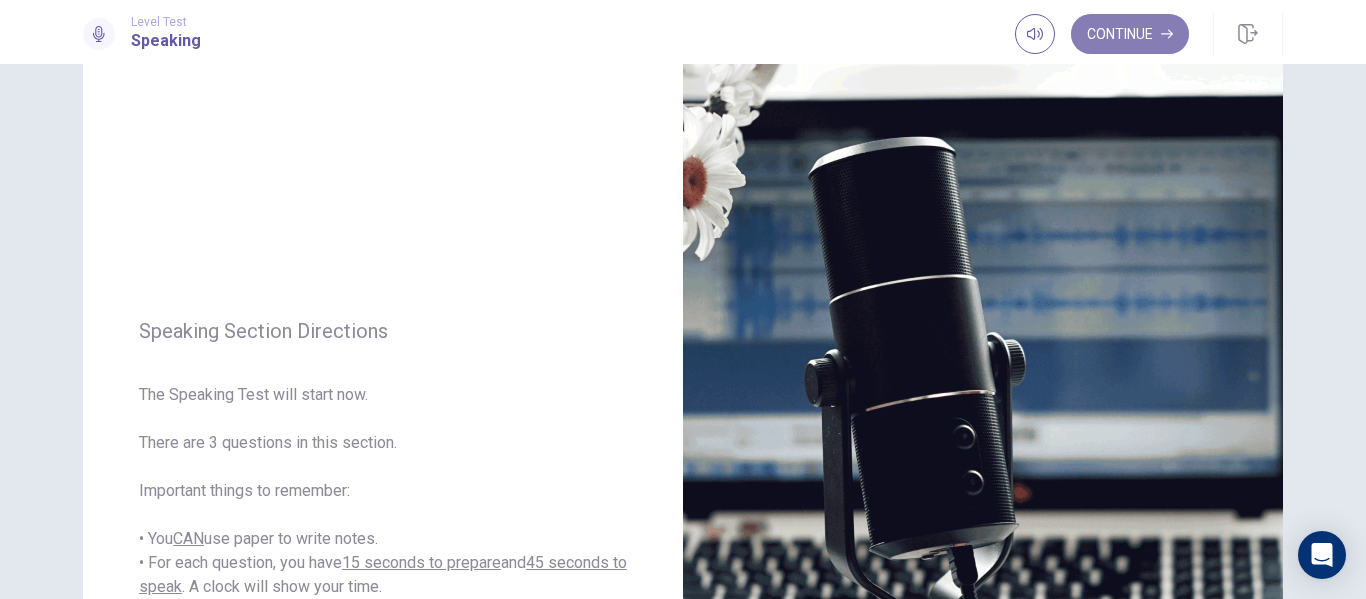 click on "Continue" at bounding box center (1130, 34) 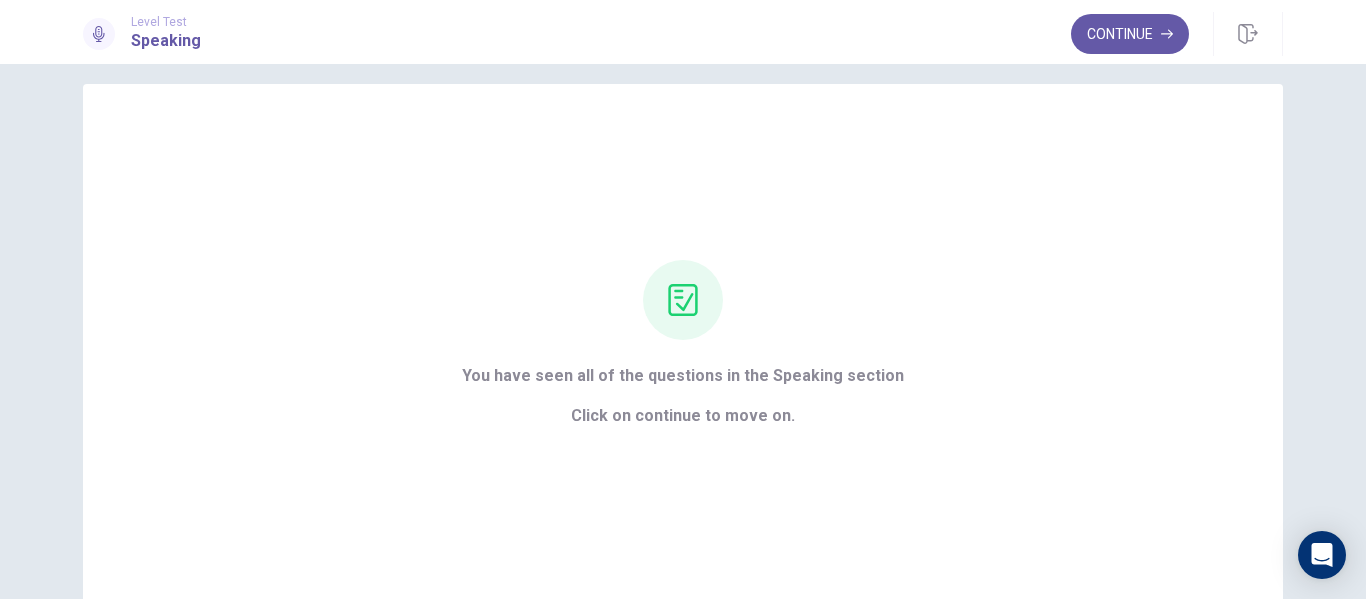 scroll, scrollTop: 0, scrollLeft: 0, axis: both 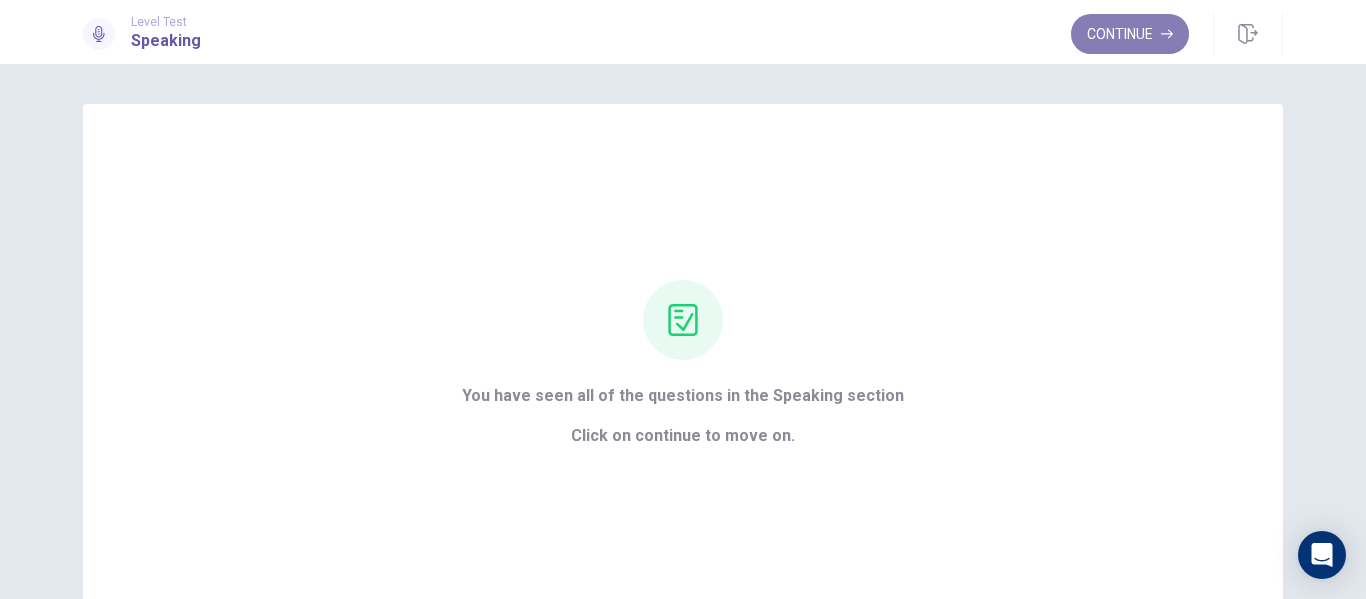 click on "Continue" at bounding box center [1130, 34] 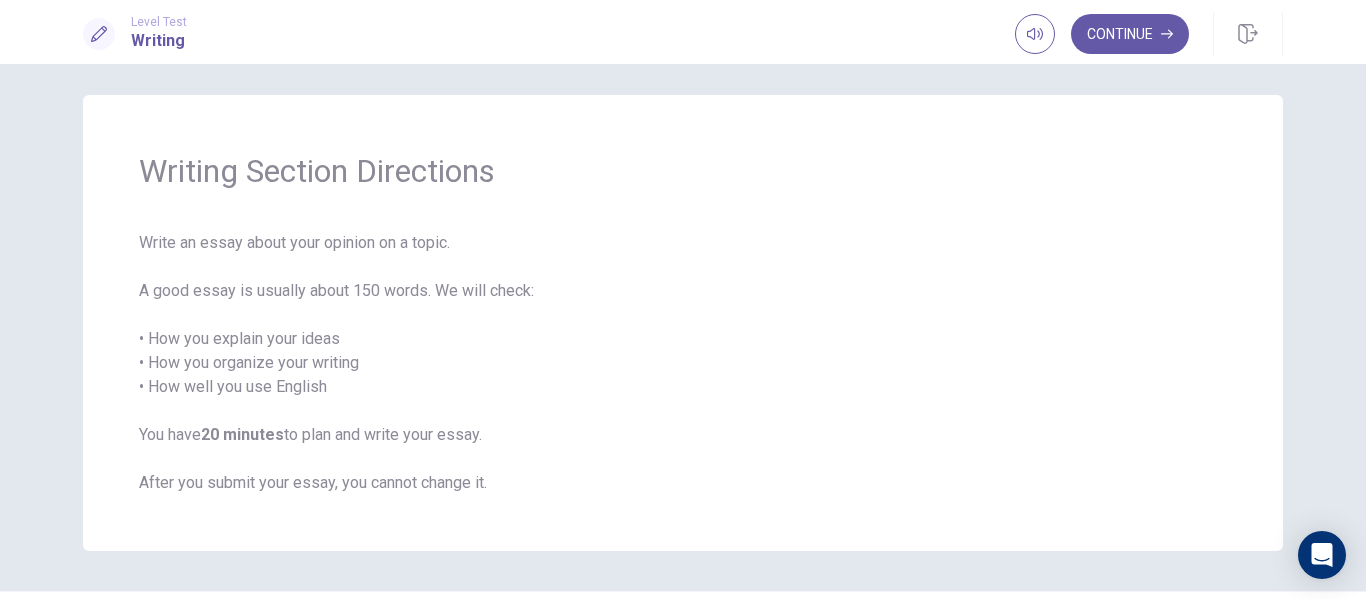 scroll, scrollTop: 0, scrollLeft: 0, axis: both 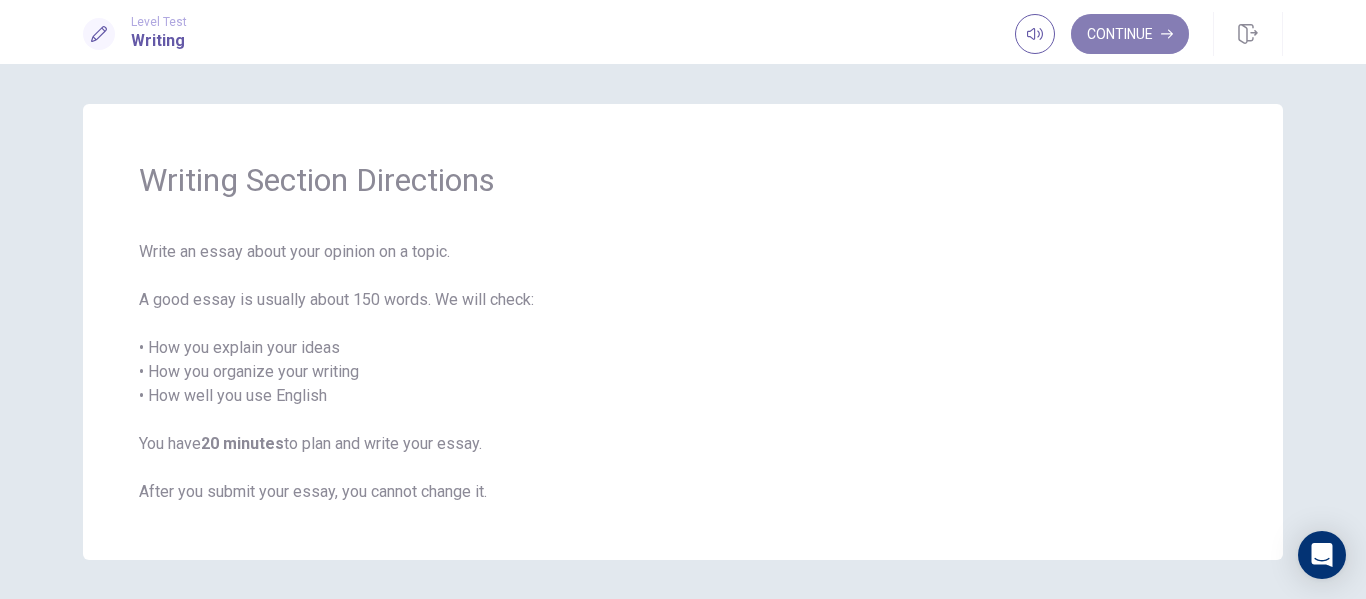 click on "Continue" at bounding box center [1130, 34] 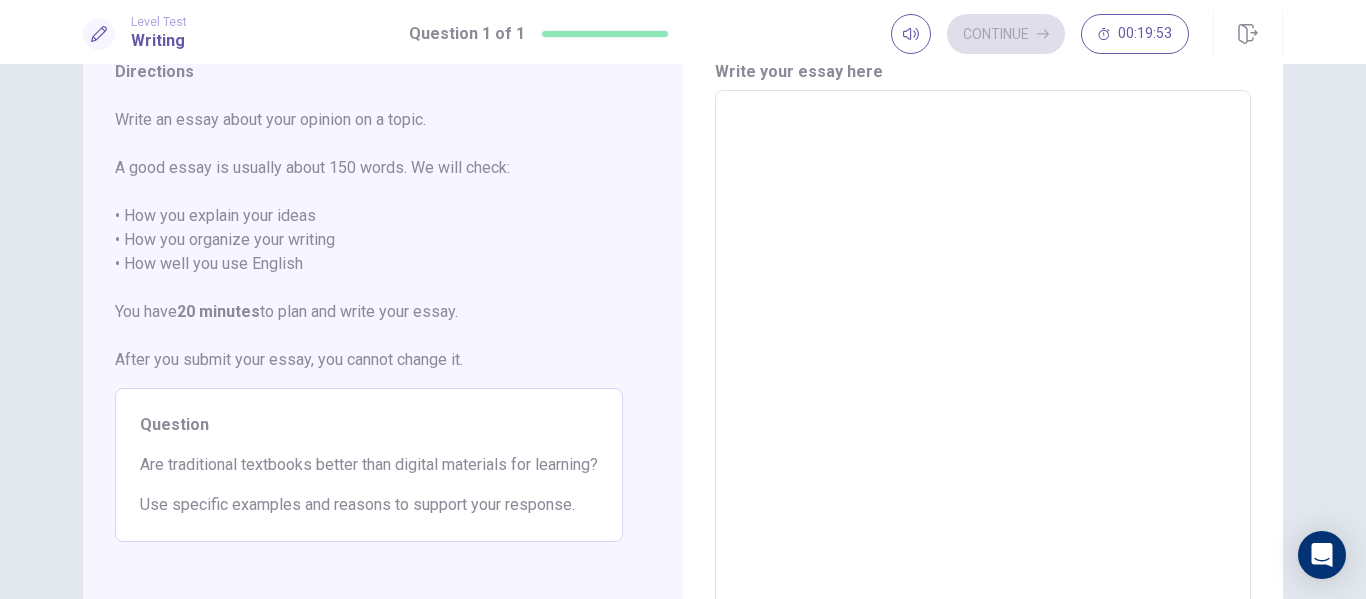 scroll, scrollTop: 82, scrollLeft: 0, axis: vertical 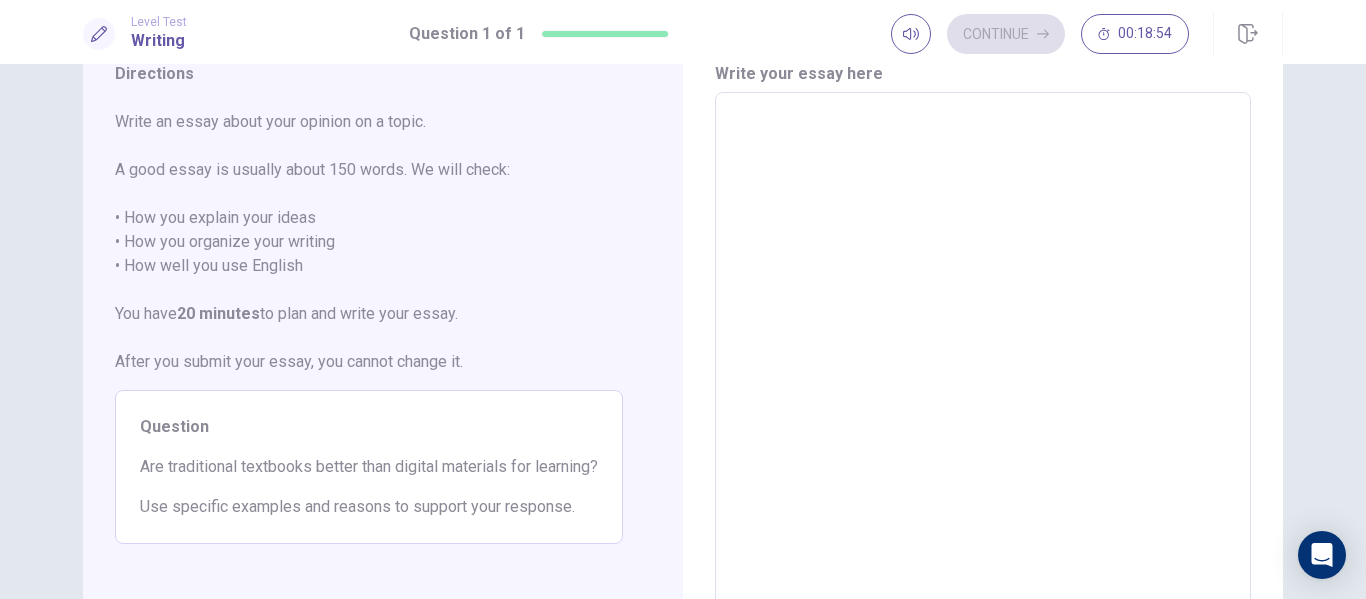 click at bounding box center [983, 369] 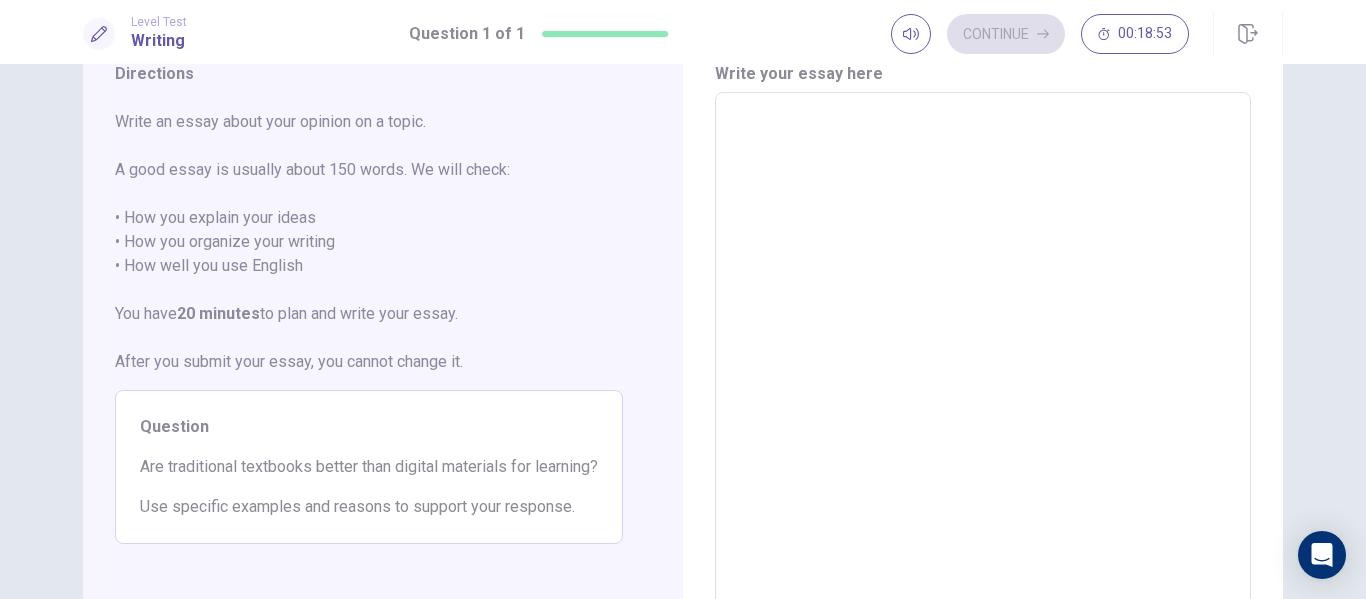 type on "*" 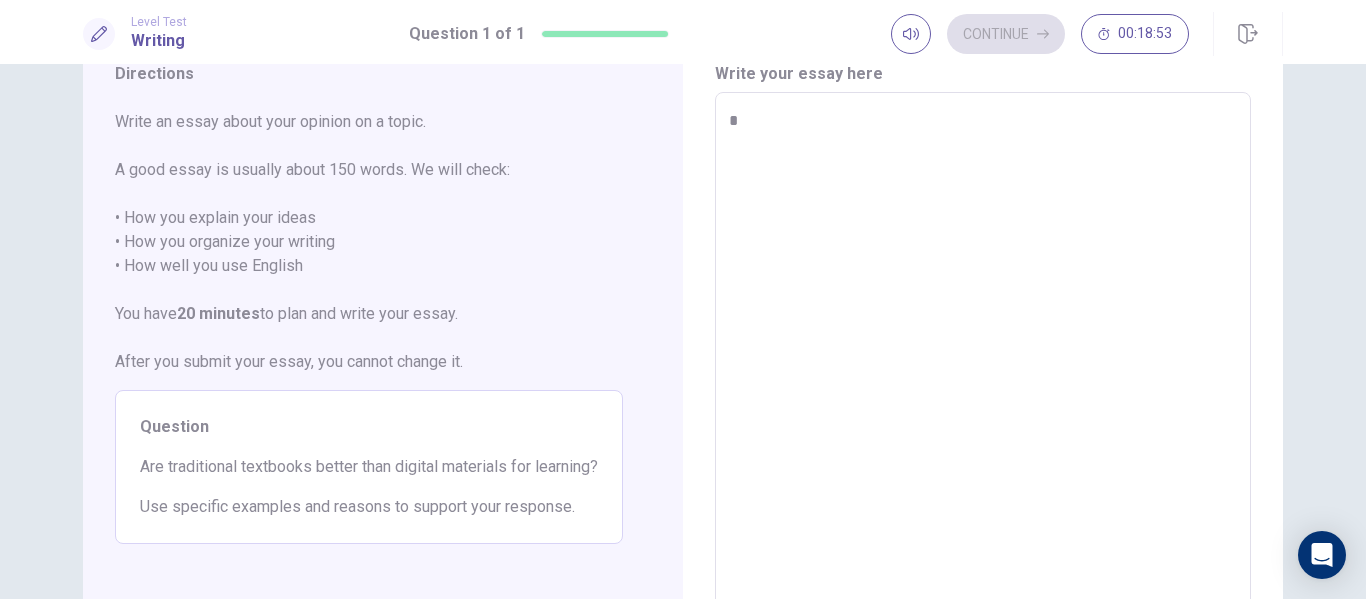 type on "*" 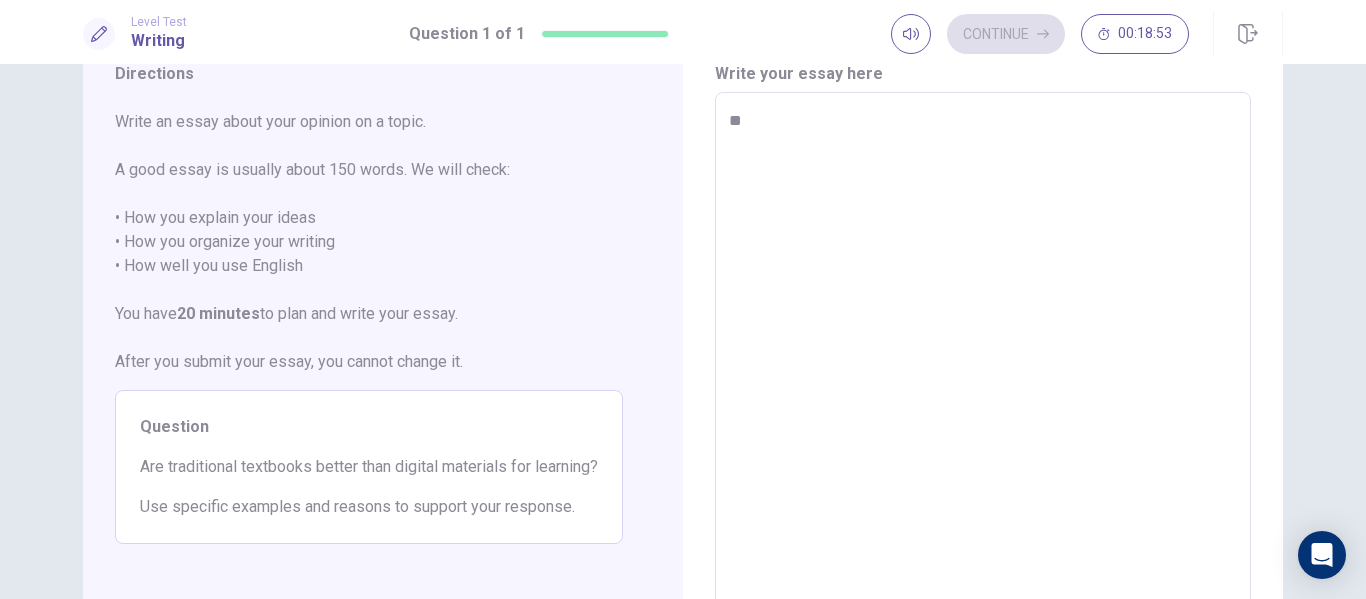 type on "*" 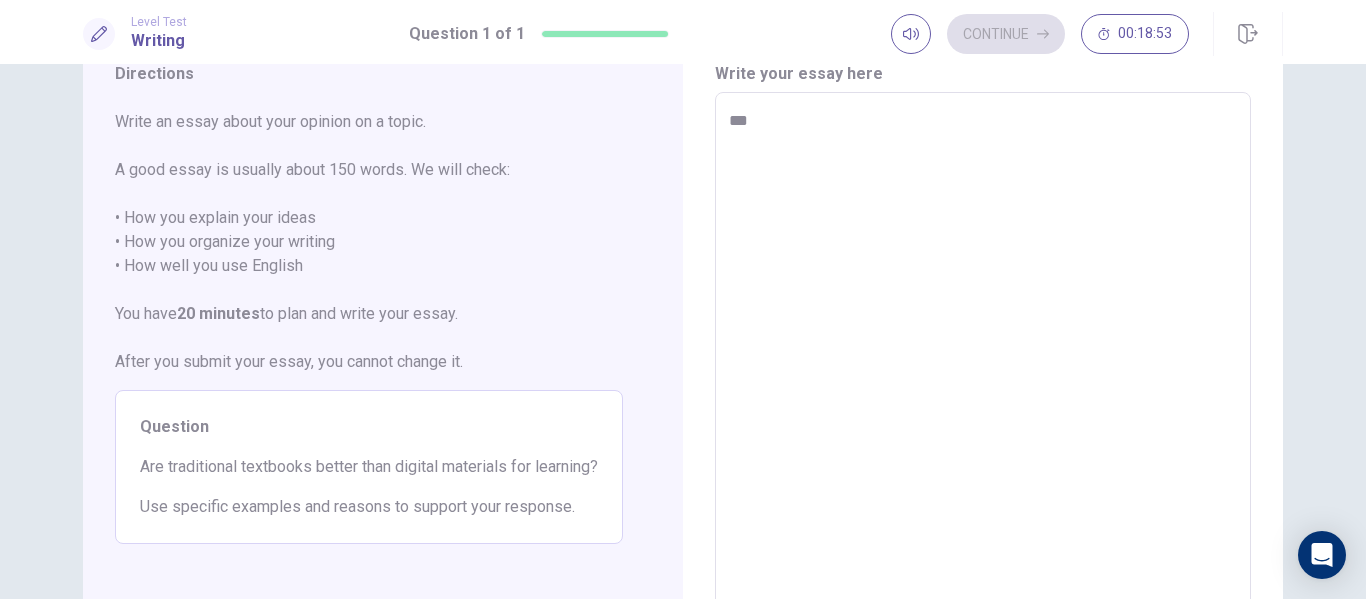 type on "*" 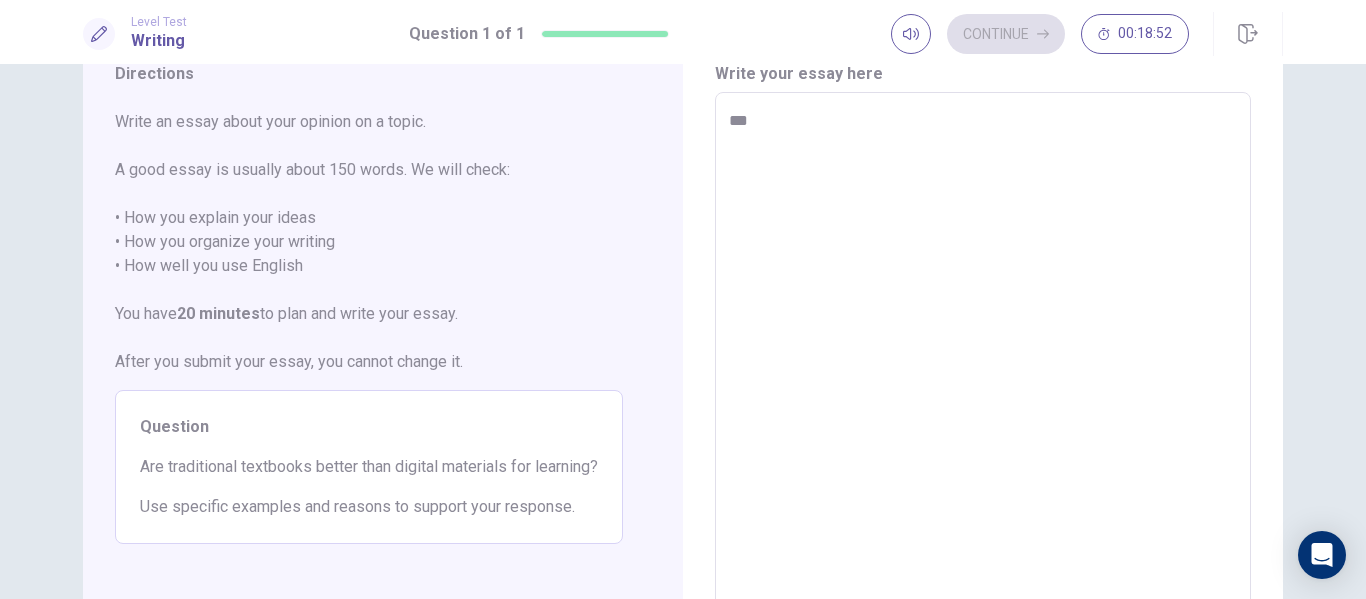 type on "****" 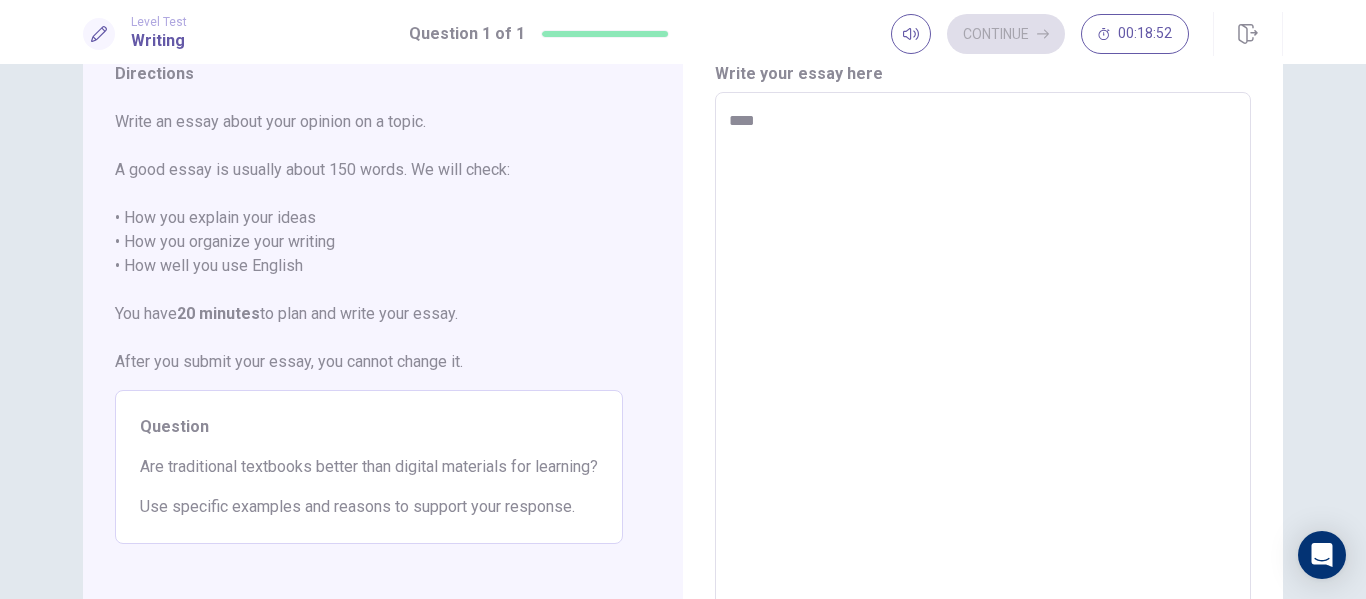 type on "*" 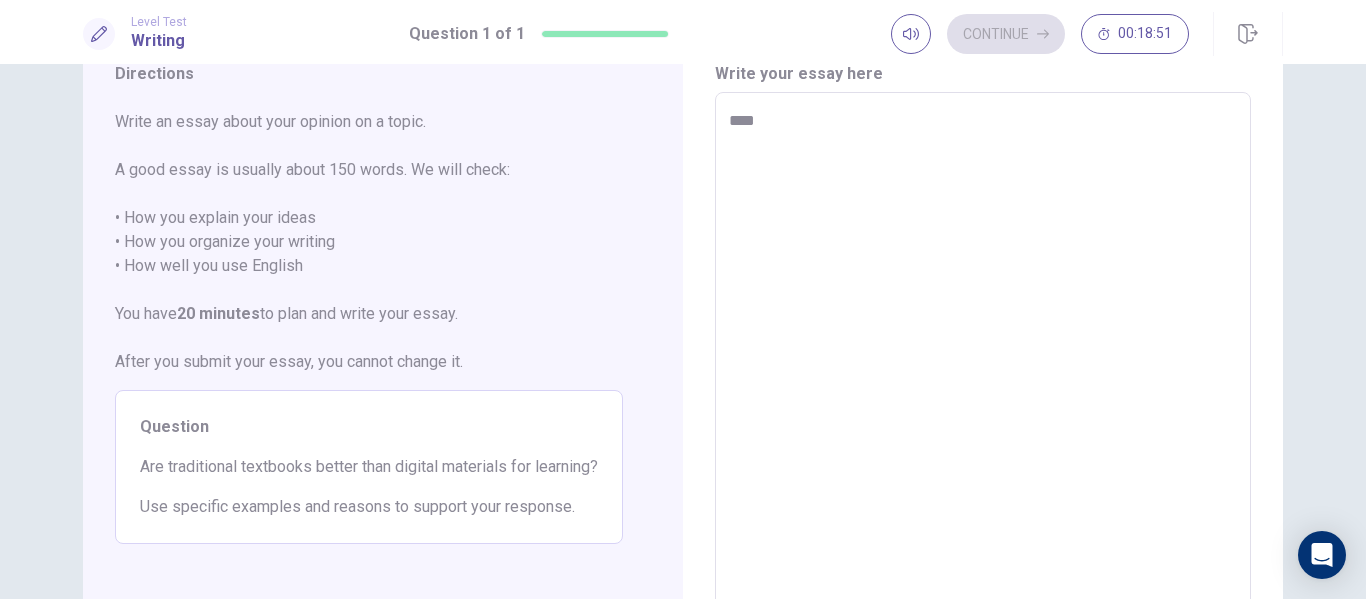 type on "*****" 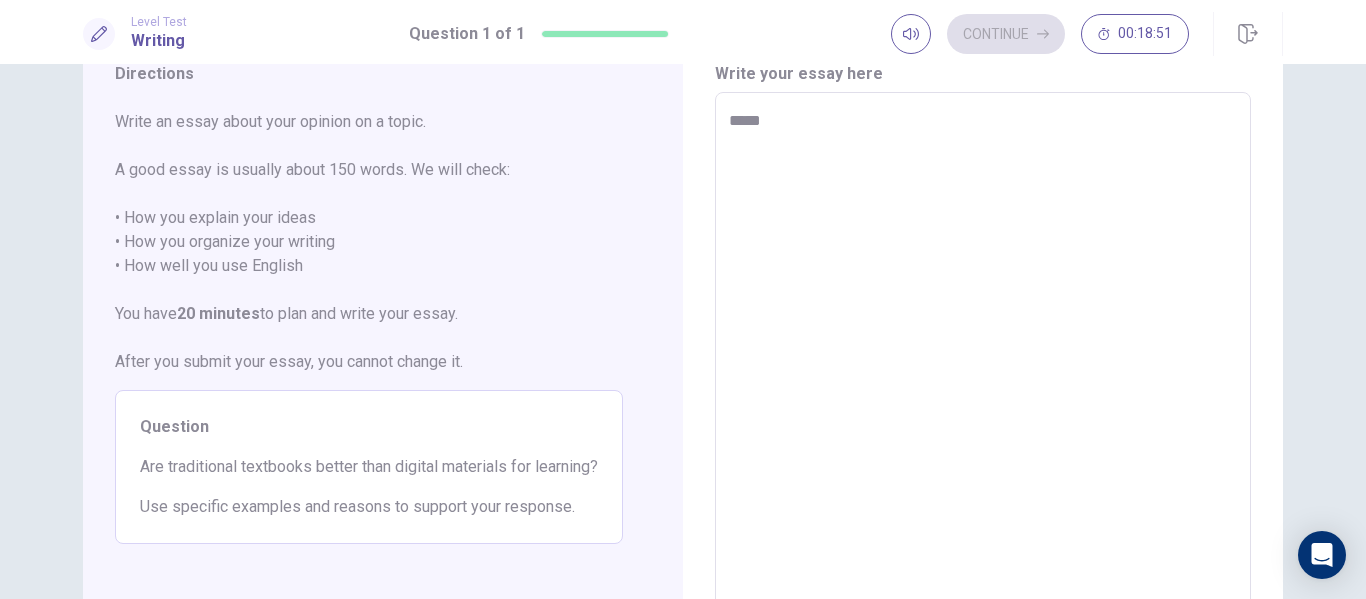 type on "*" 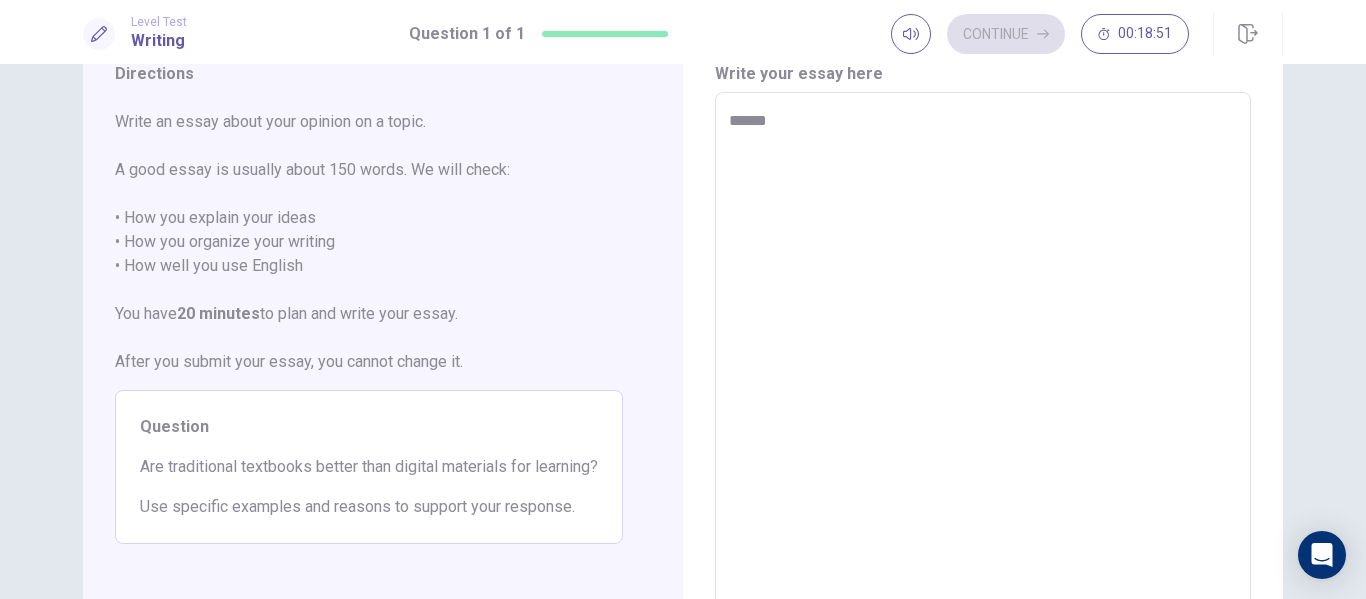 type on "*" 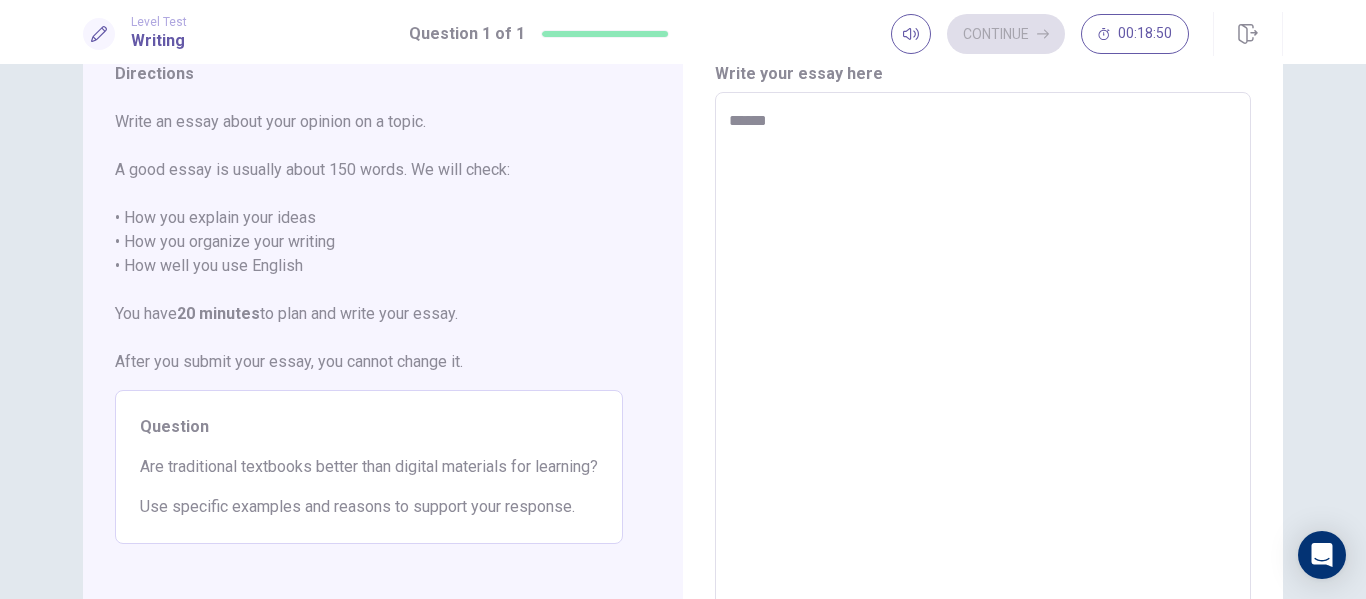 type on "*******" 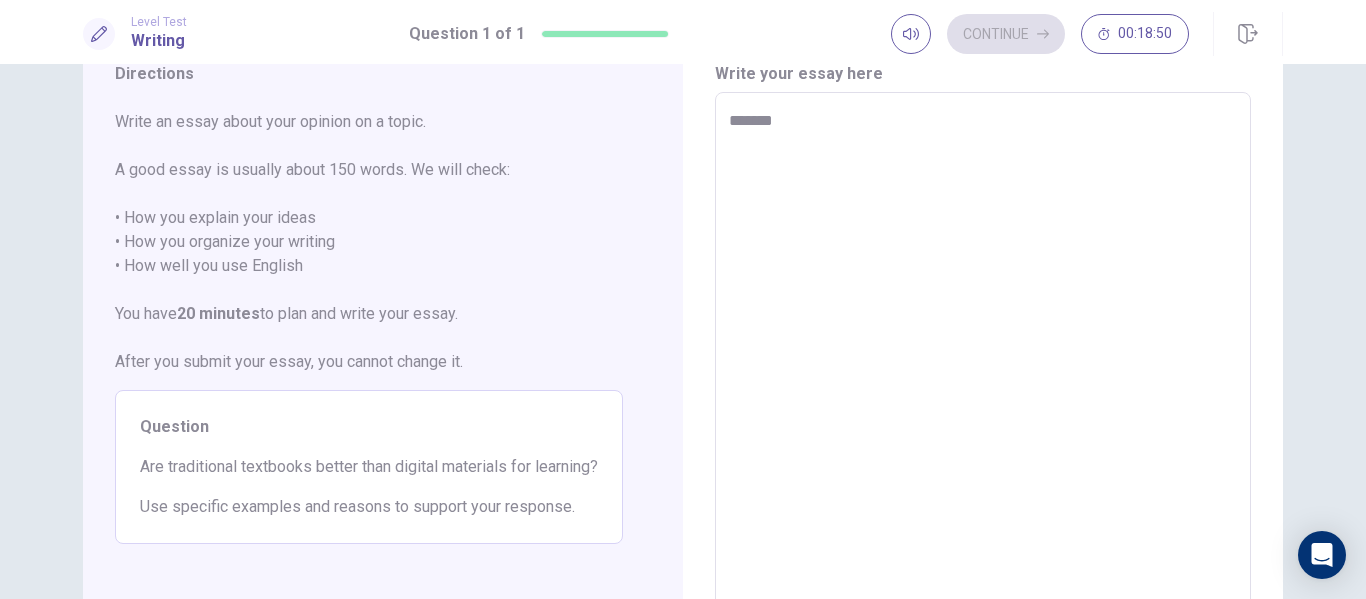 type on "*" 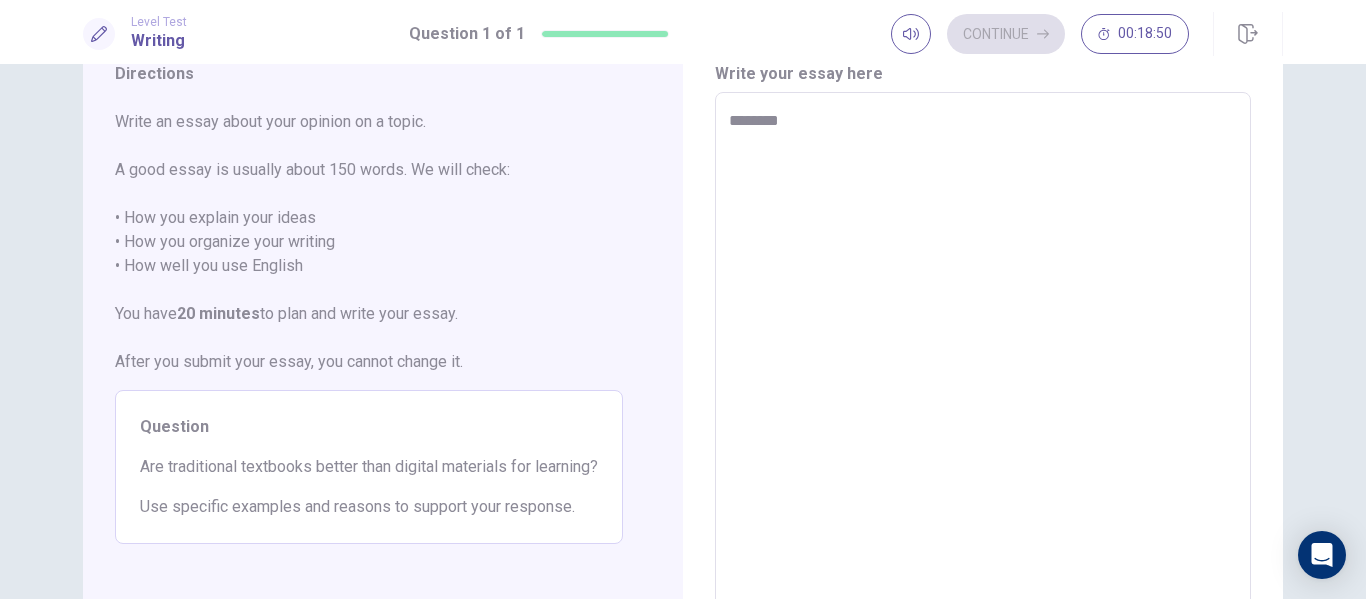 type on "*" 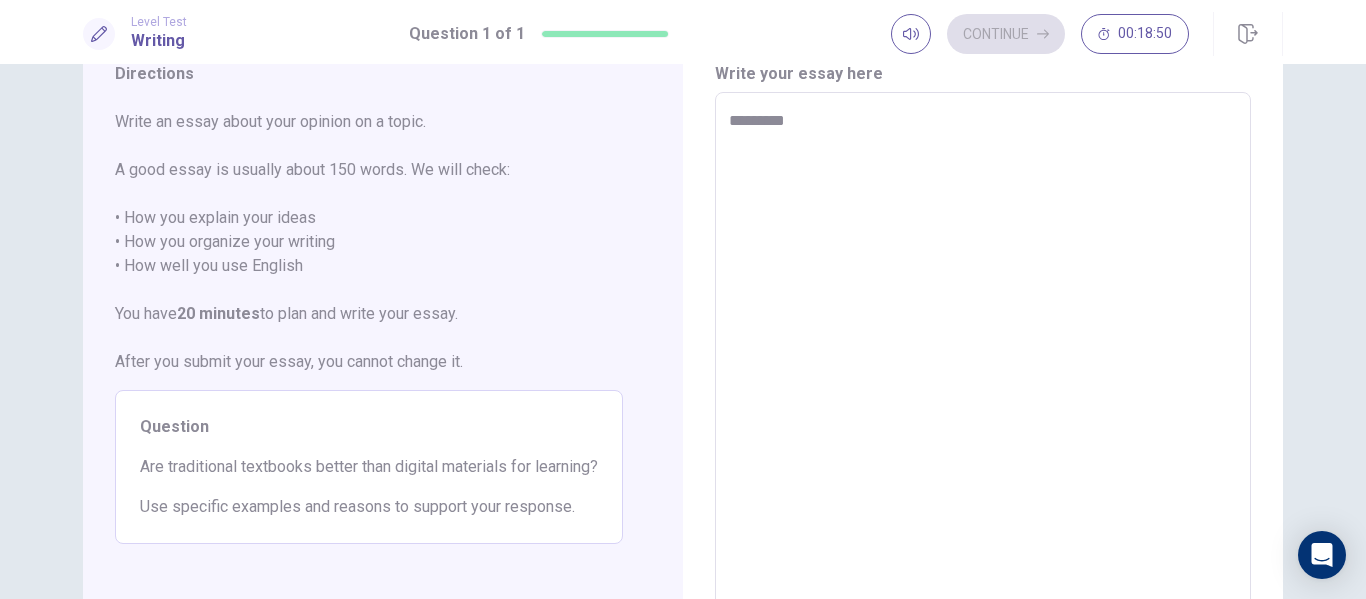type on "*" 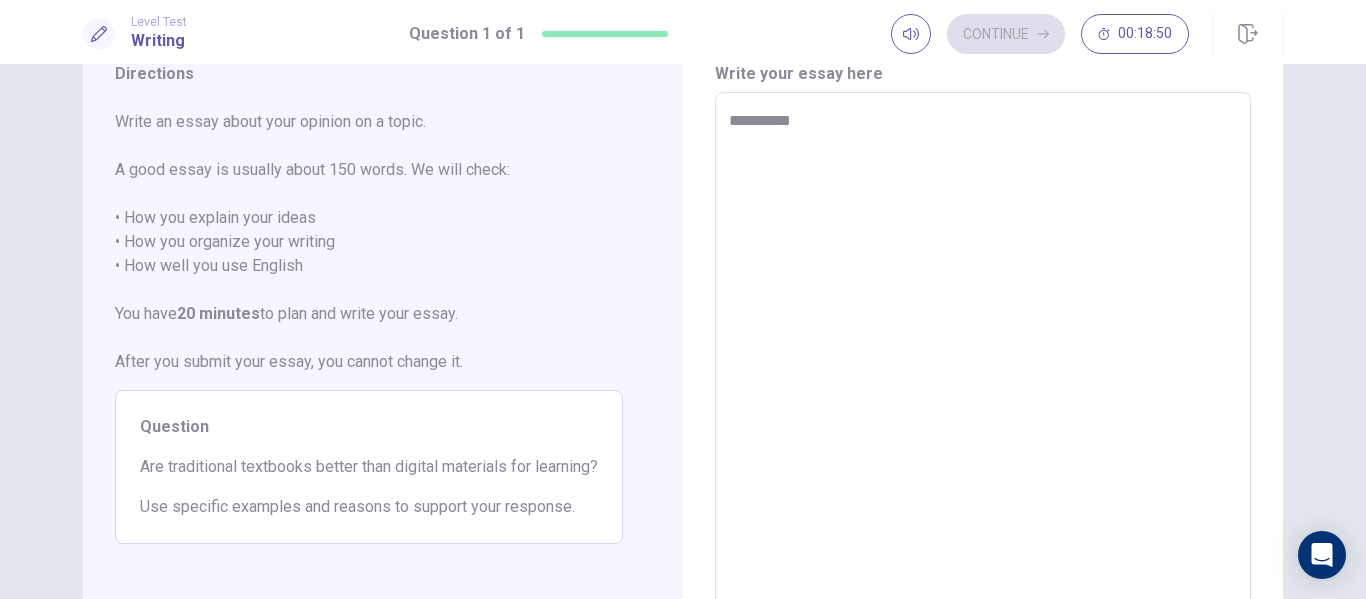 type on "*" 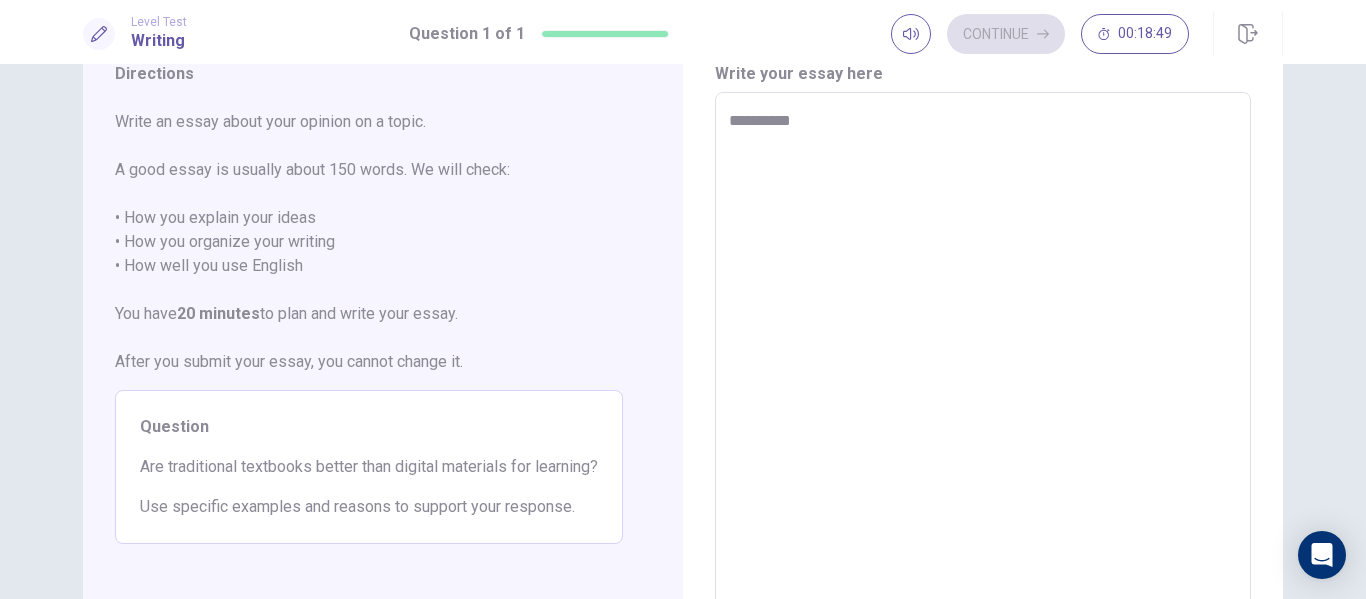 type on "**********" 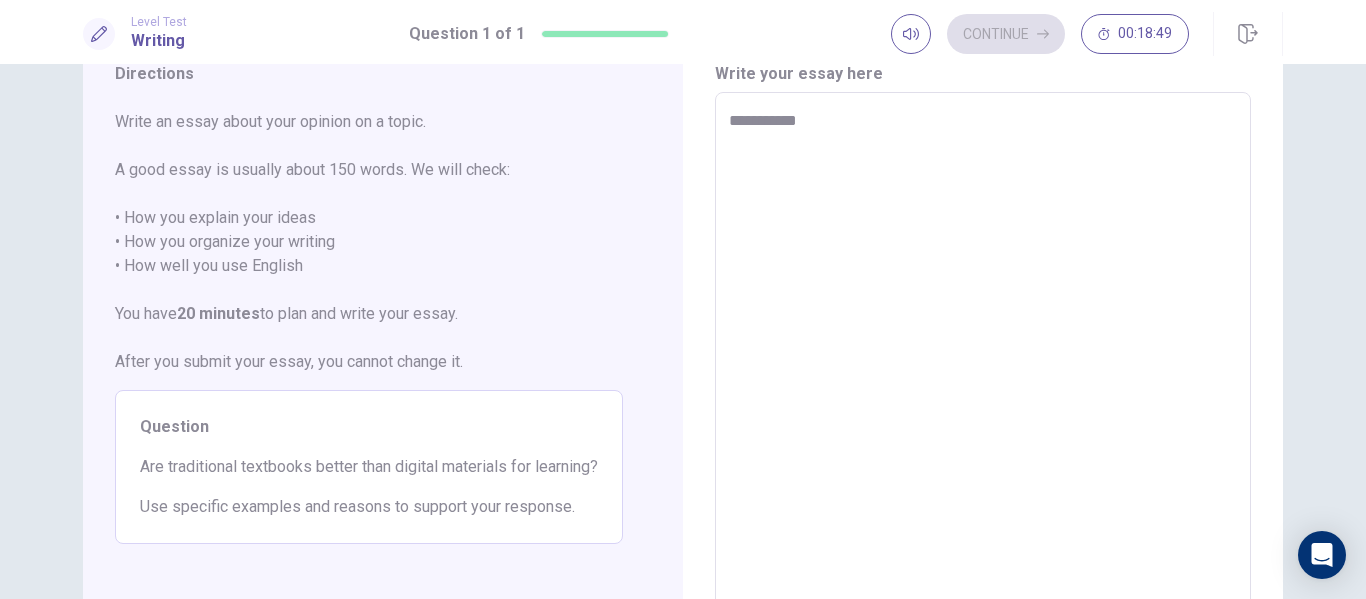 type on "*" 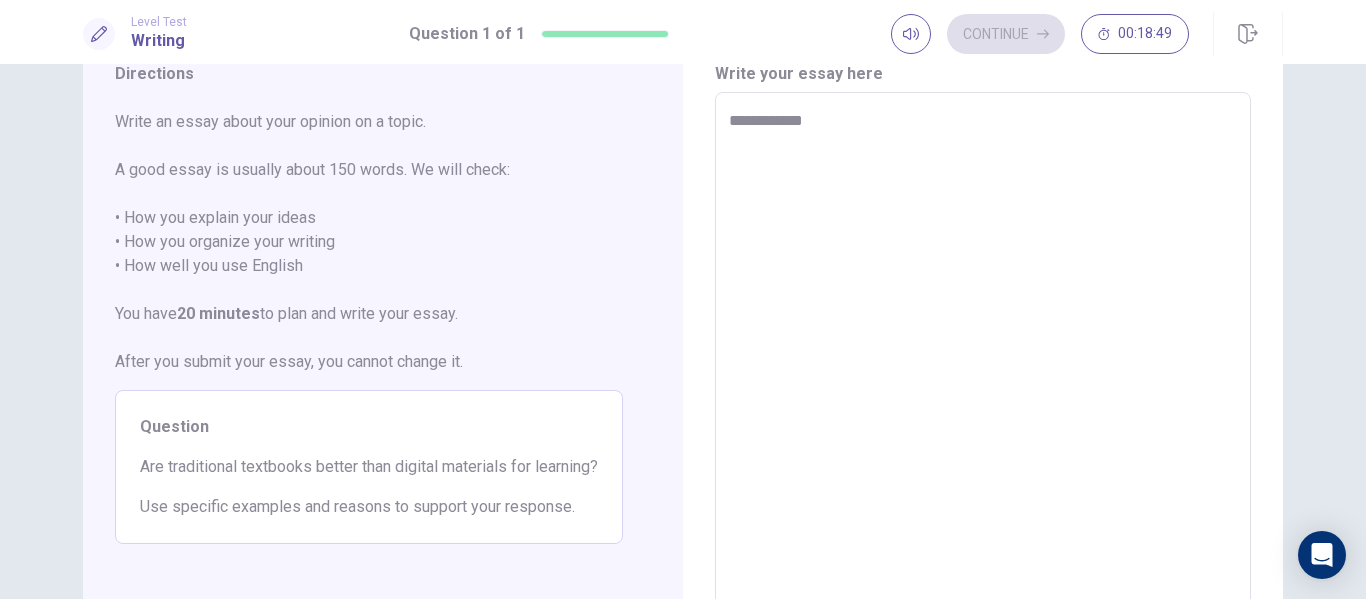 type on "*" 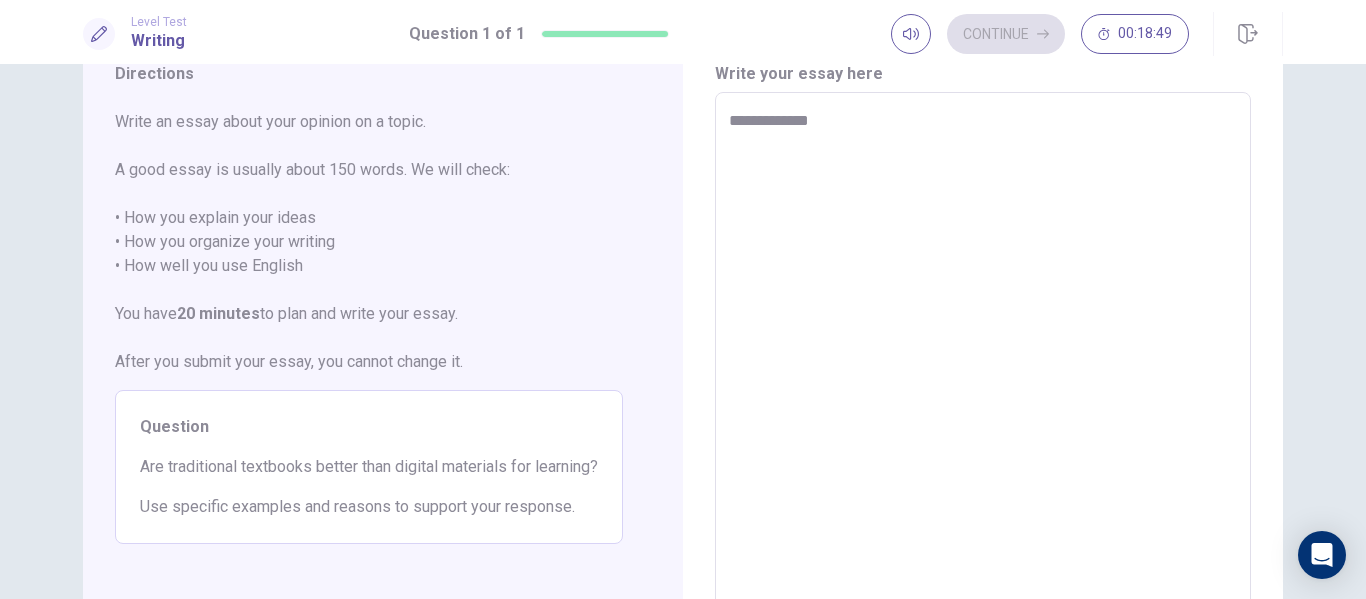 type on "*" 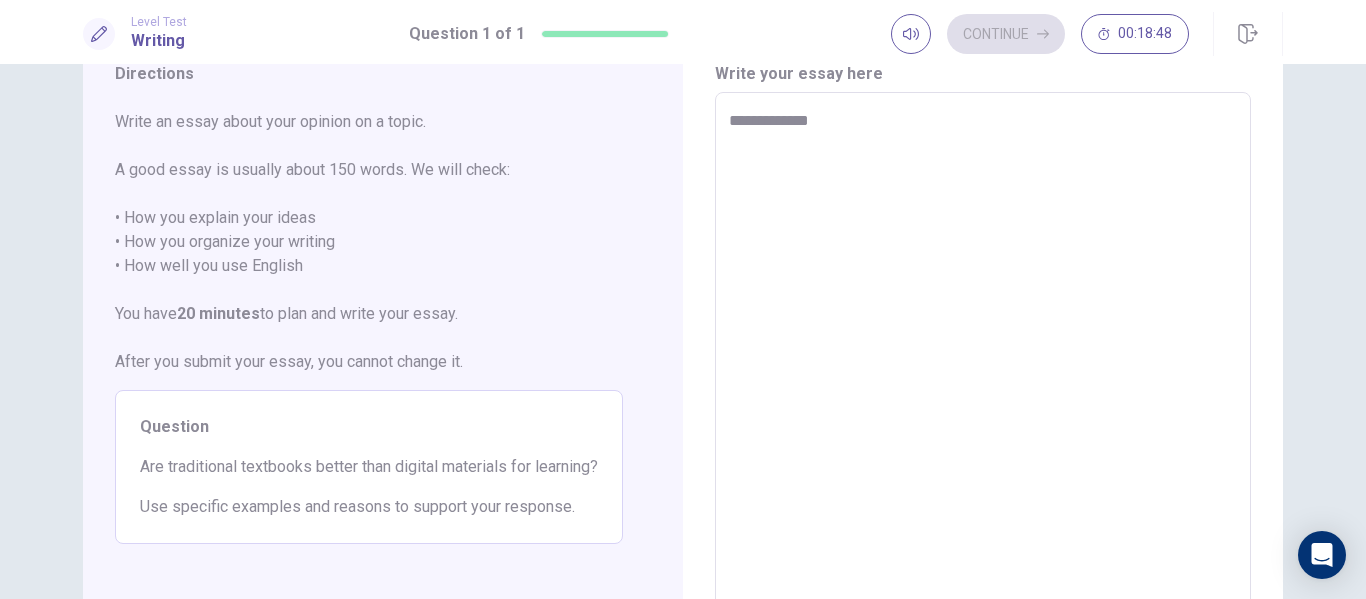 type on "**********" 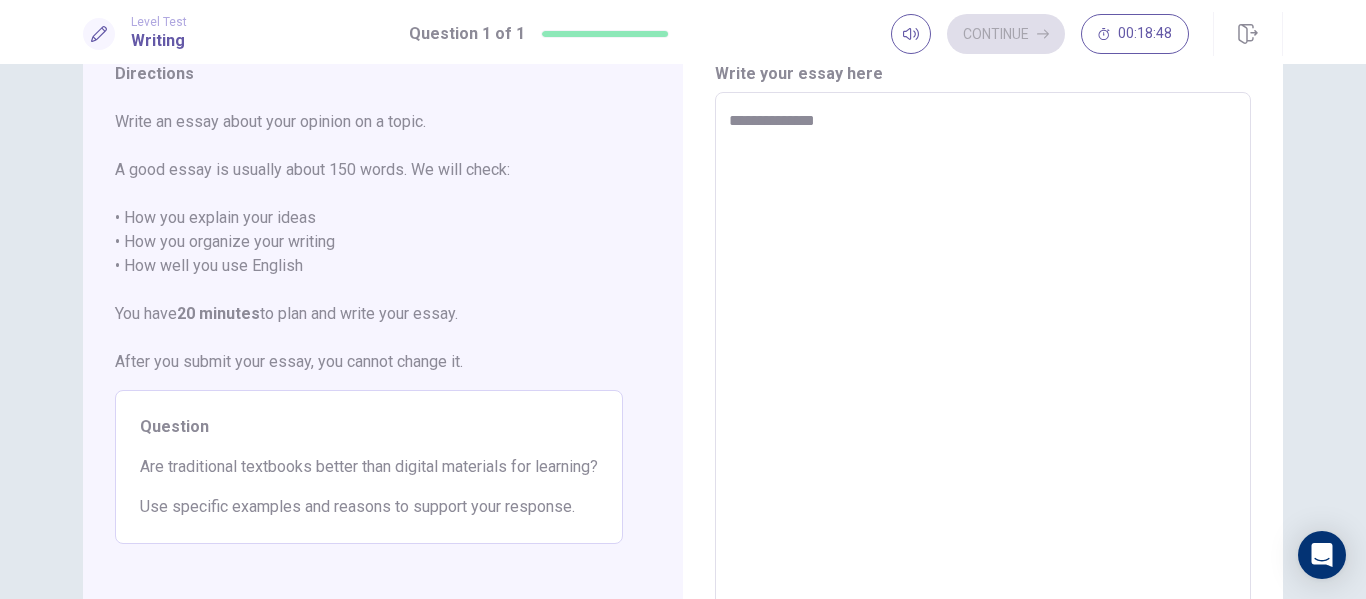 type on "*" 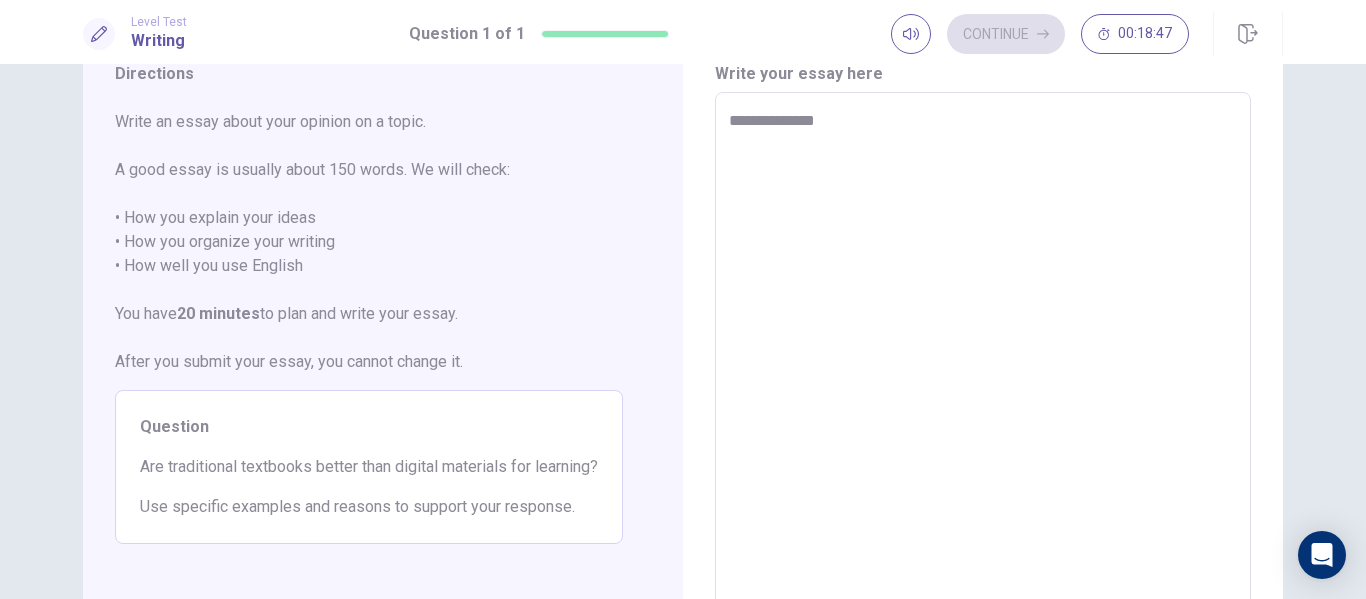 type on "**********" 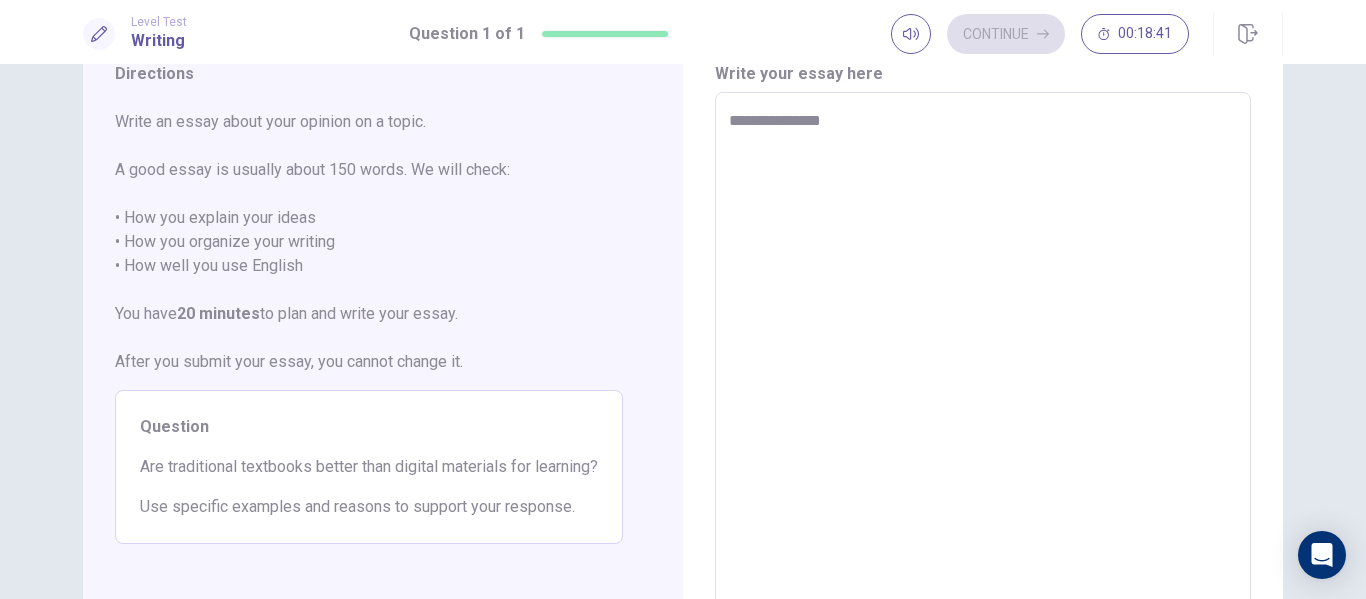 type on "*" 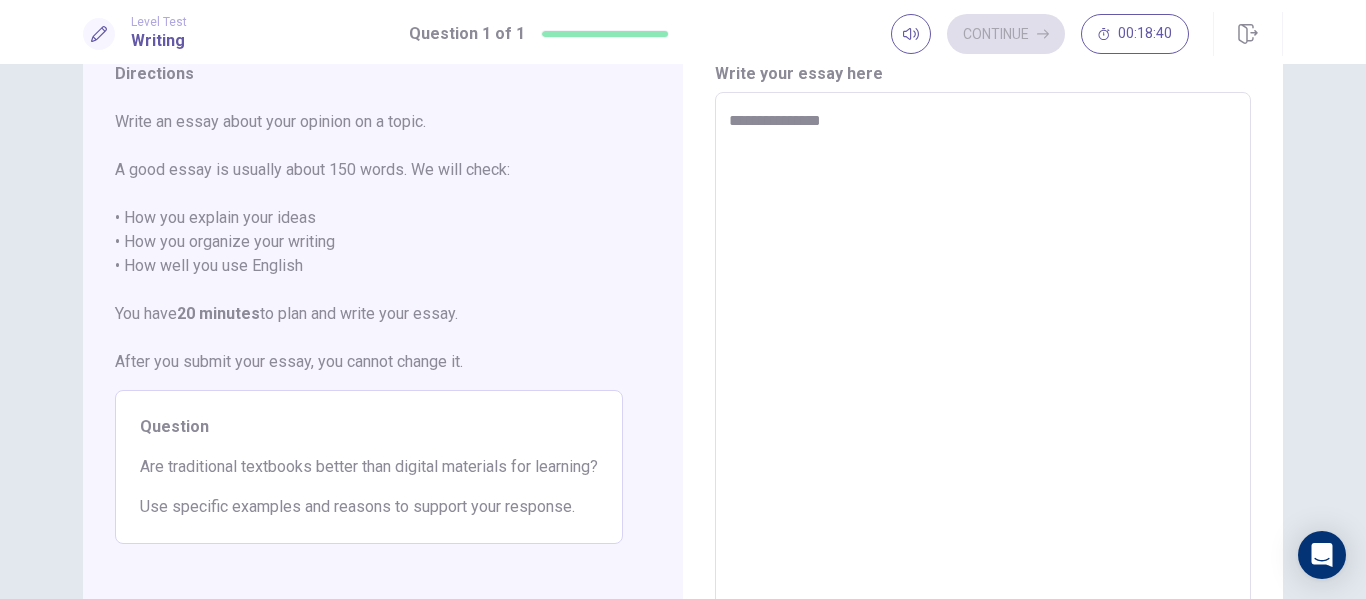 type on "**********" 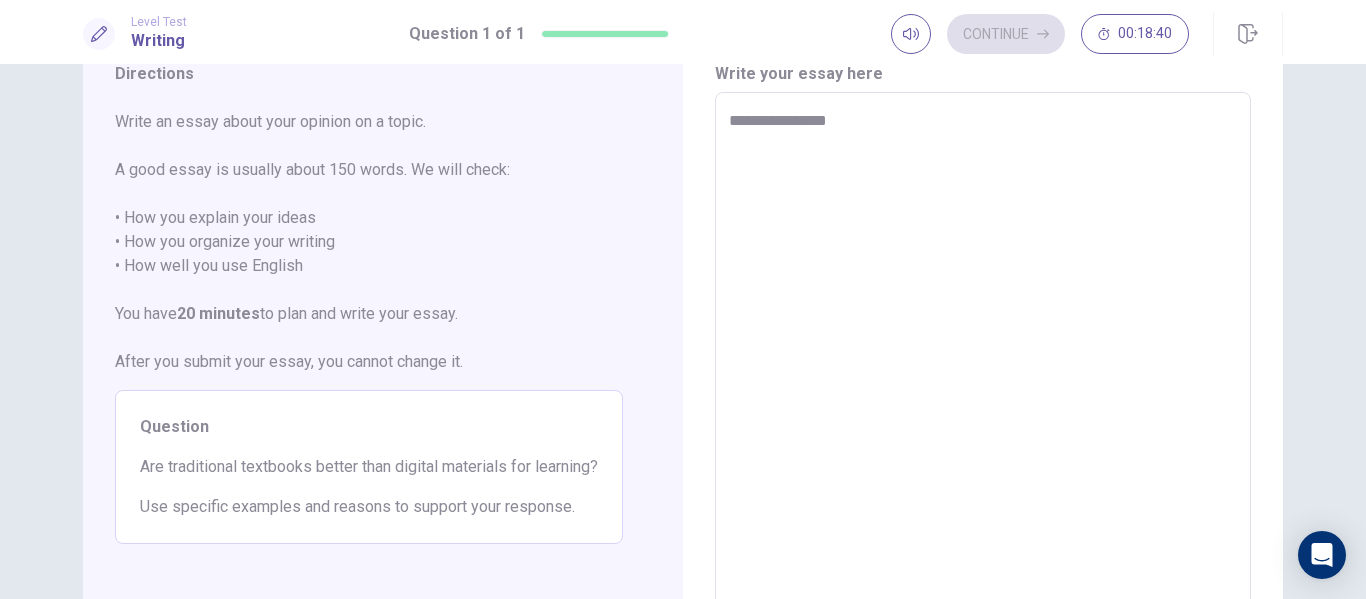 type on "*" 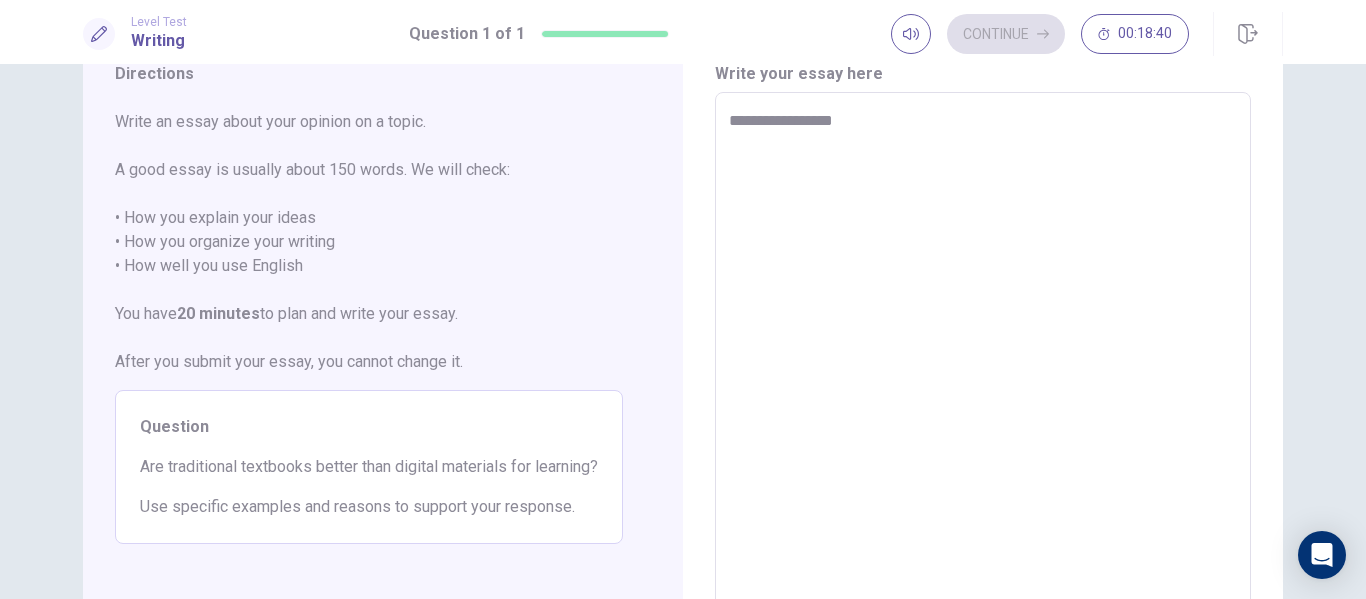 type on "*" 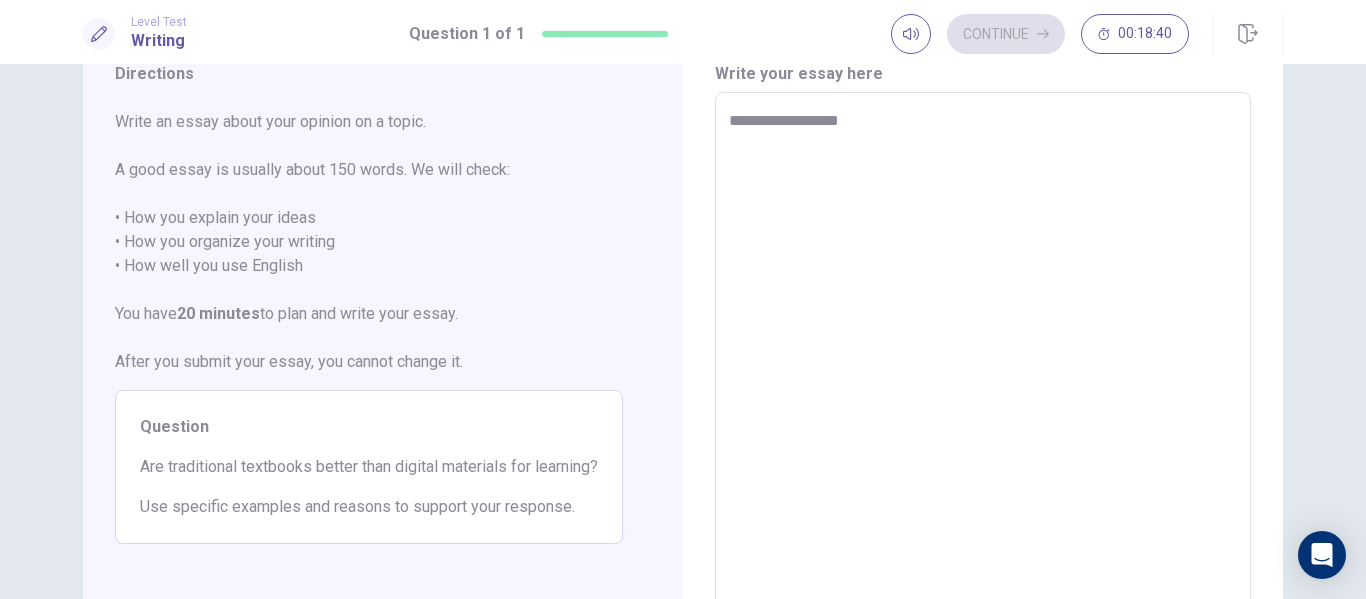 type on "*" 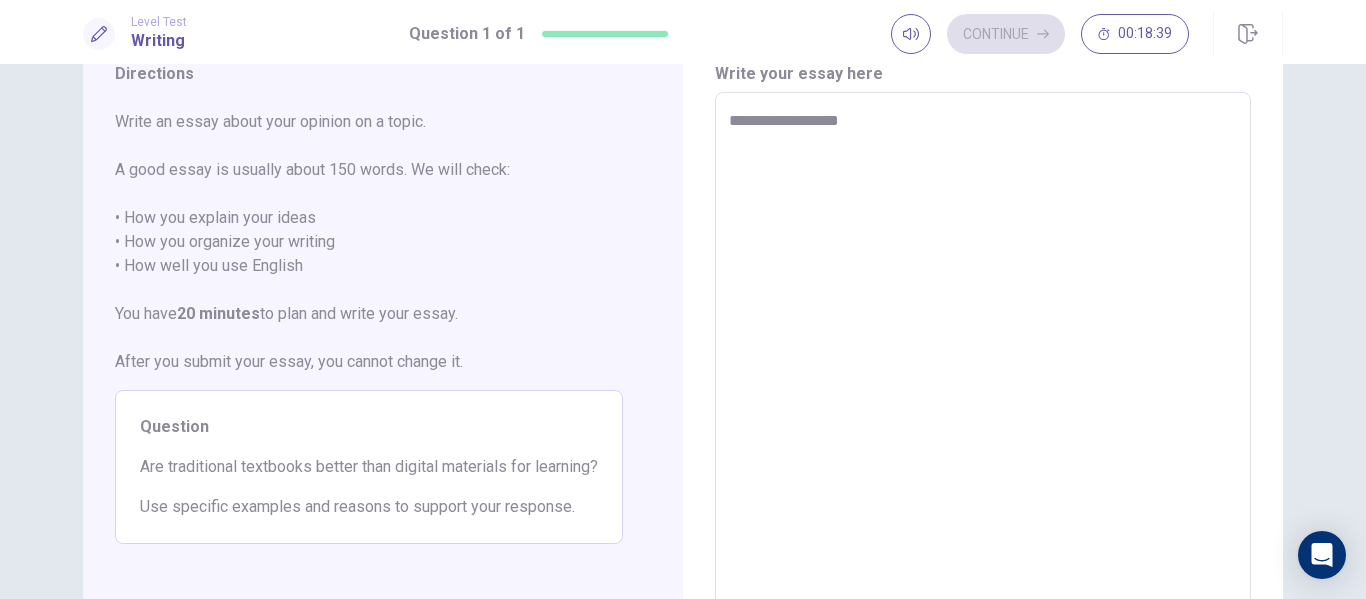 type on "**********" 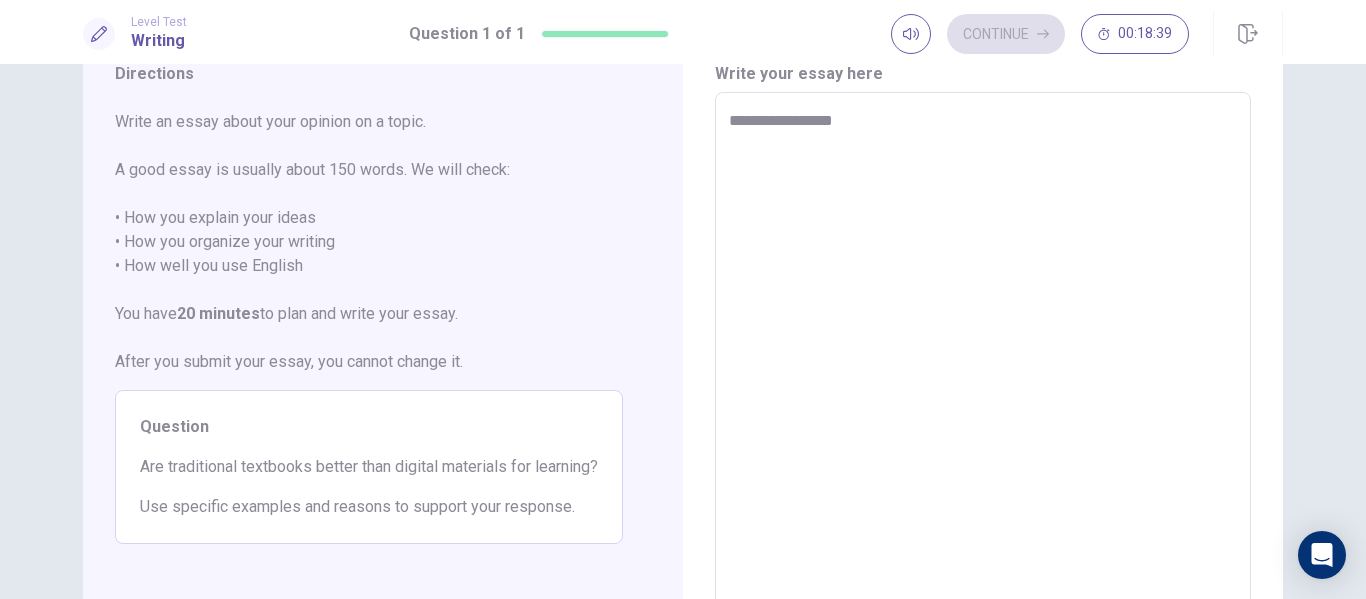 type on "*" 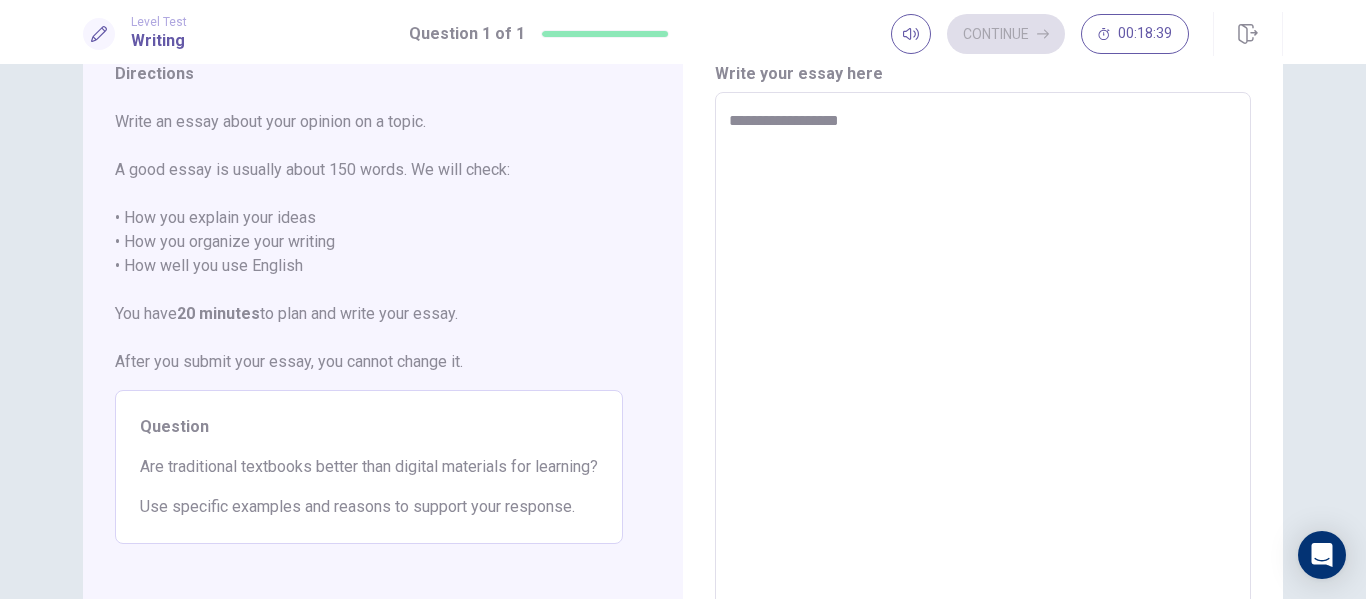 type on "*" 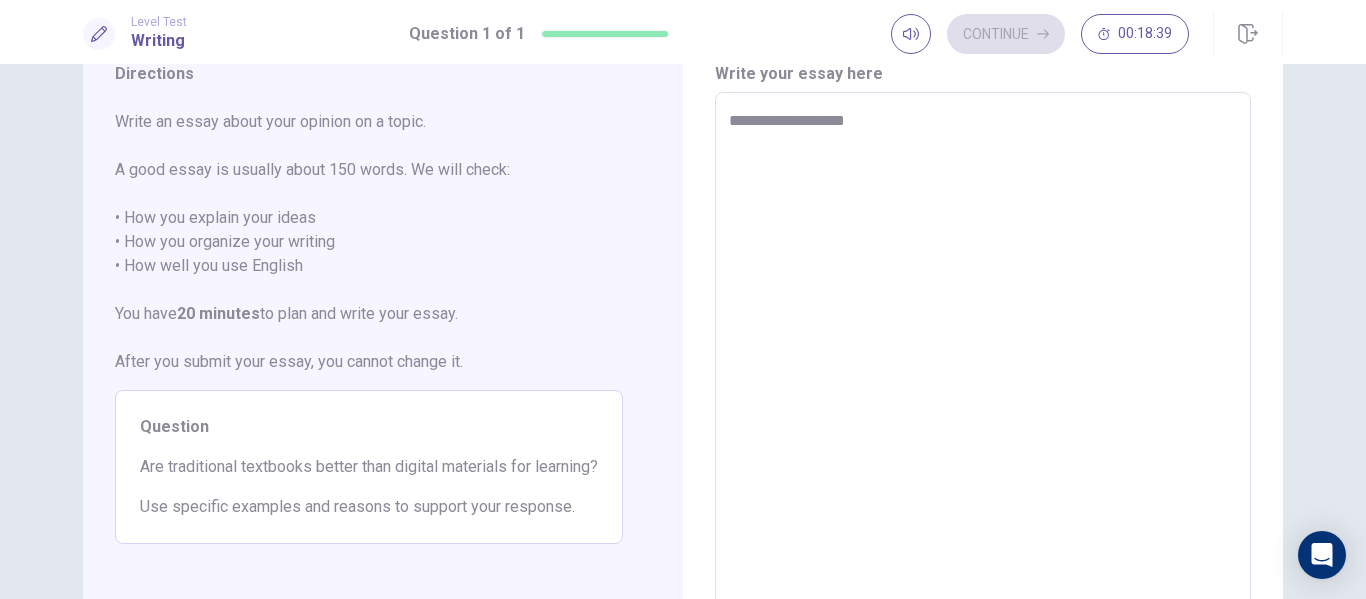 type on "*" 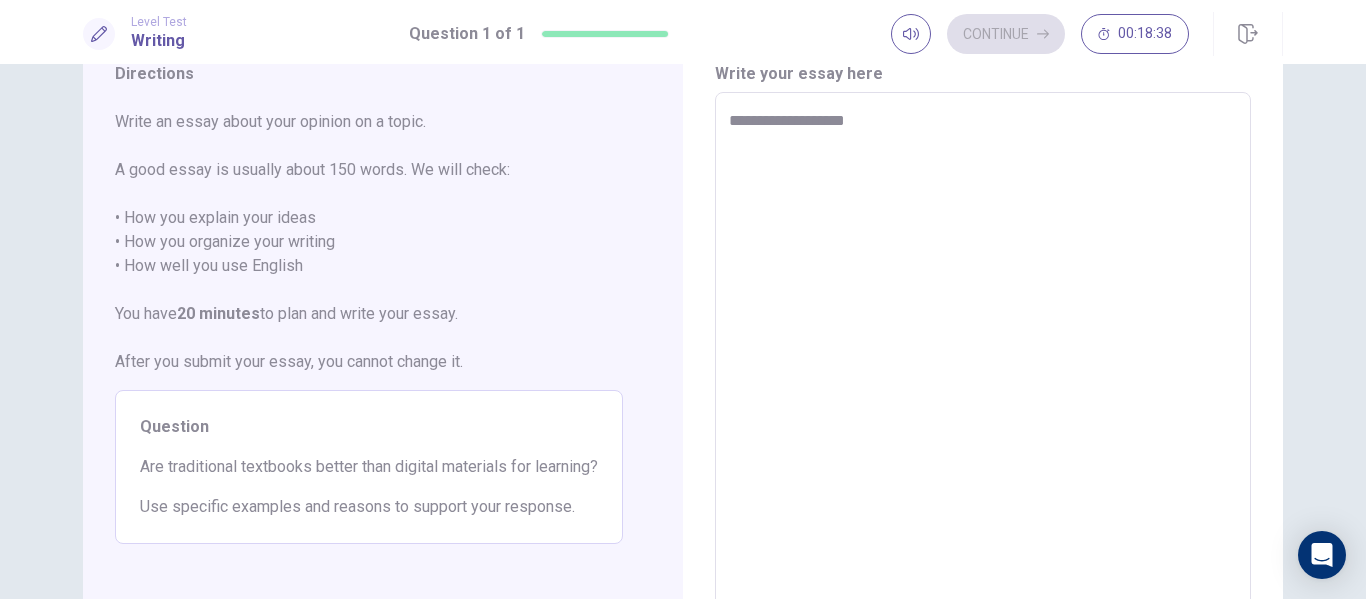 type on "**********" 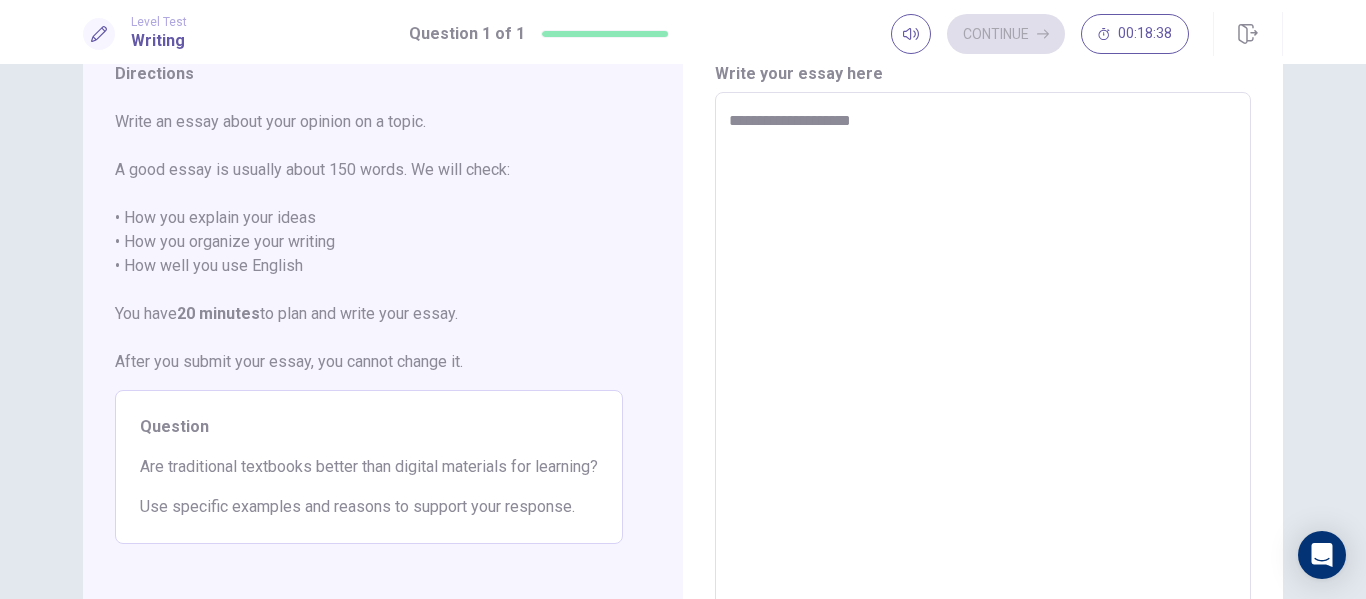type on "*" 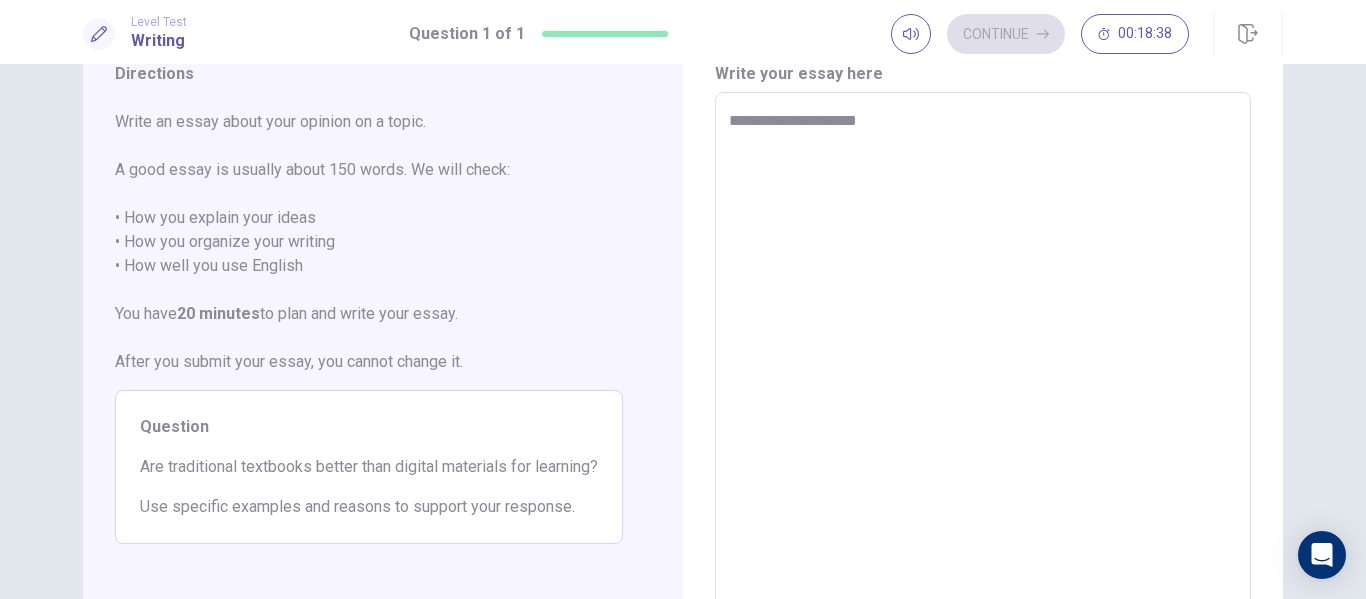 type on "*" 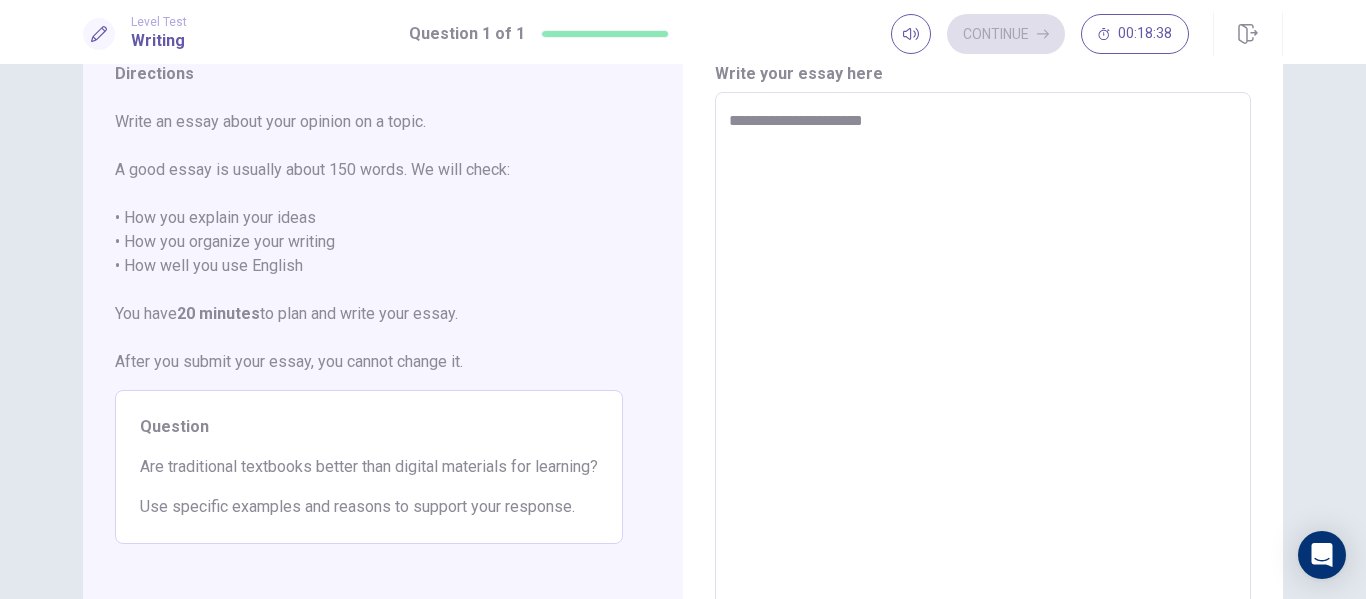 type on "*" 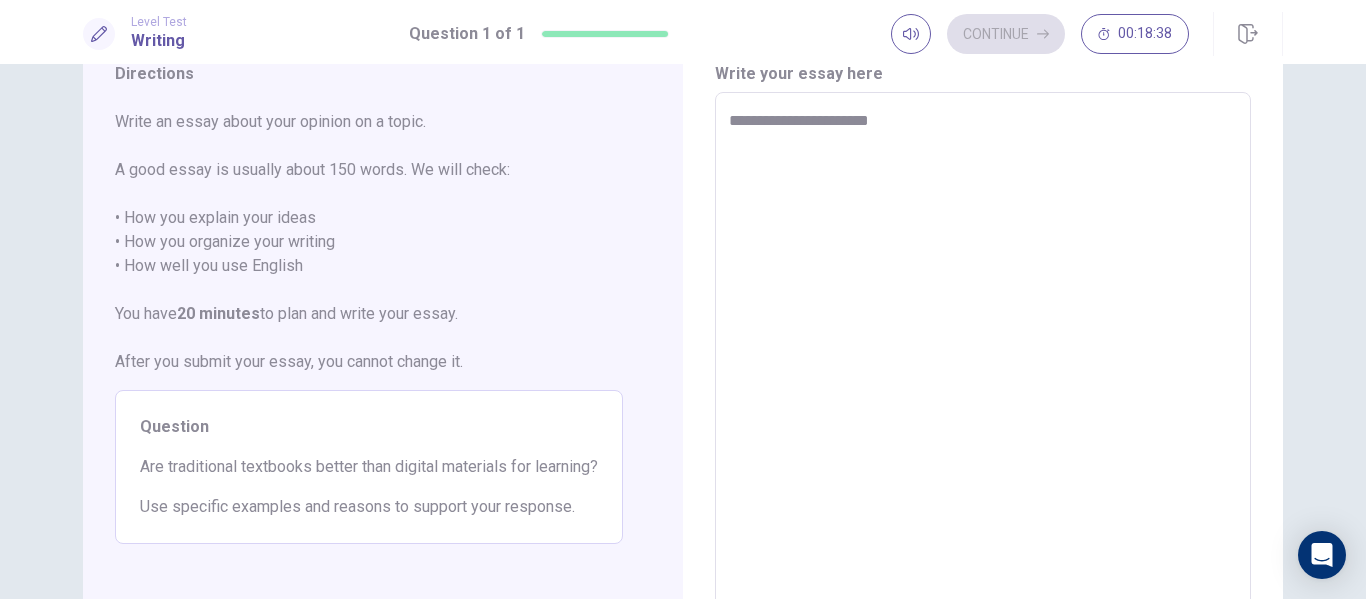 type on "*" 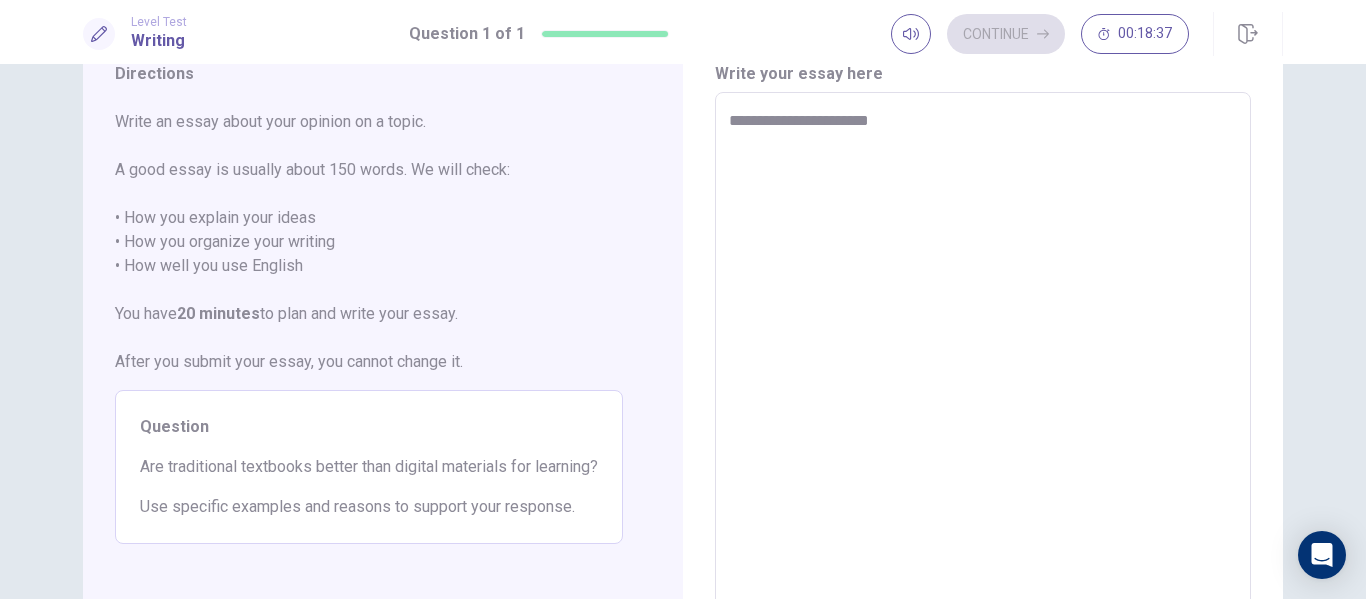 type on "**********" 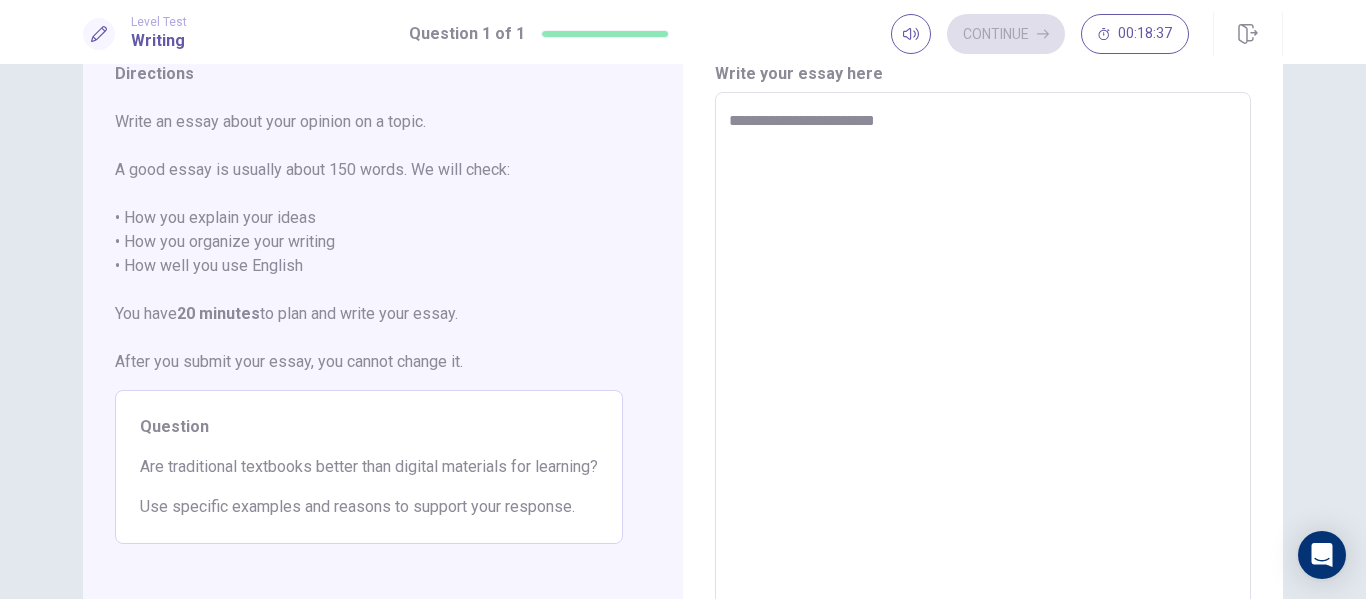 type on "*" 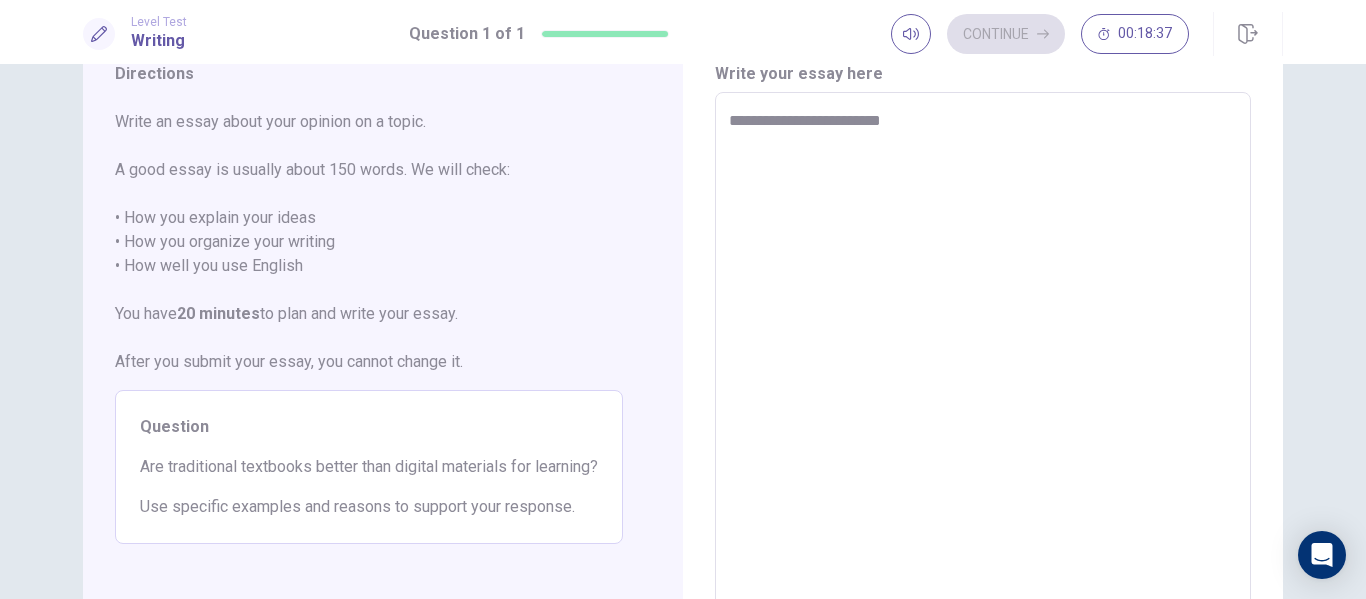 type on "*" 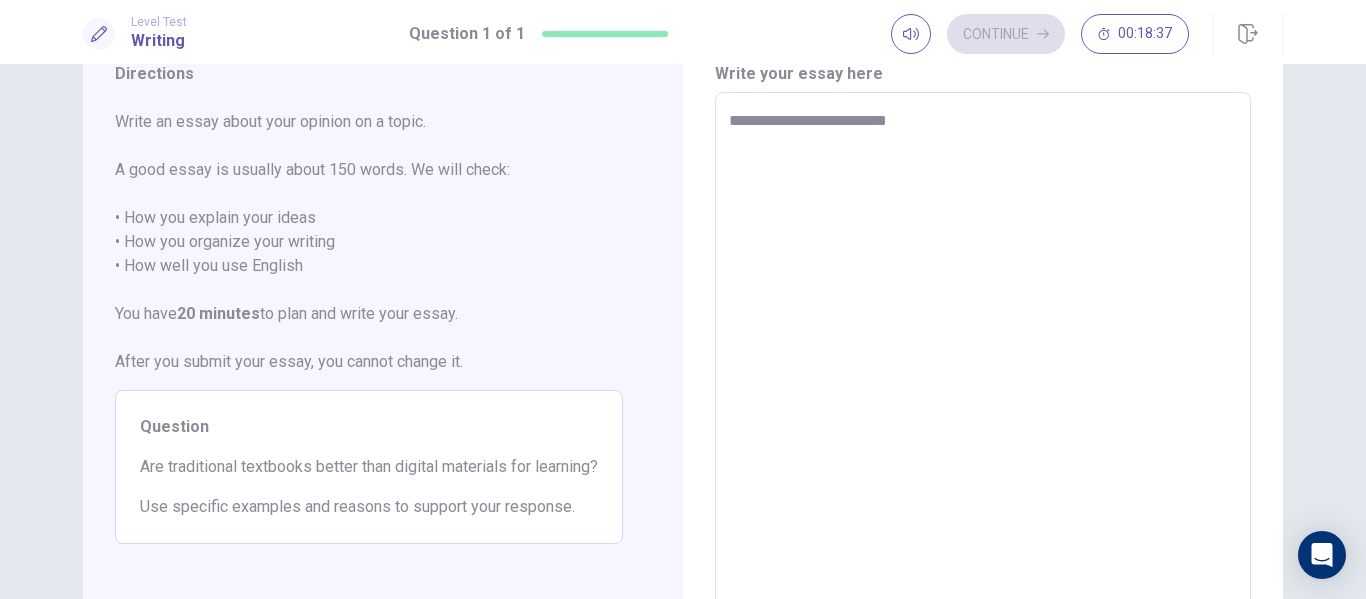 type on "*" 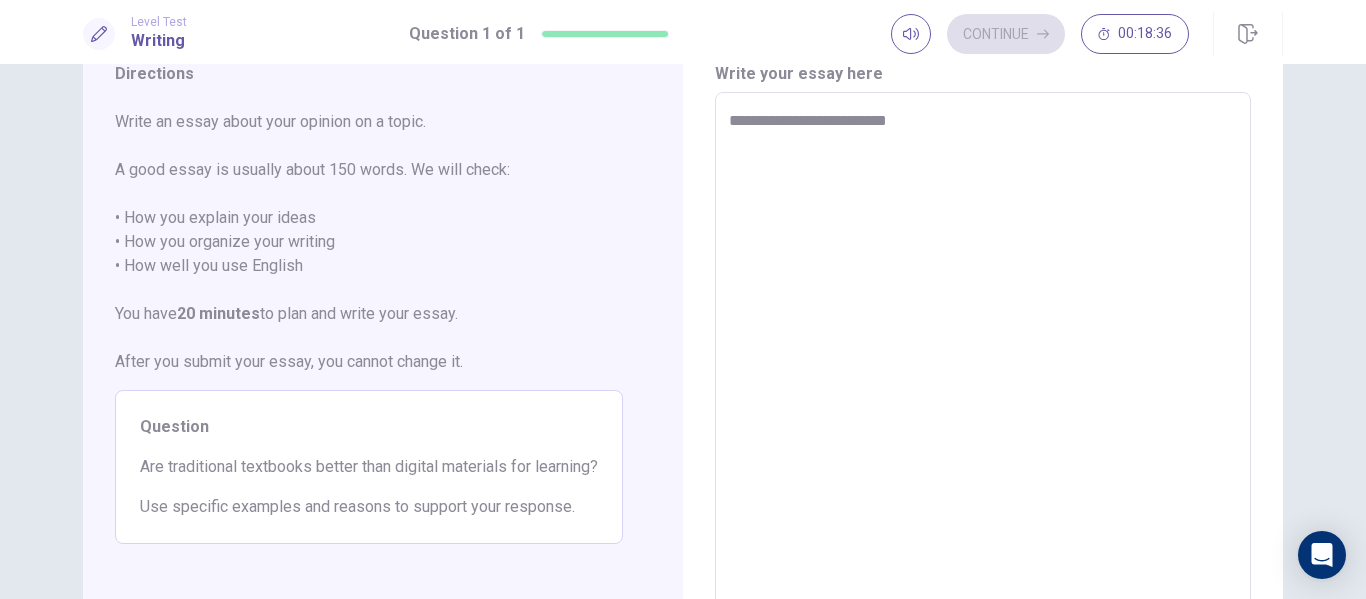 type on "**********" 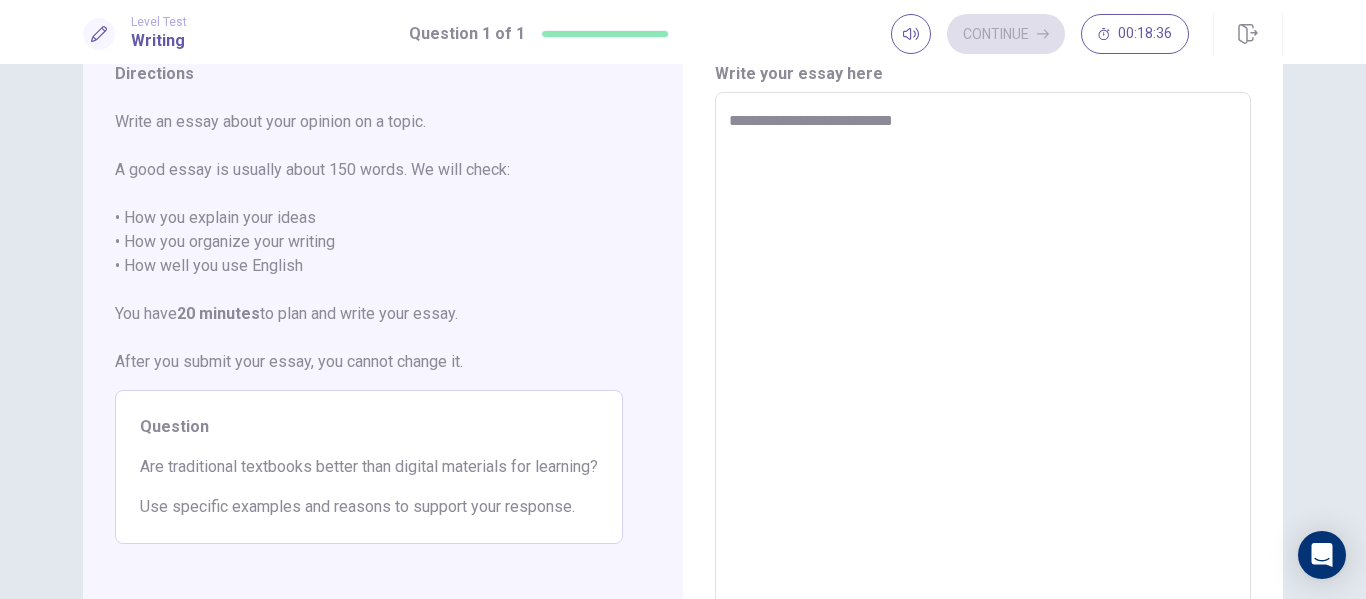 type on "*" 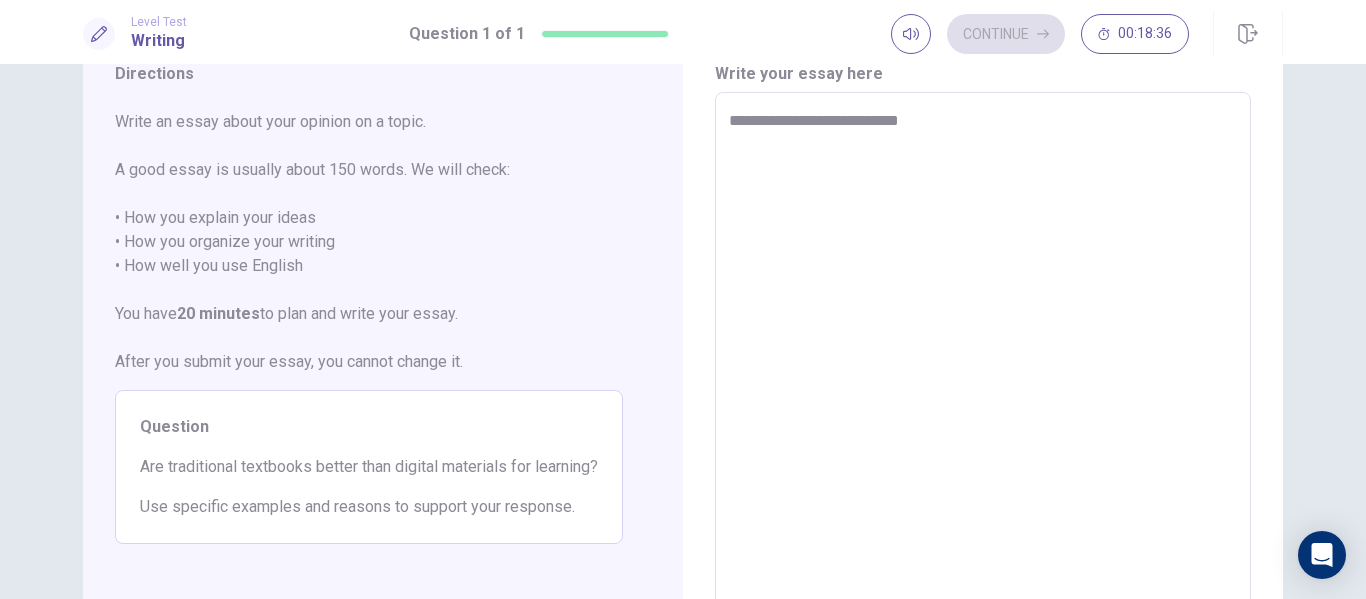 type on "*" 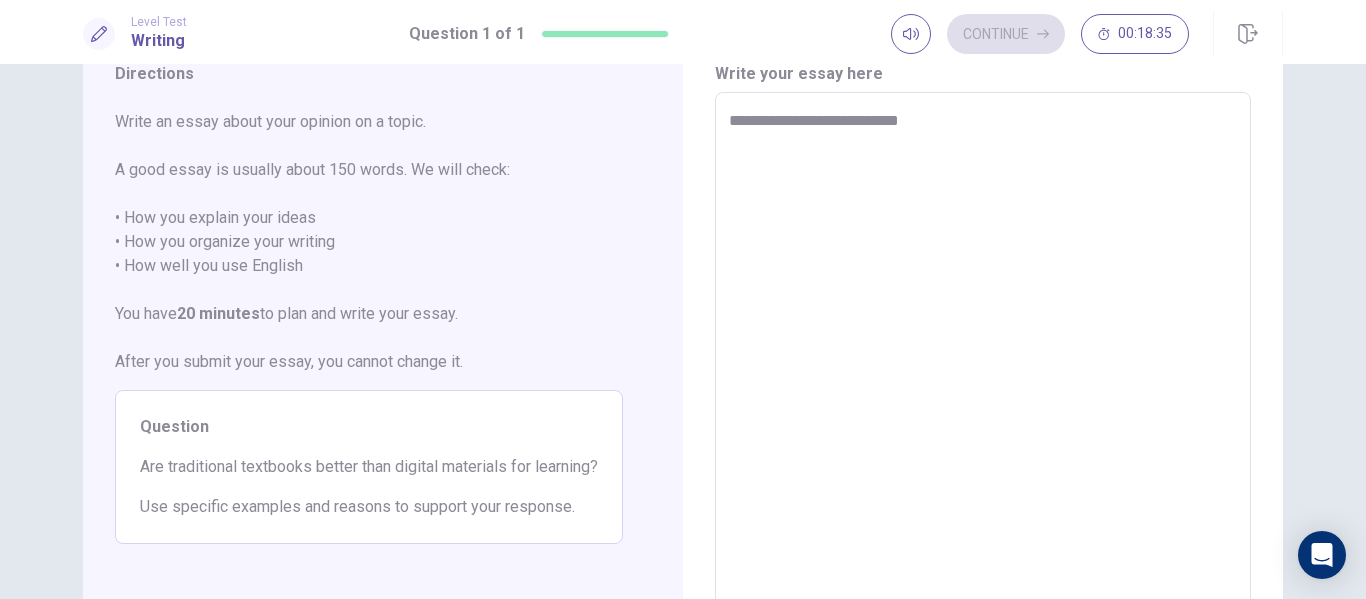 type on "**********" 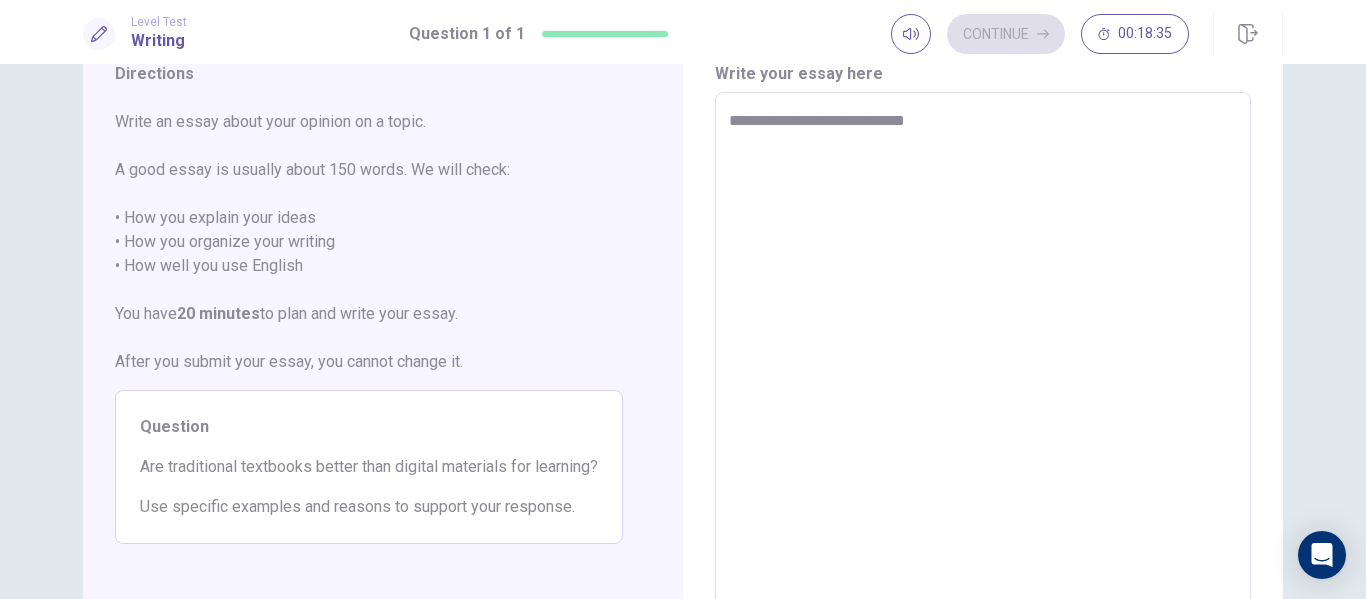 type on "*" 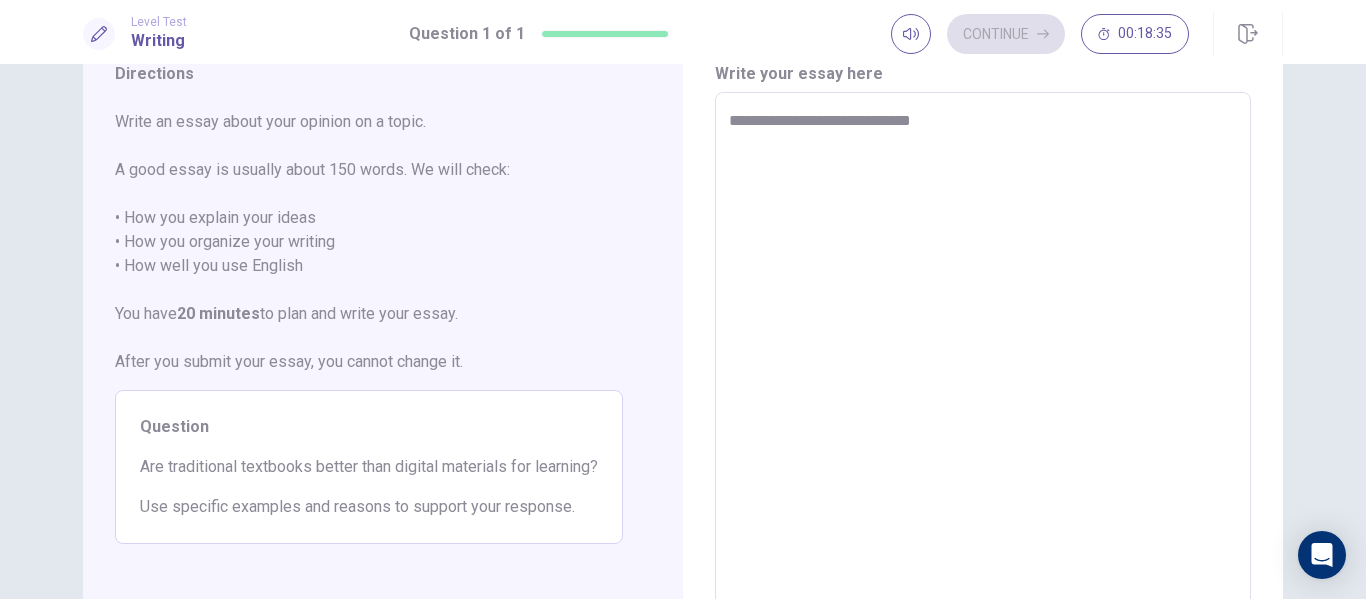type on "*" 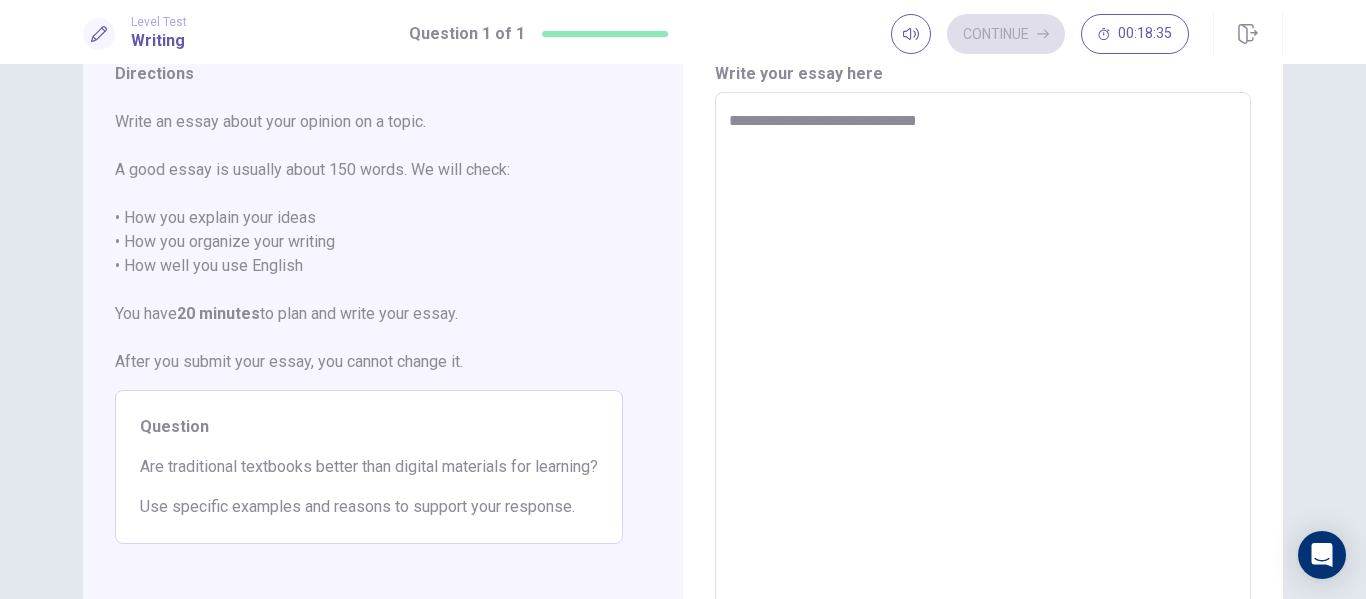 type on "*" 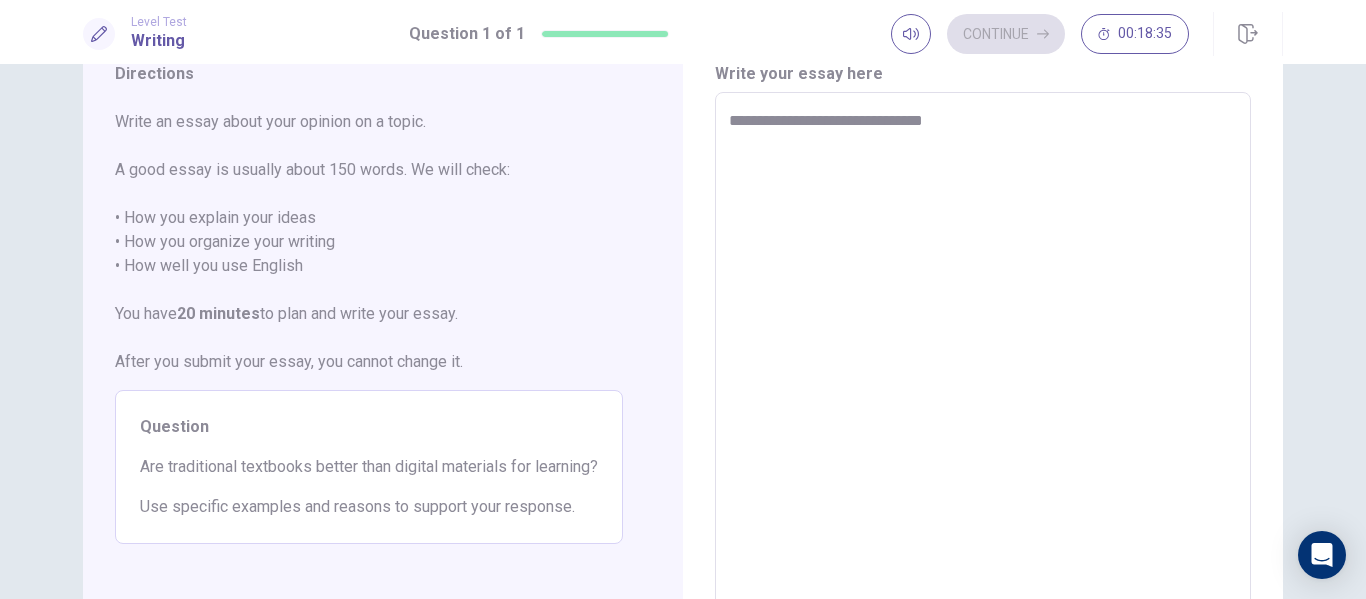 type on "*" 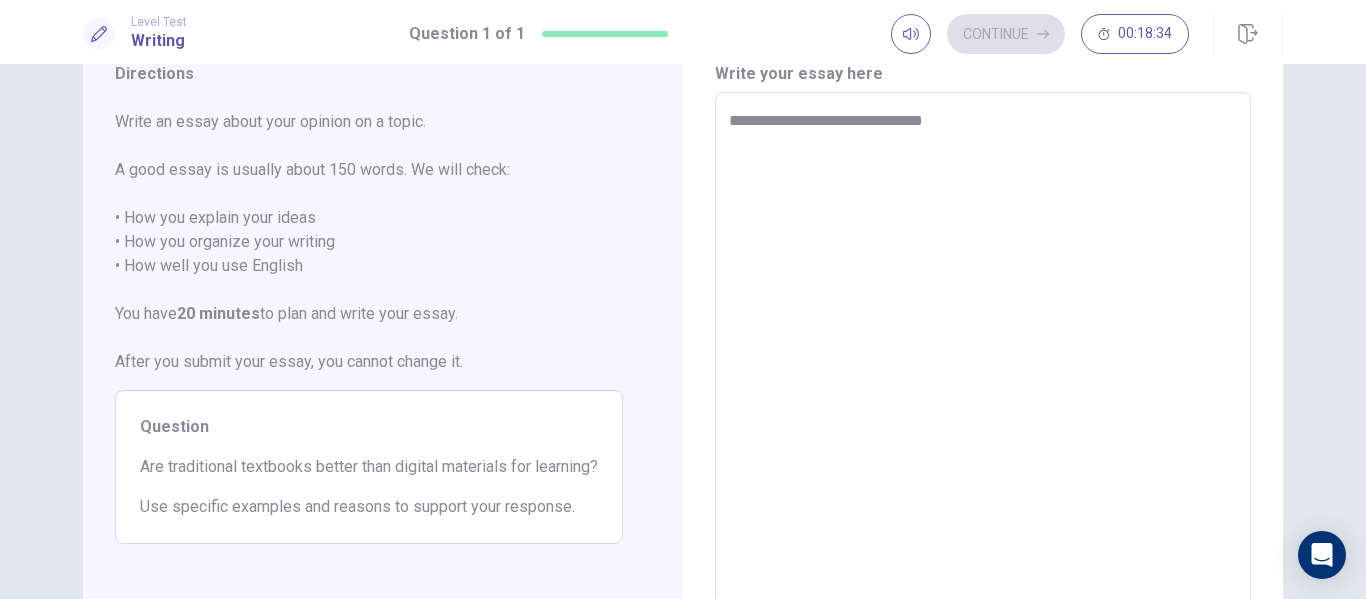 type on "**********" 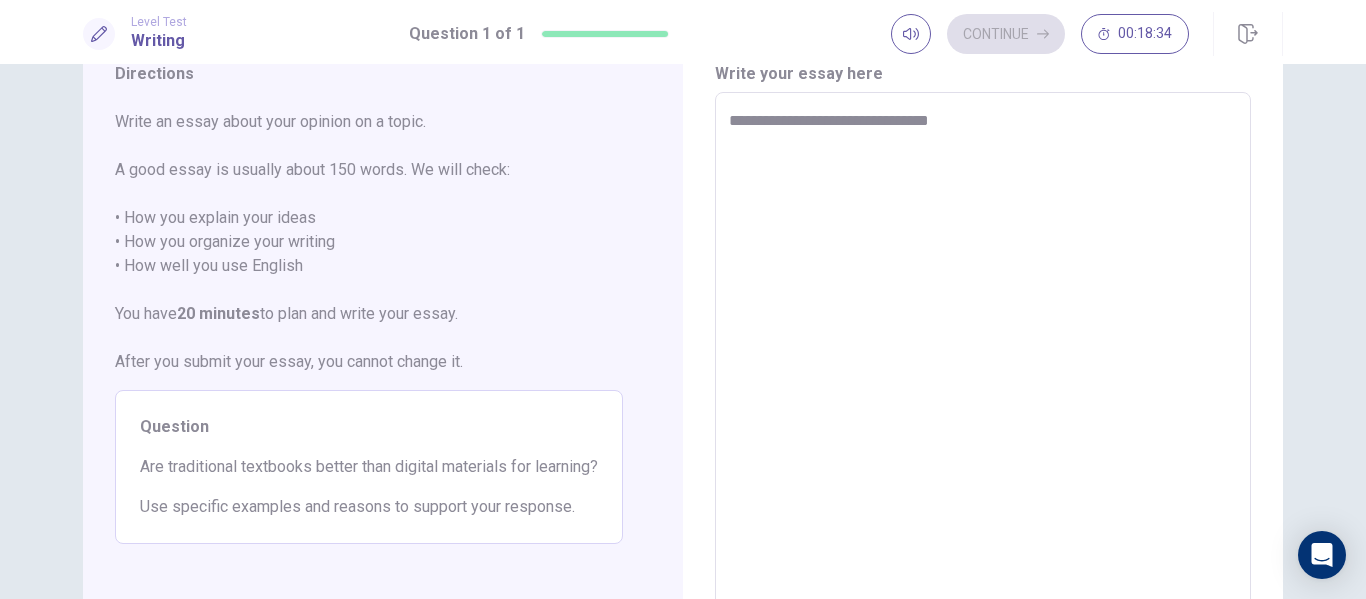 type on "*" 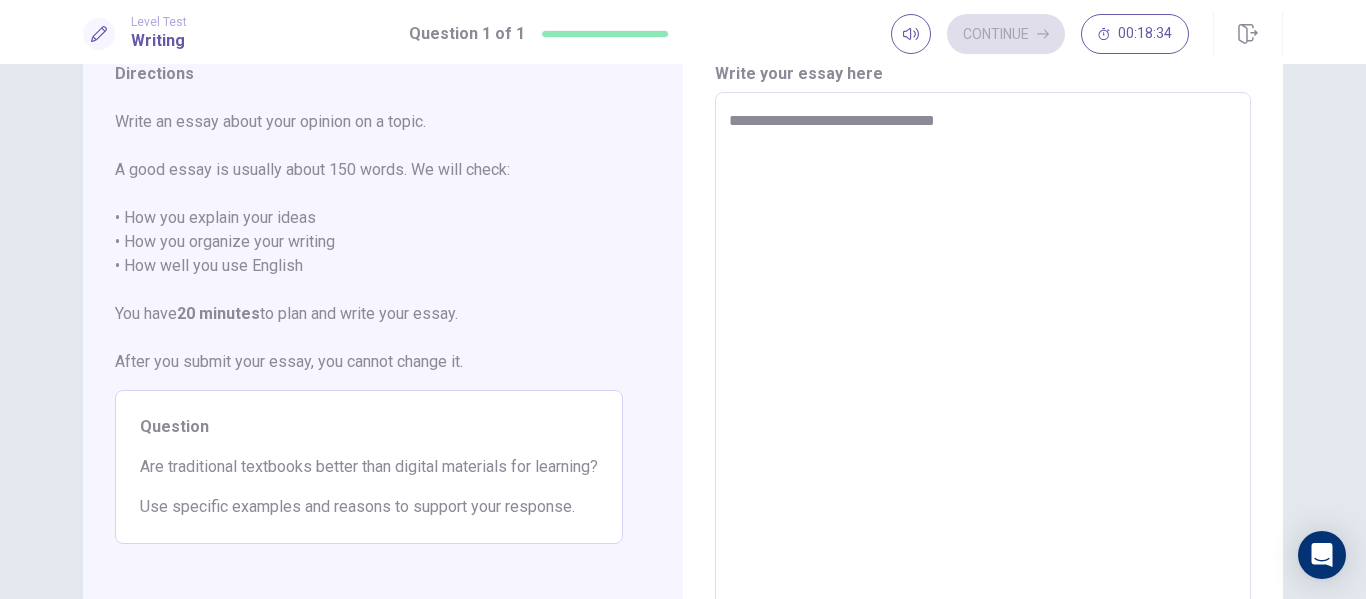 type on "*" 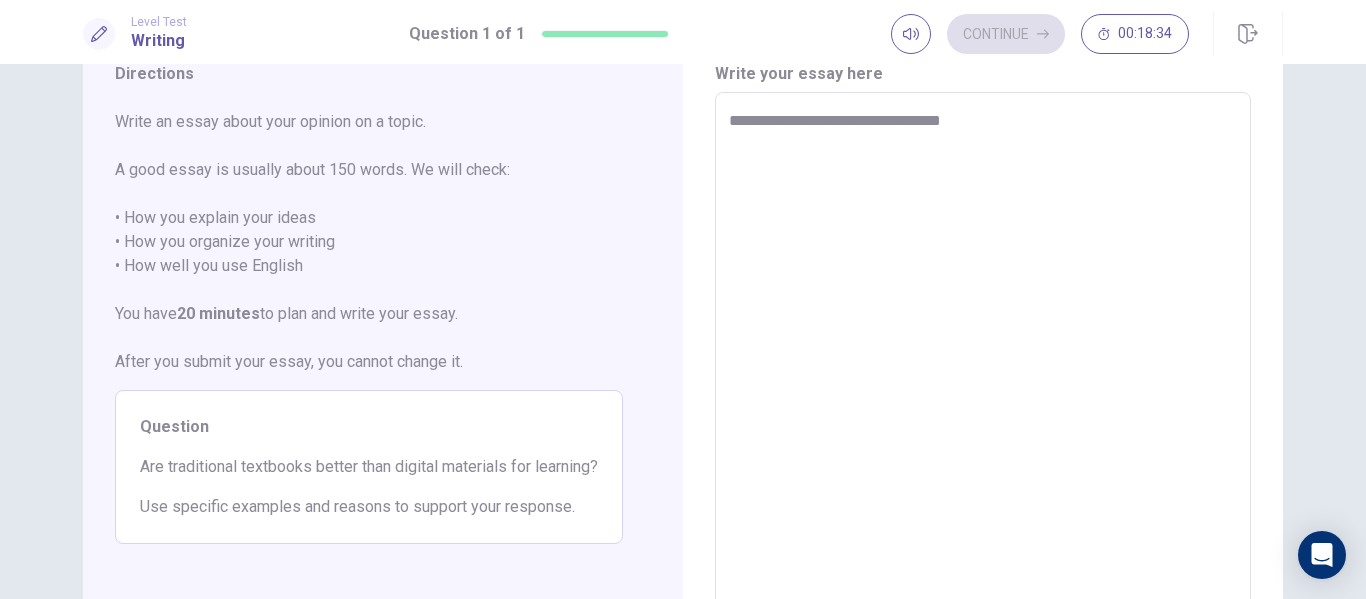 type on "*" 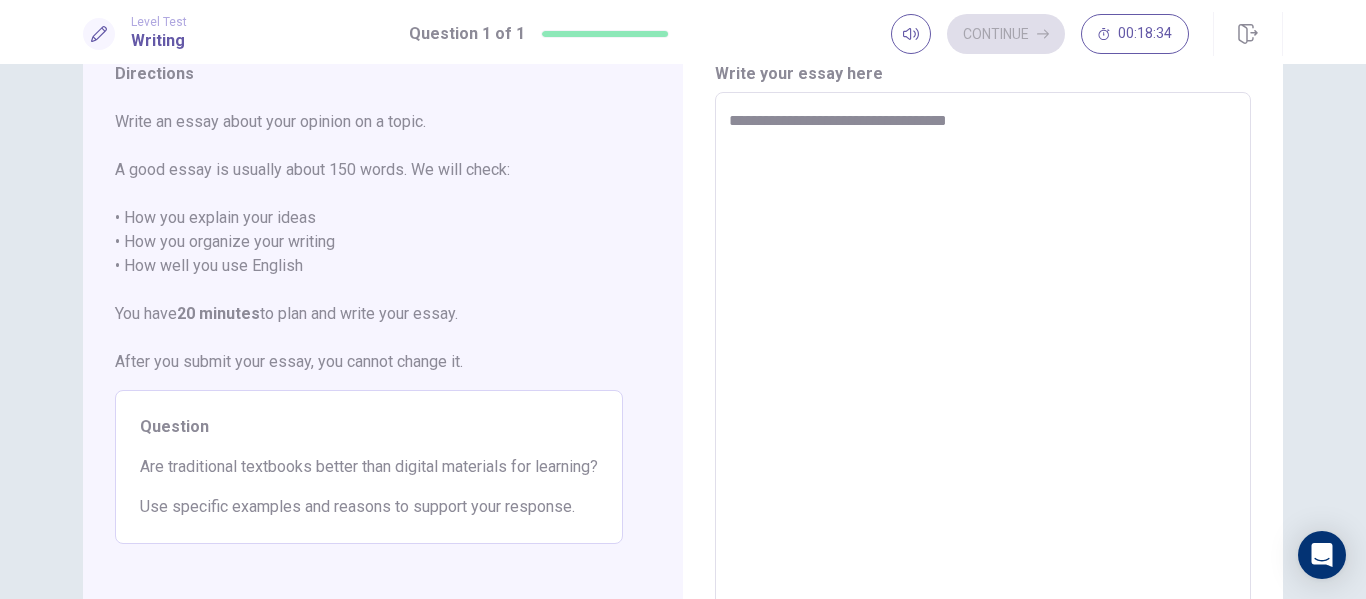 type on "*" 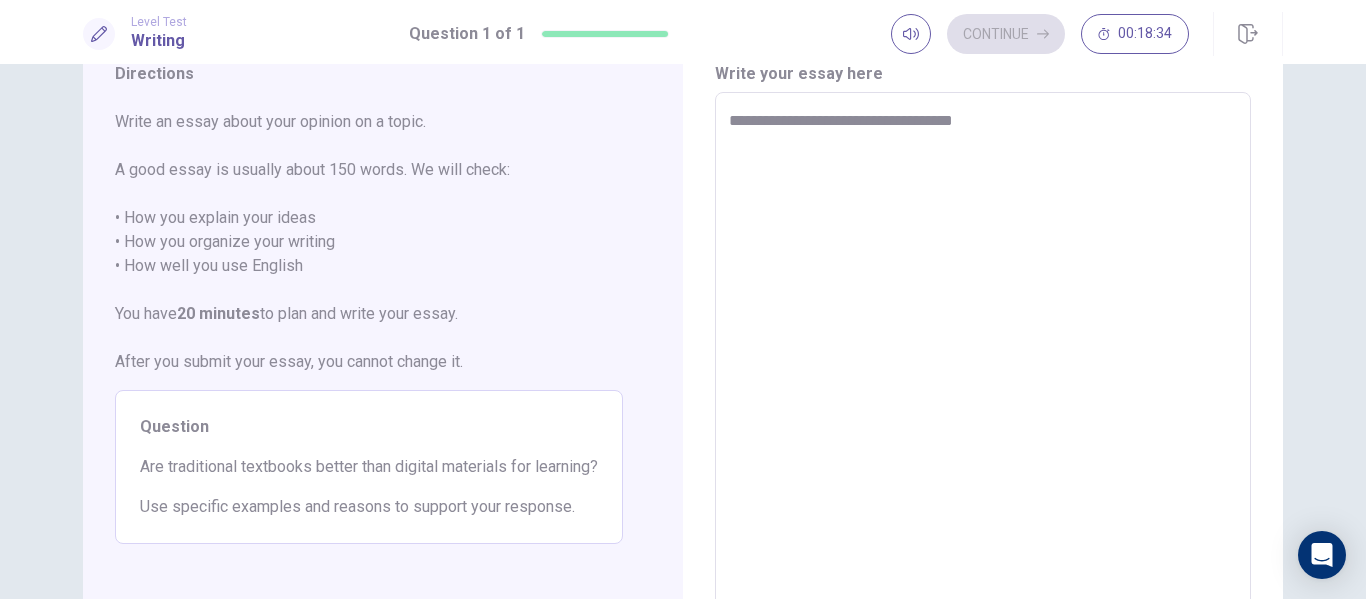 type on "*" 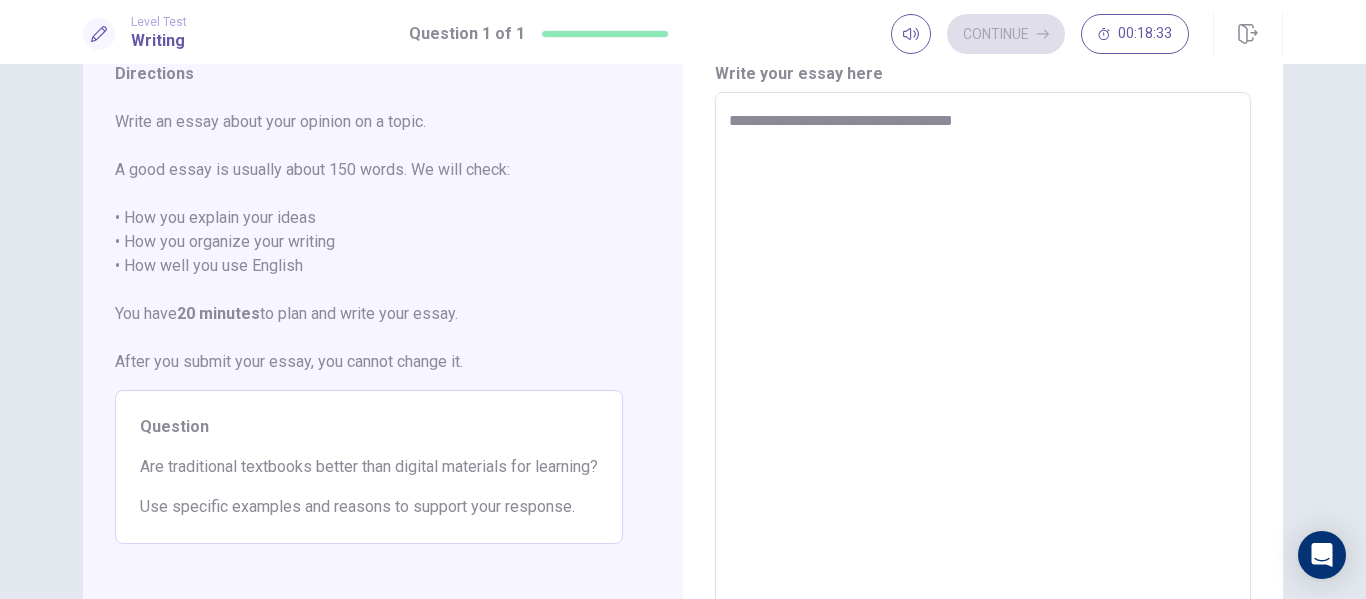 type on "**********" 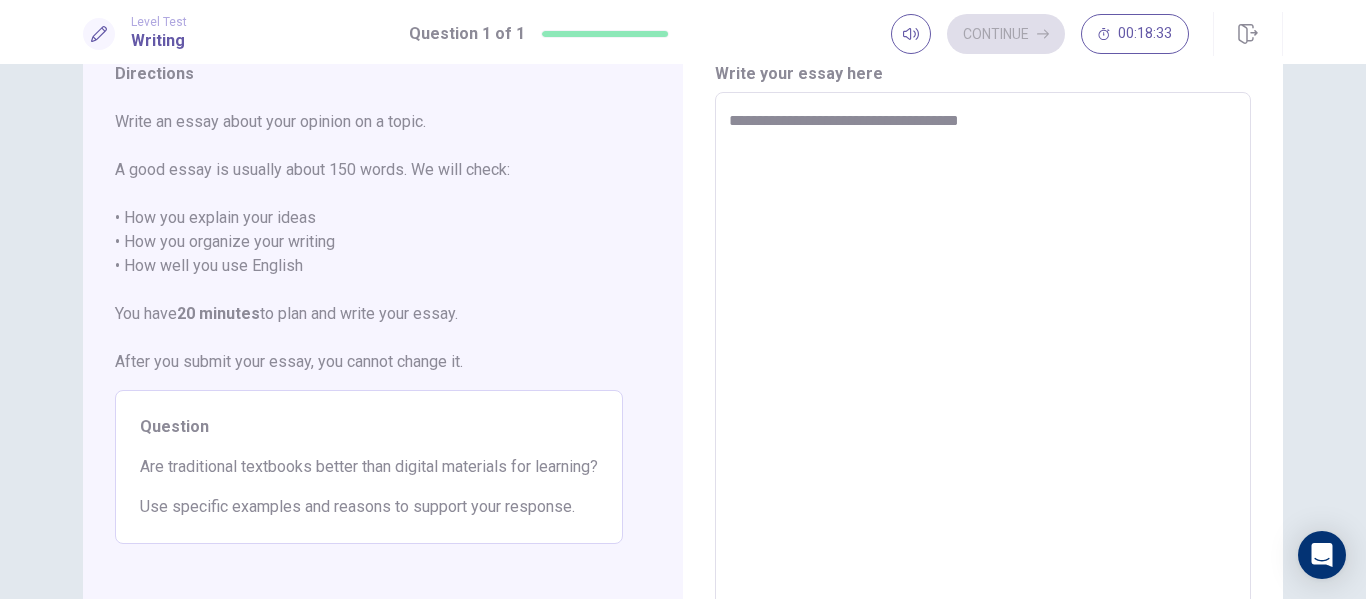 type on "*" 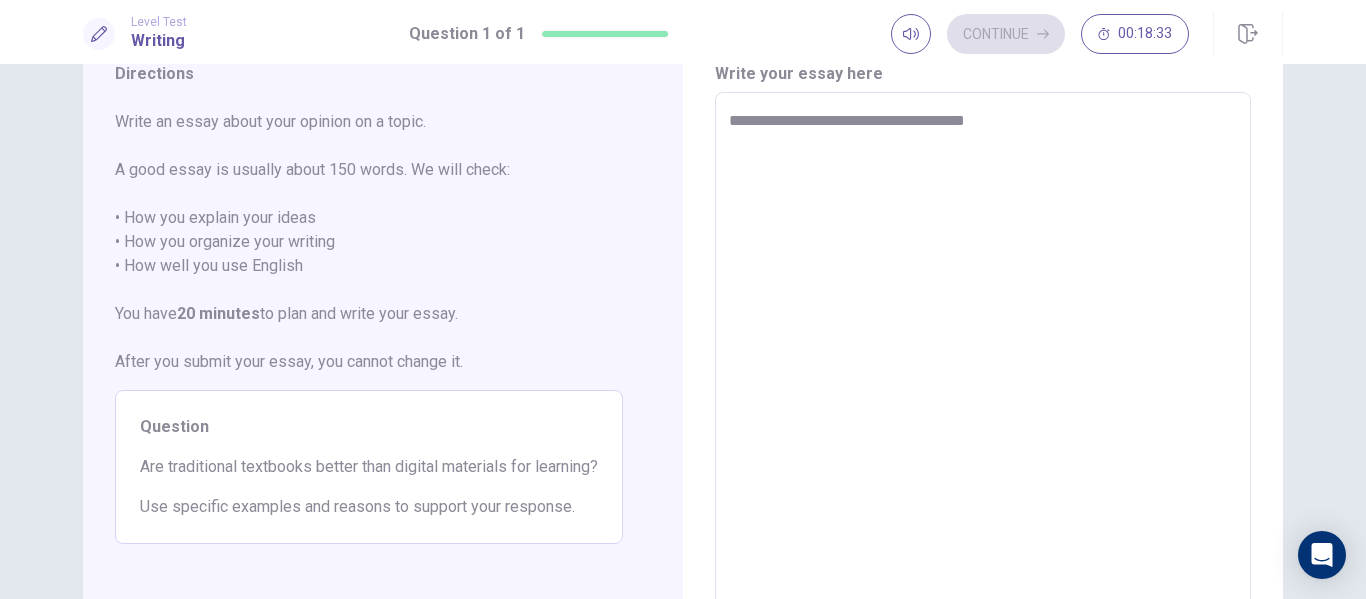 type on "**********" 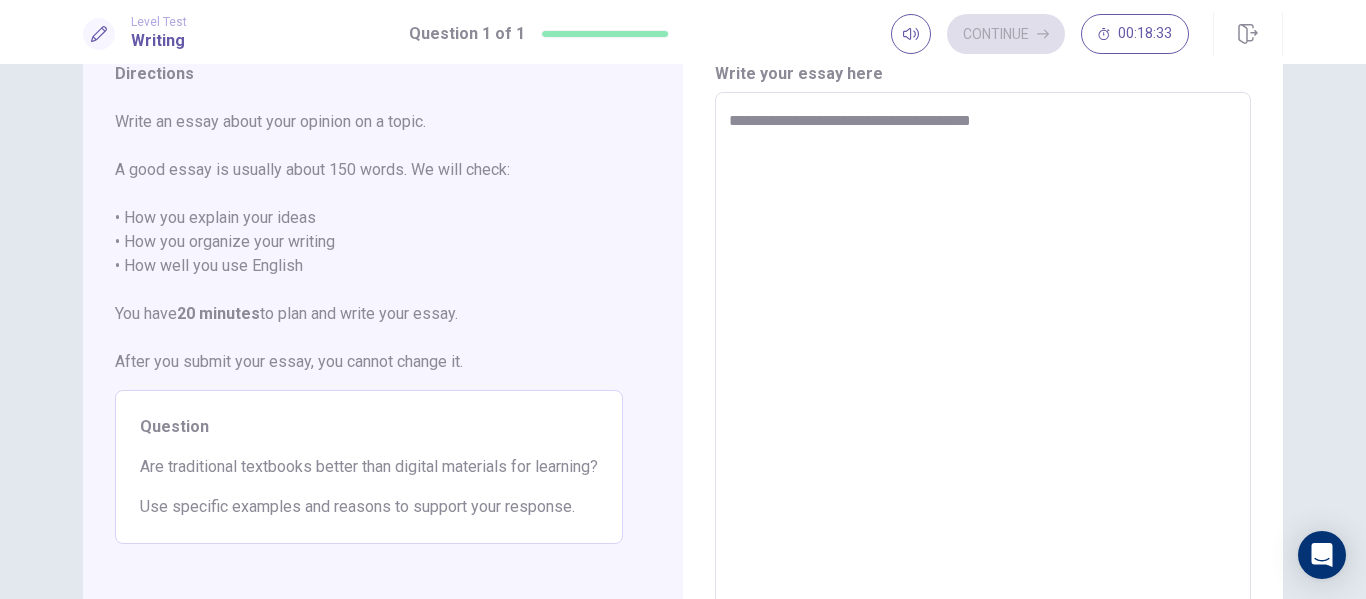 type on "*" 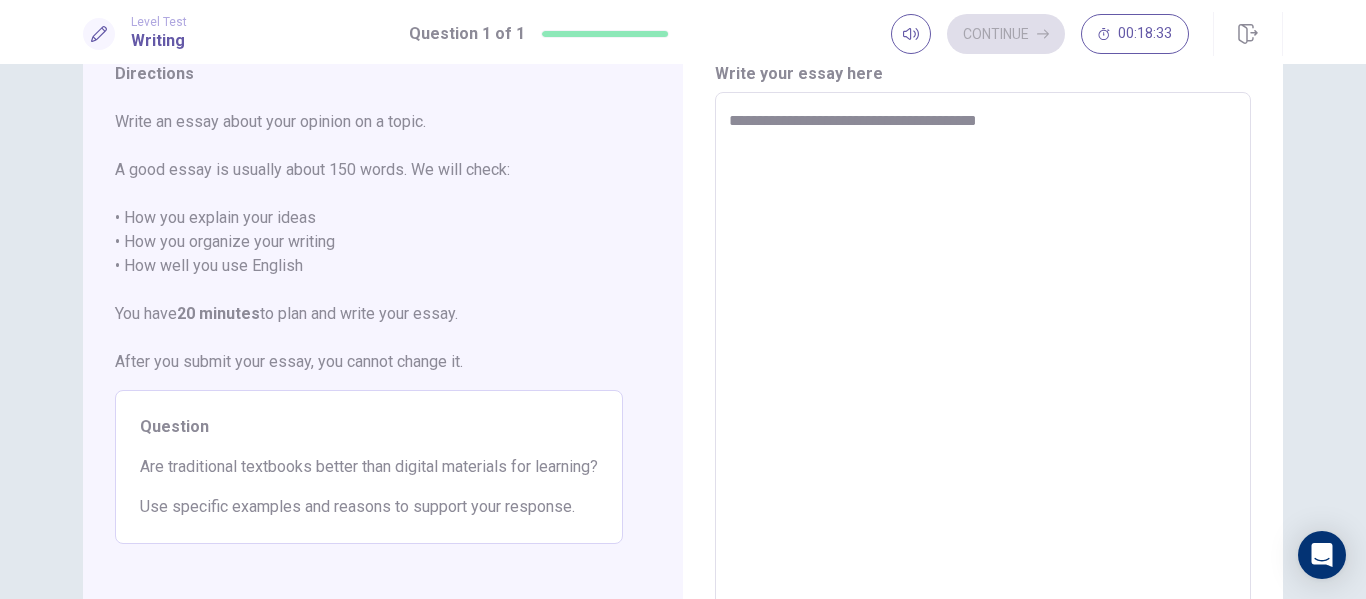 type on "*" 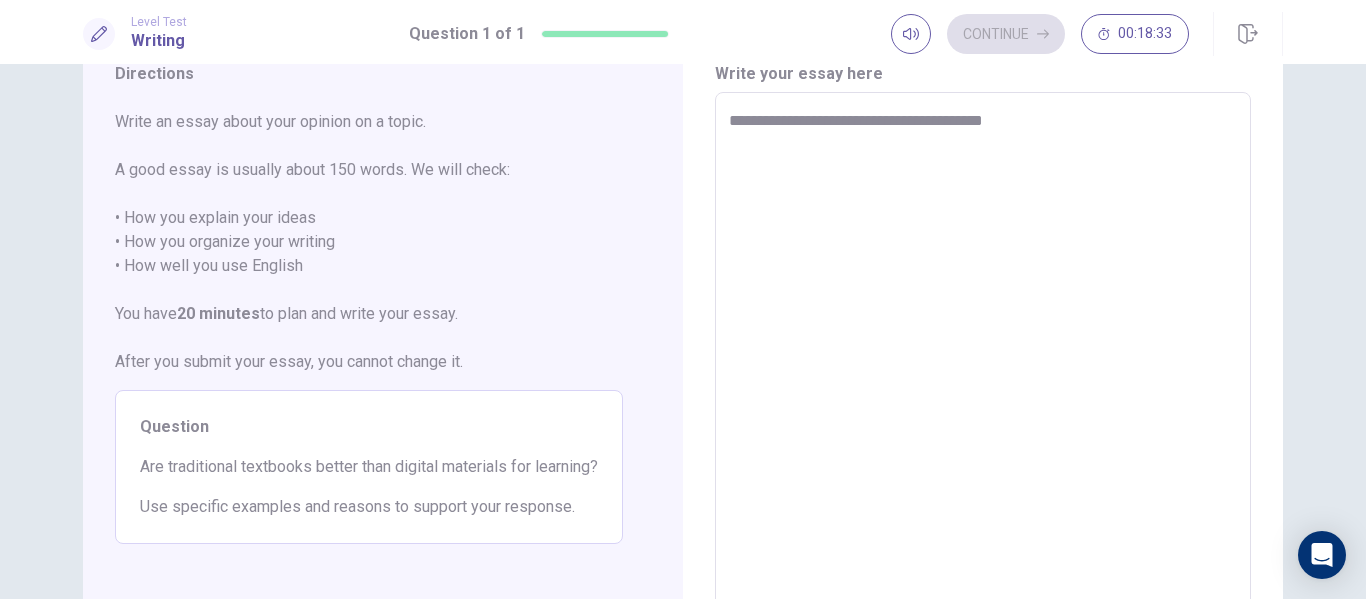 type on "*" 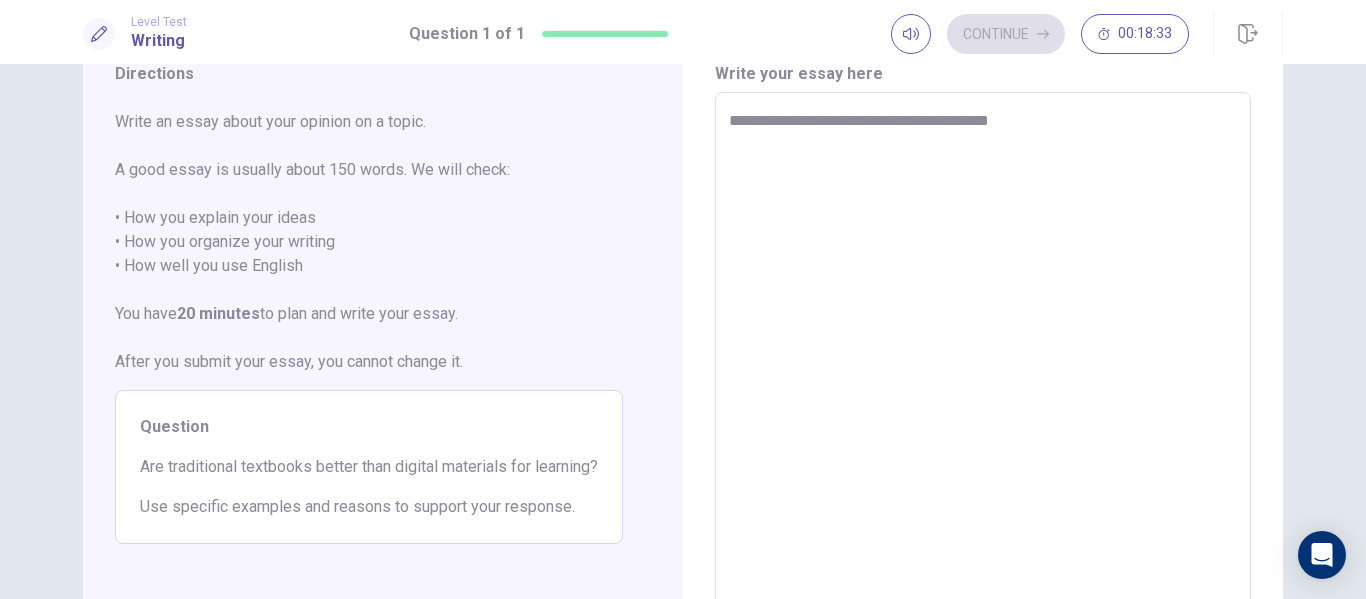 type on "*" 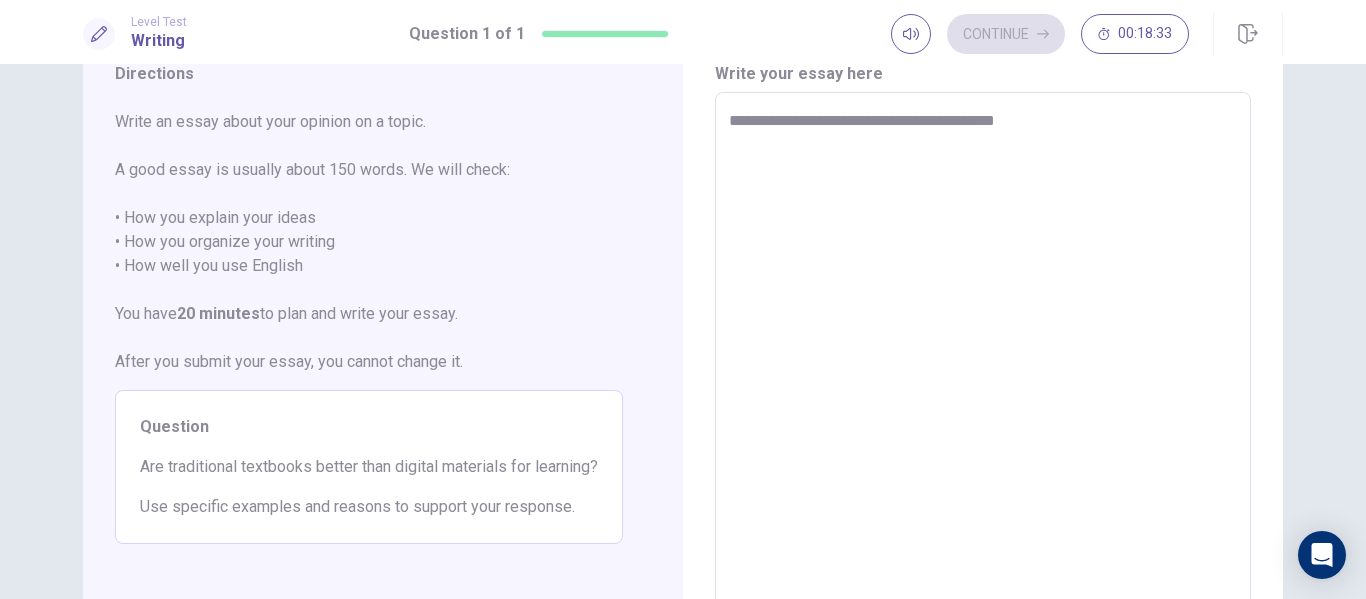 type on "*" 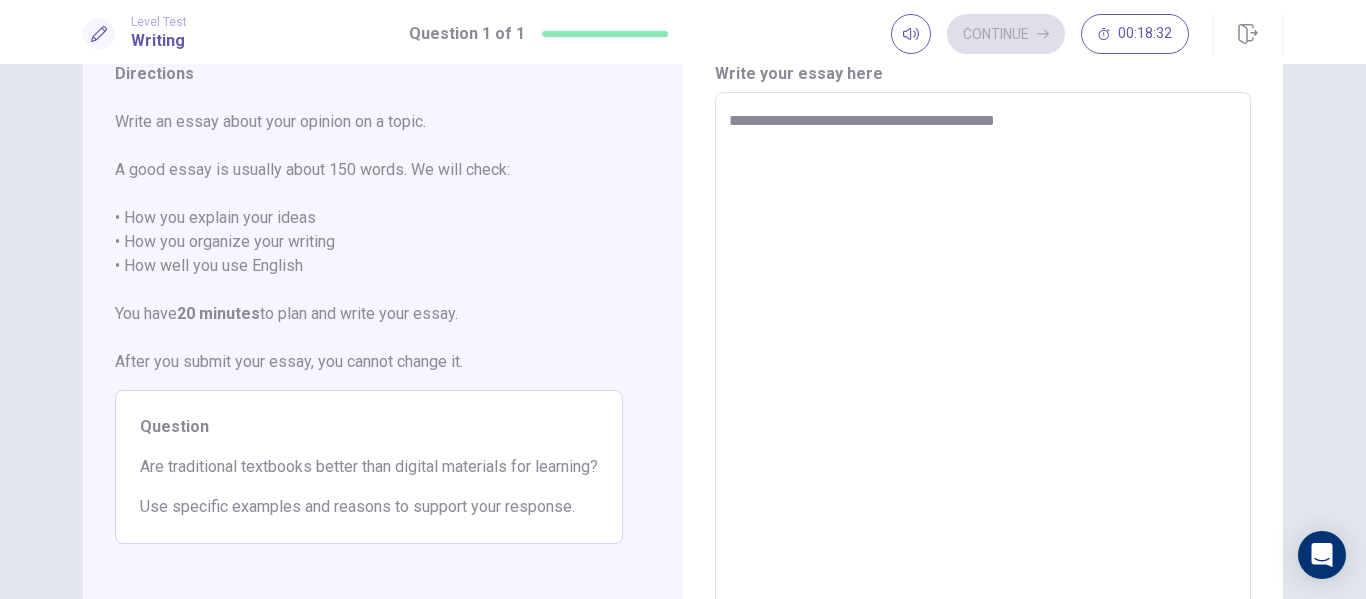 type on "**********" 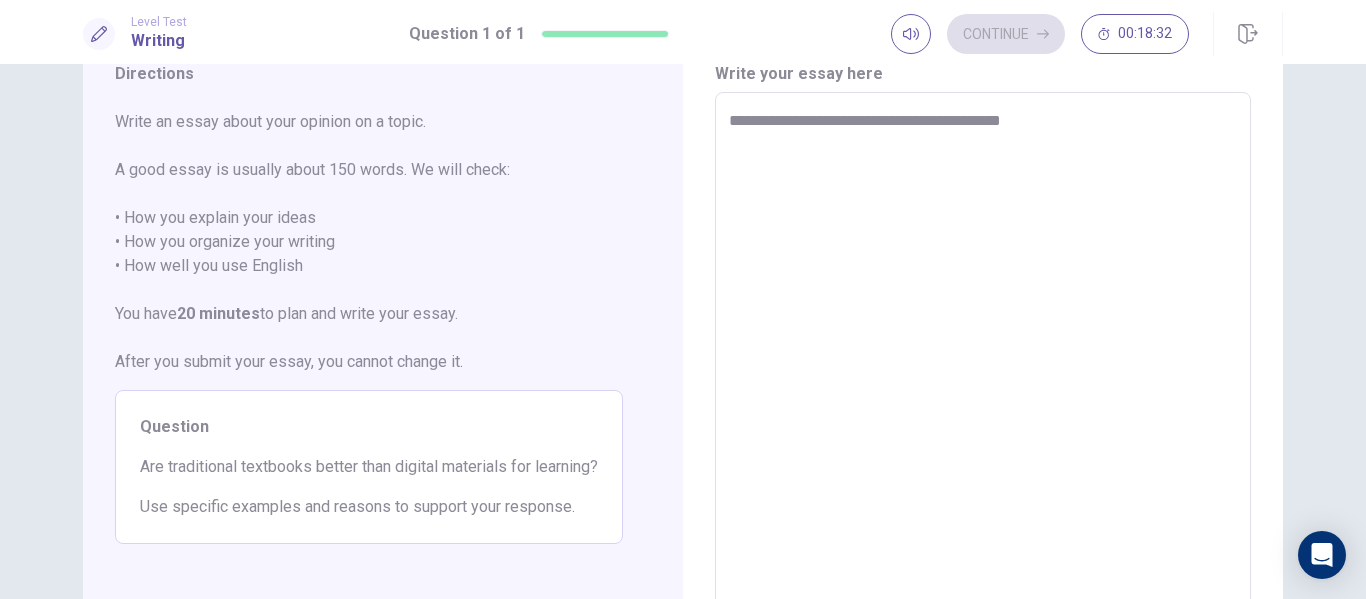 type on "*" 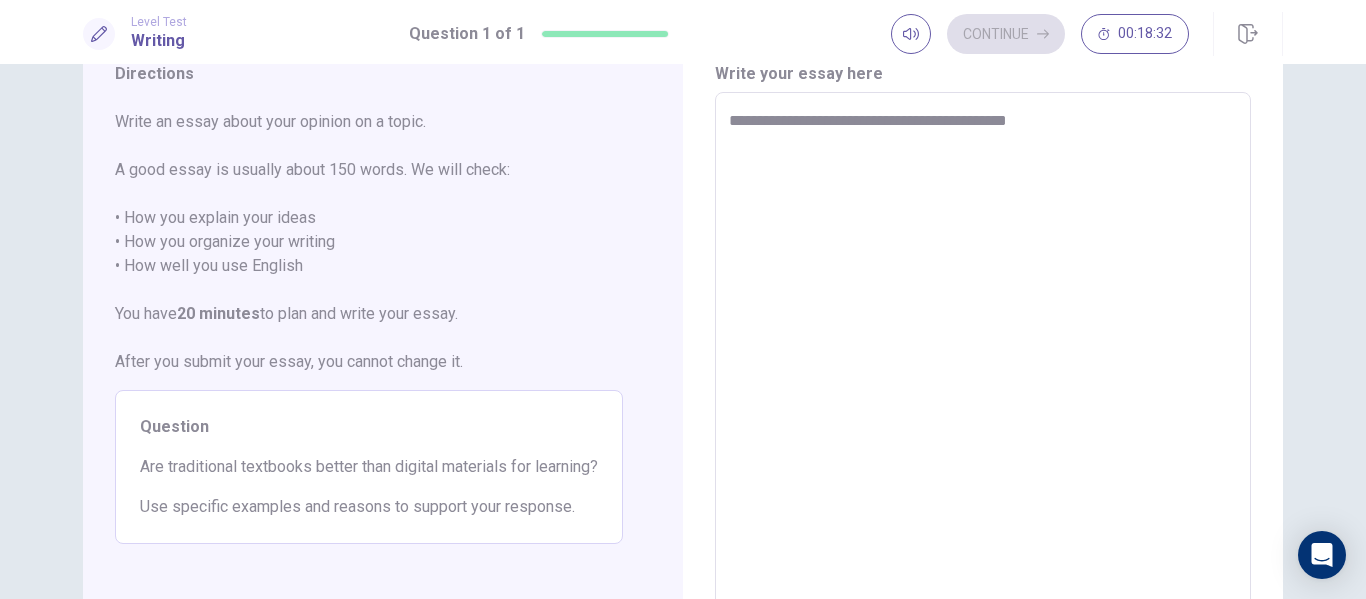 type on "*" 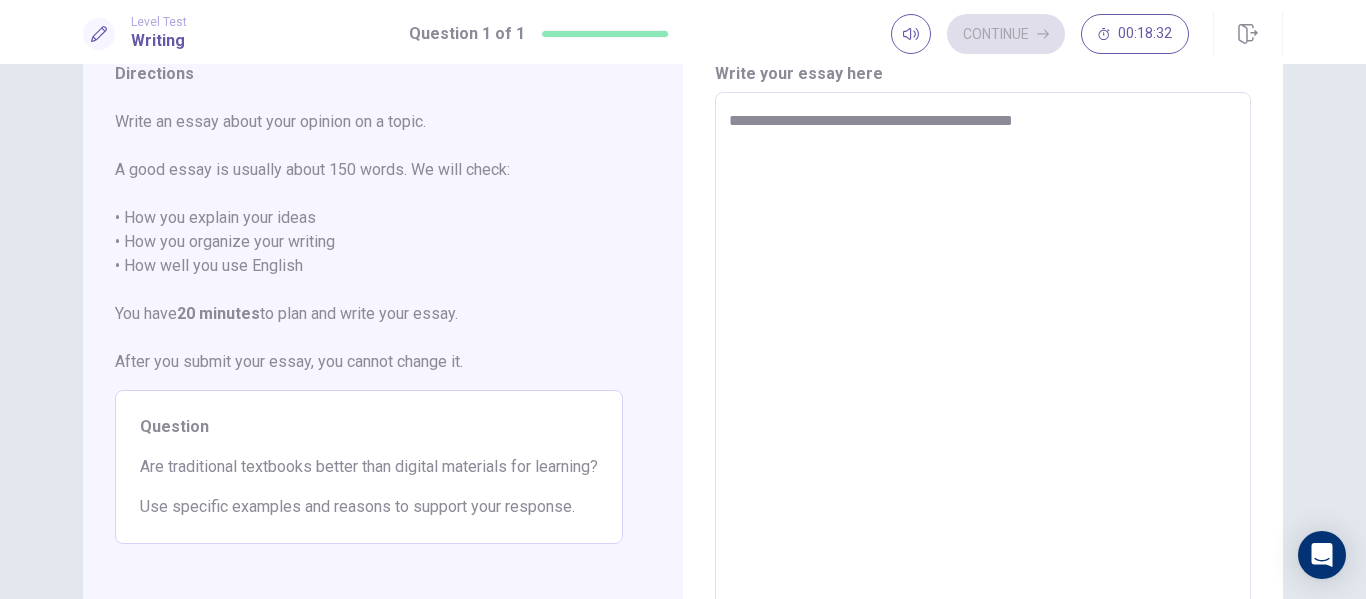 type on "*" 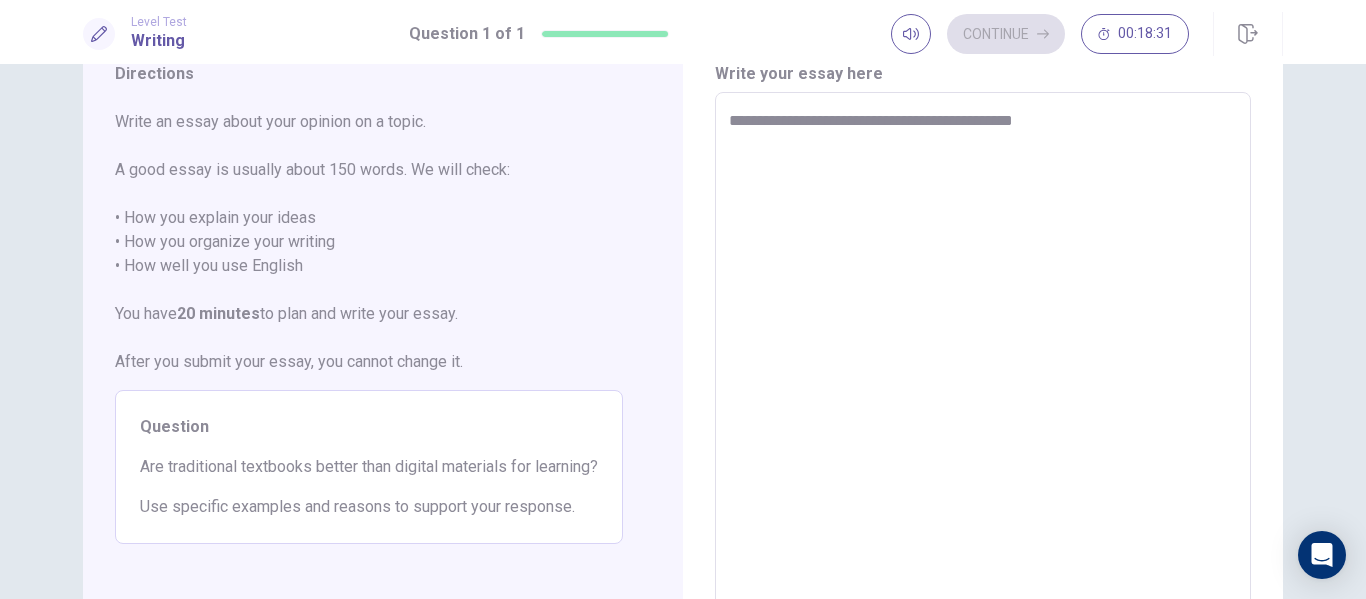 type on "**********" 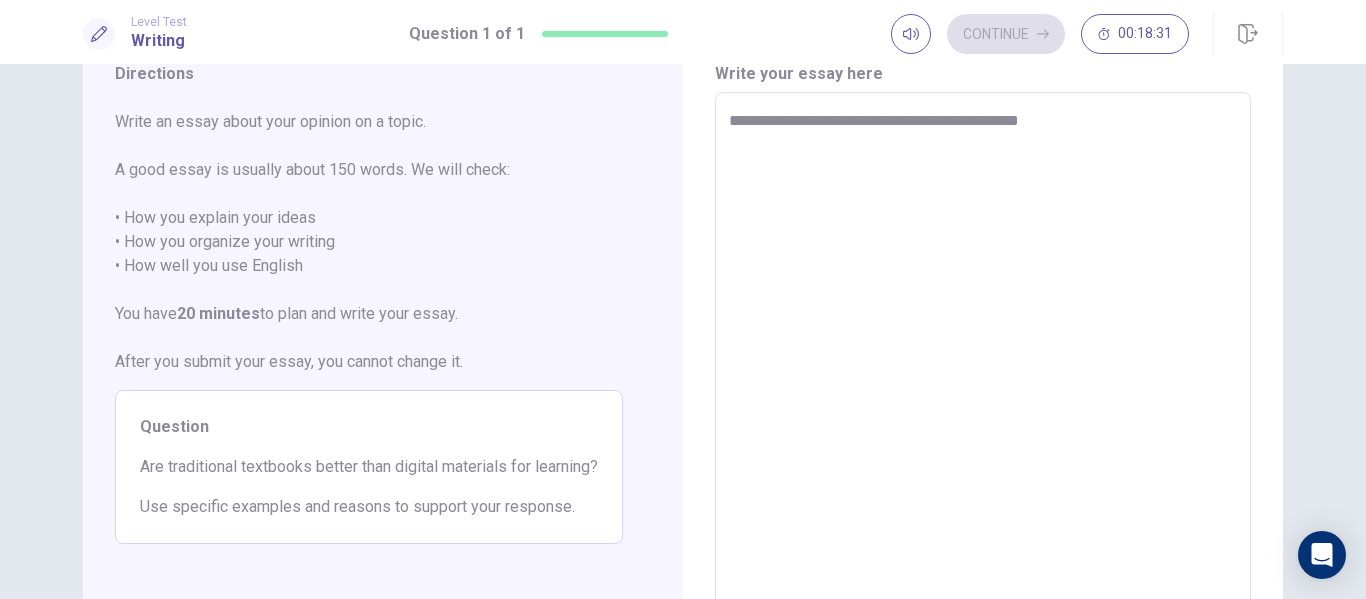 type on "**********" 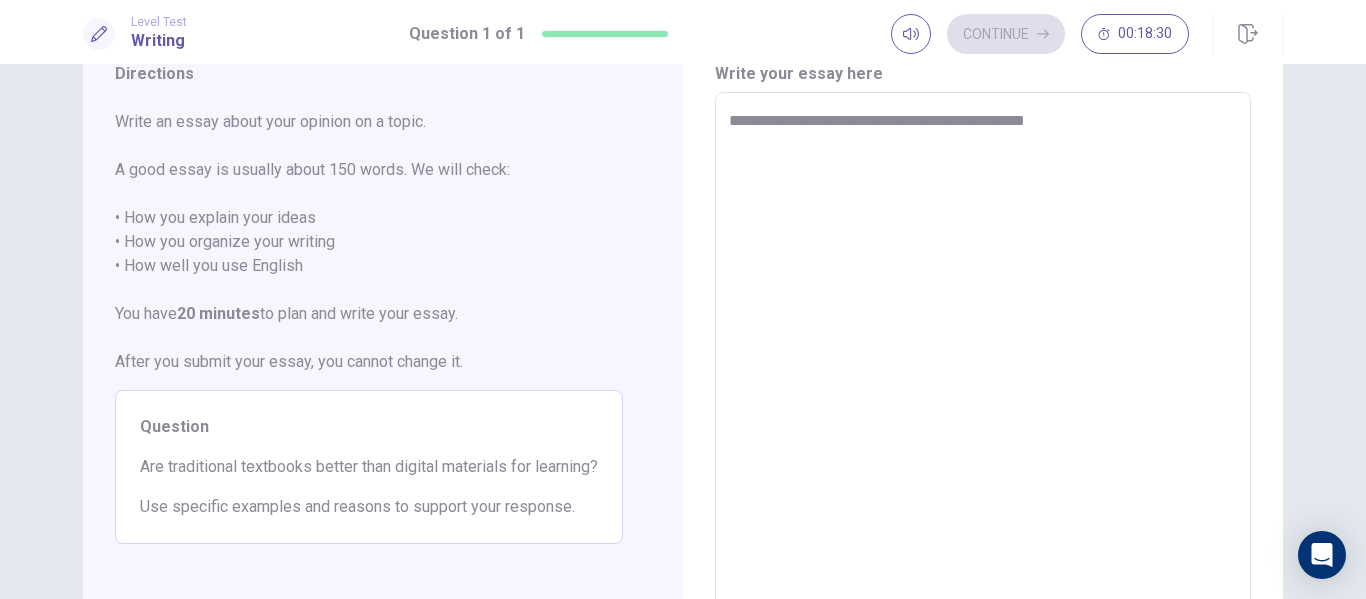 type on "*" 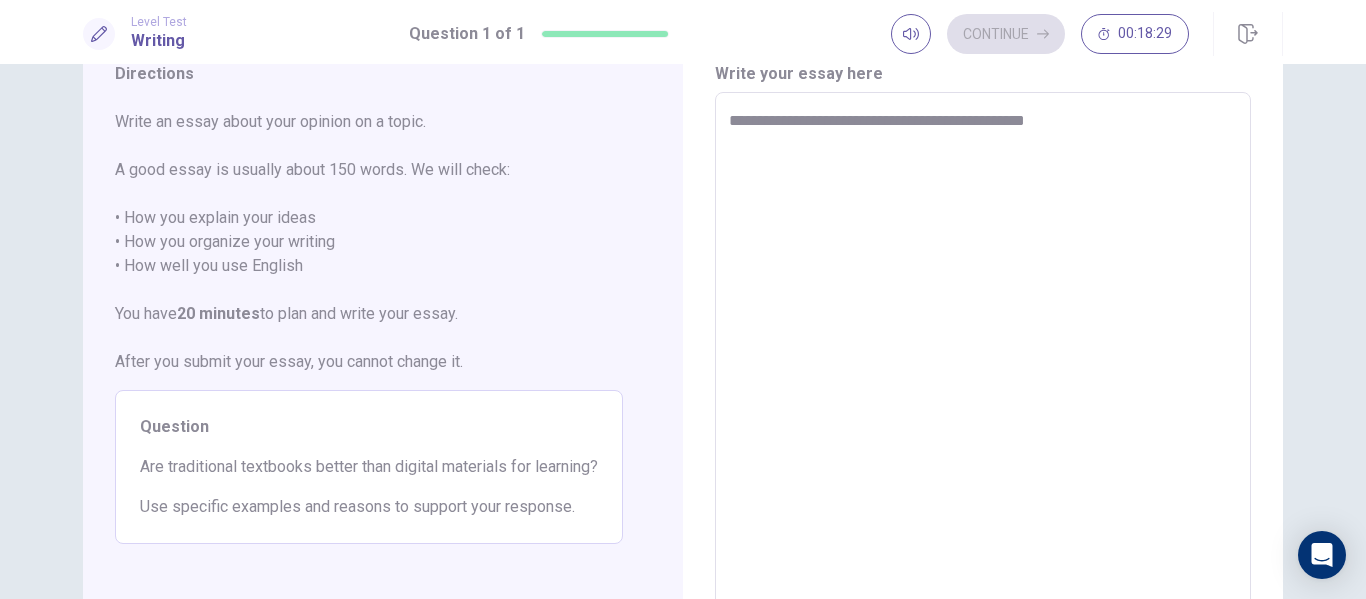 type on "**********" 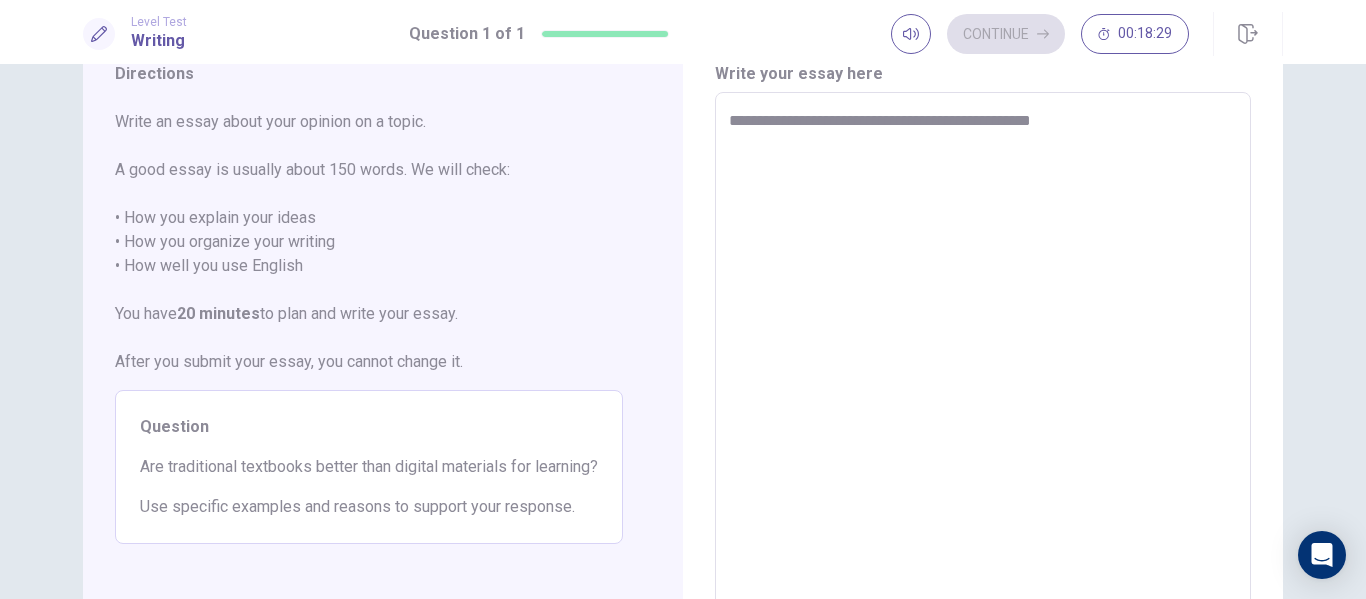 type on "*" 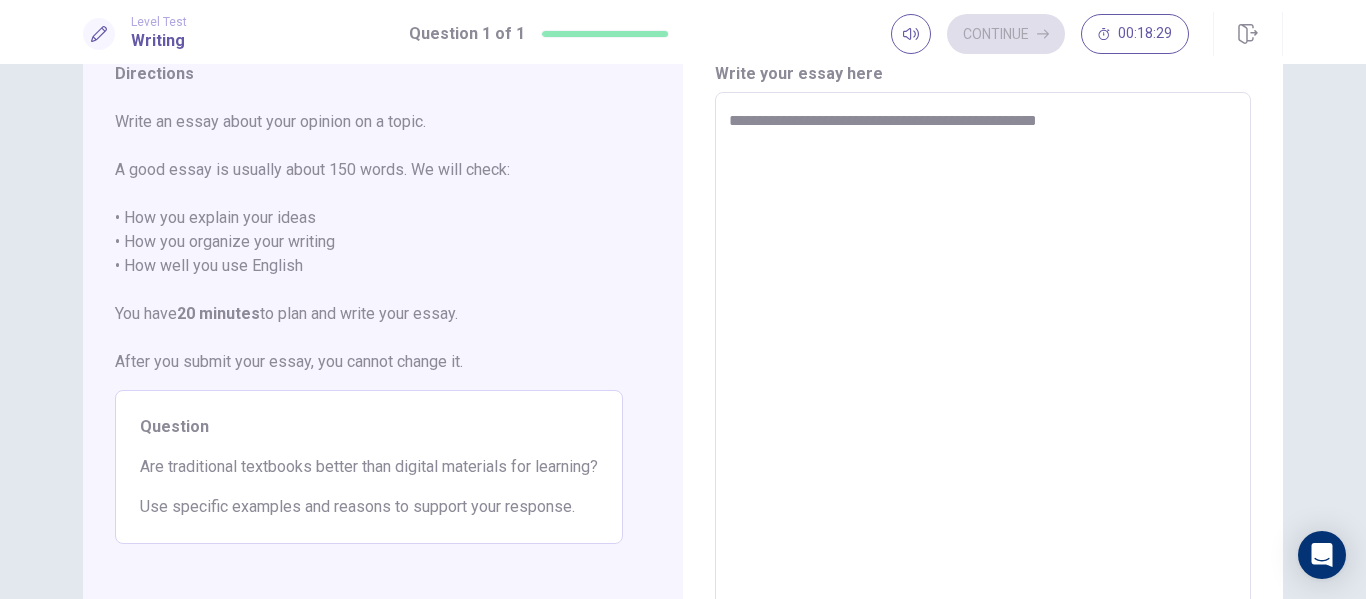 type on "*" 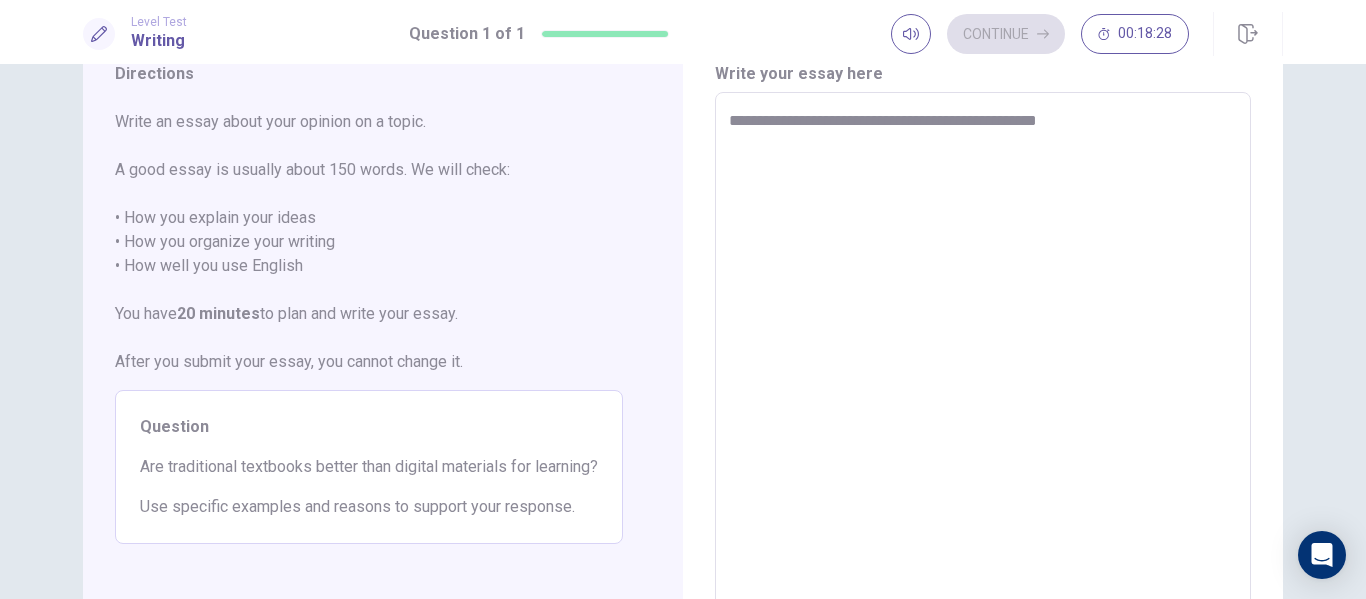 type on "**********" 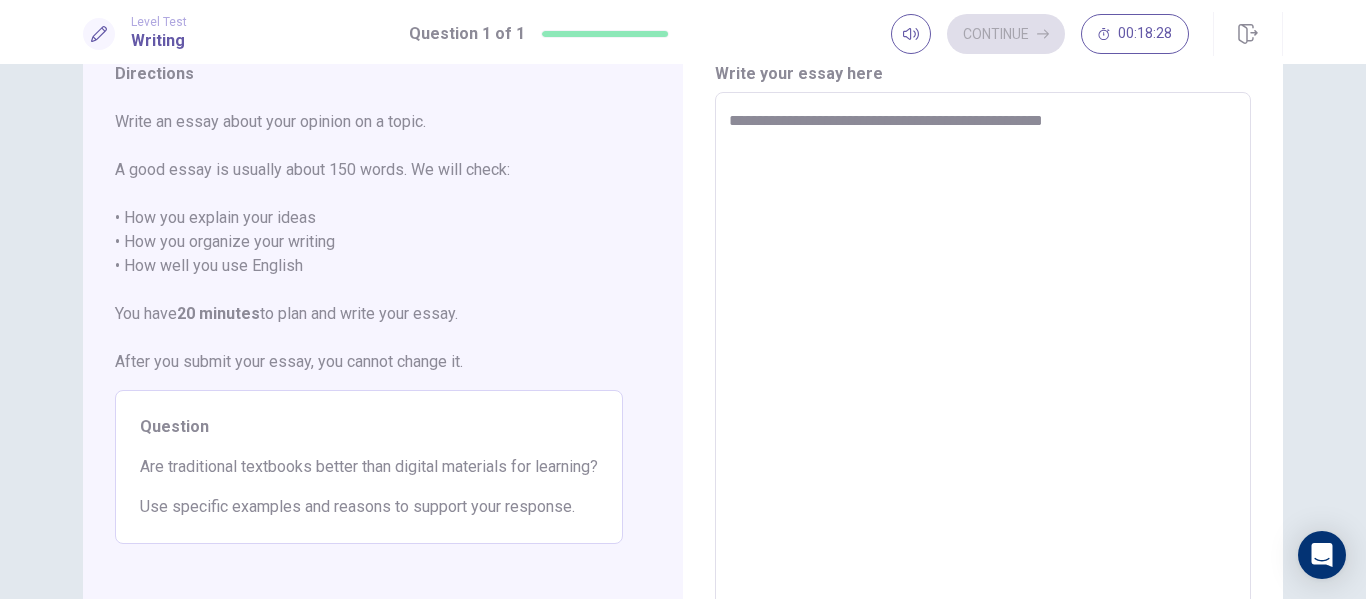 type on "*" 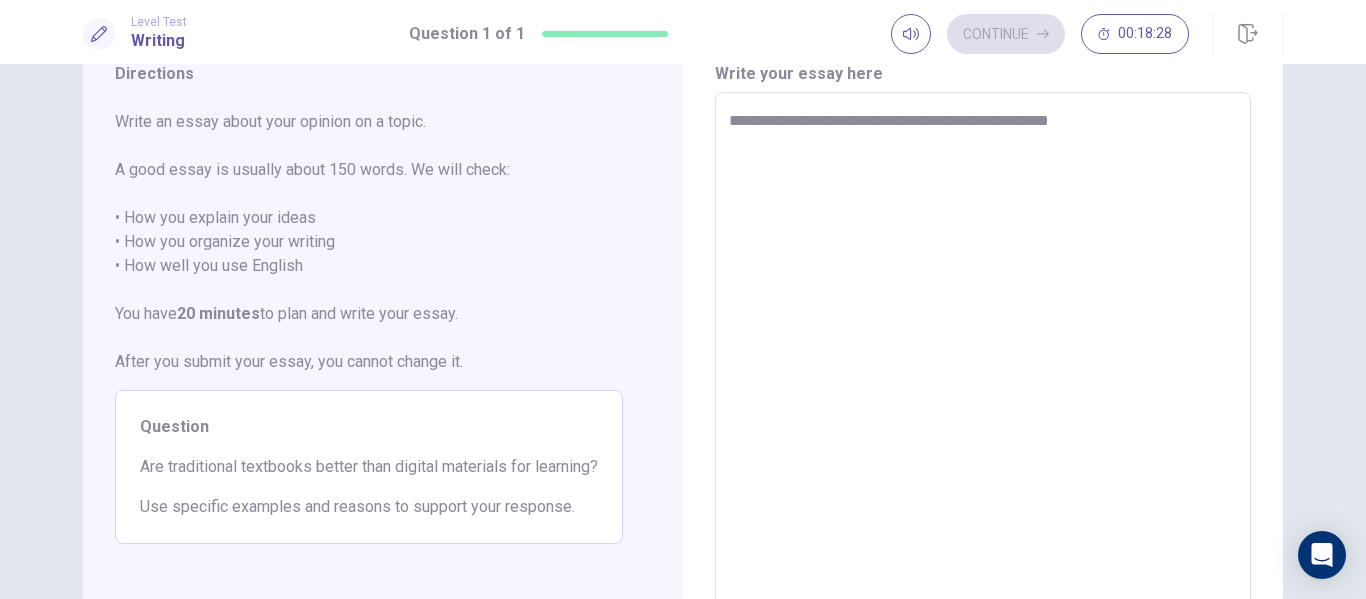 type on "*" 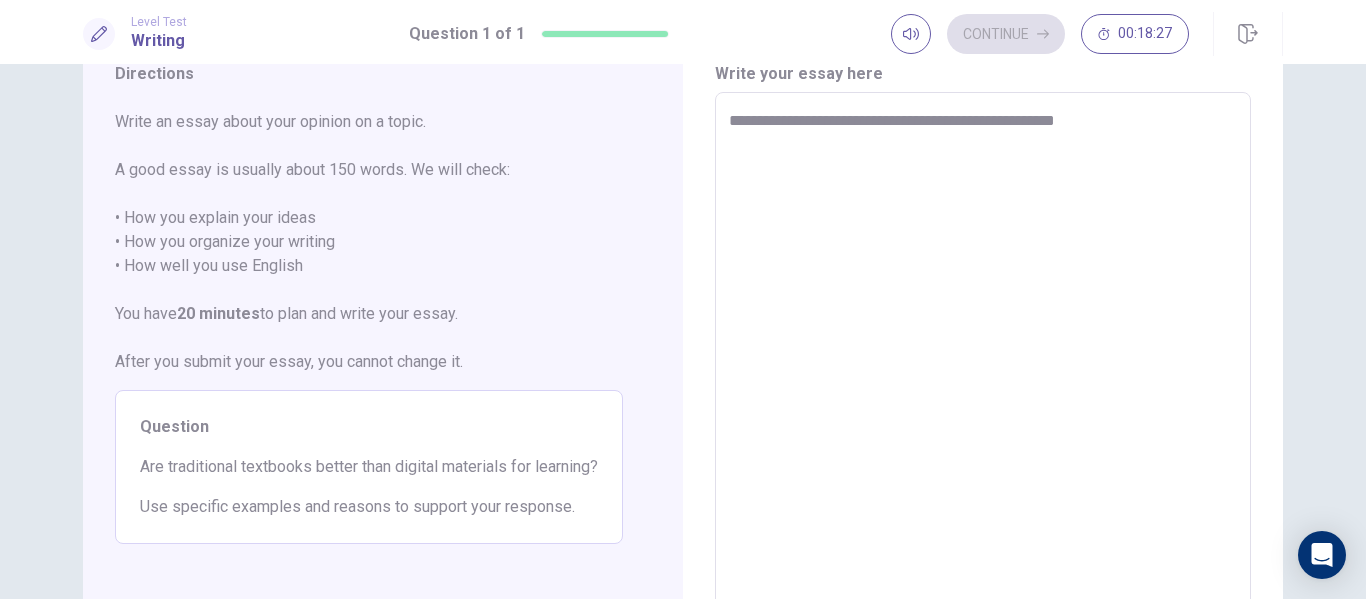 type on "*" 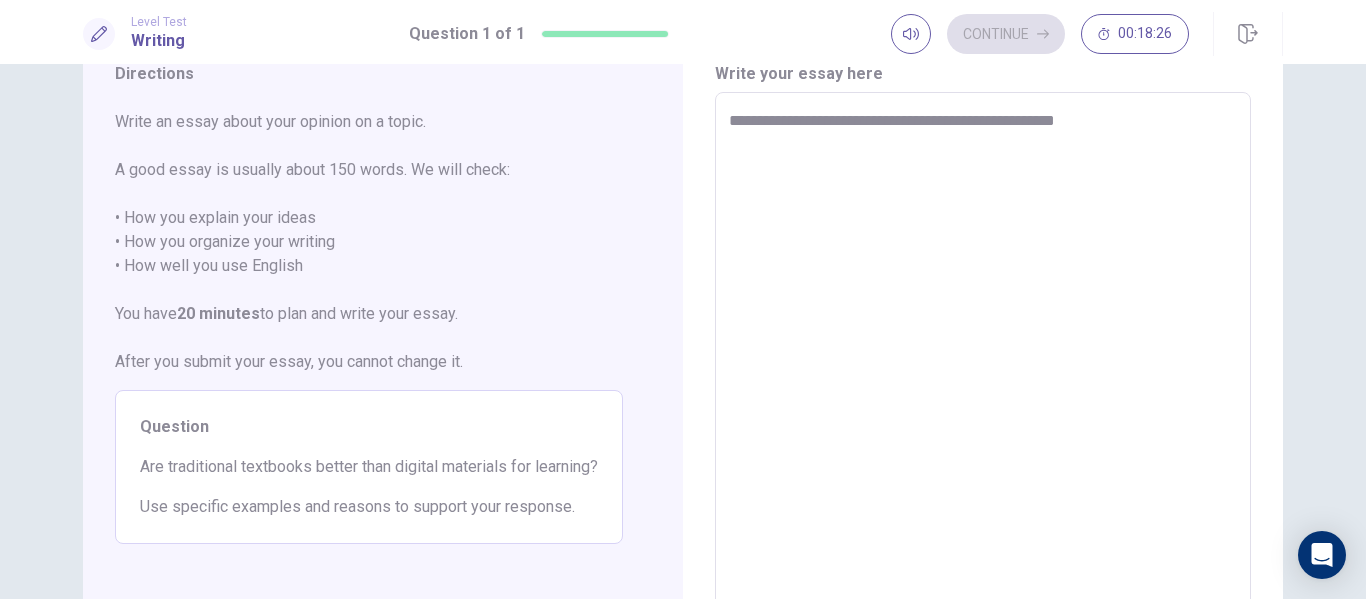 type on "**********" 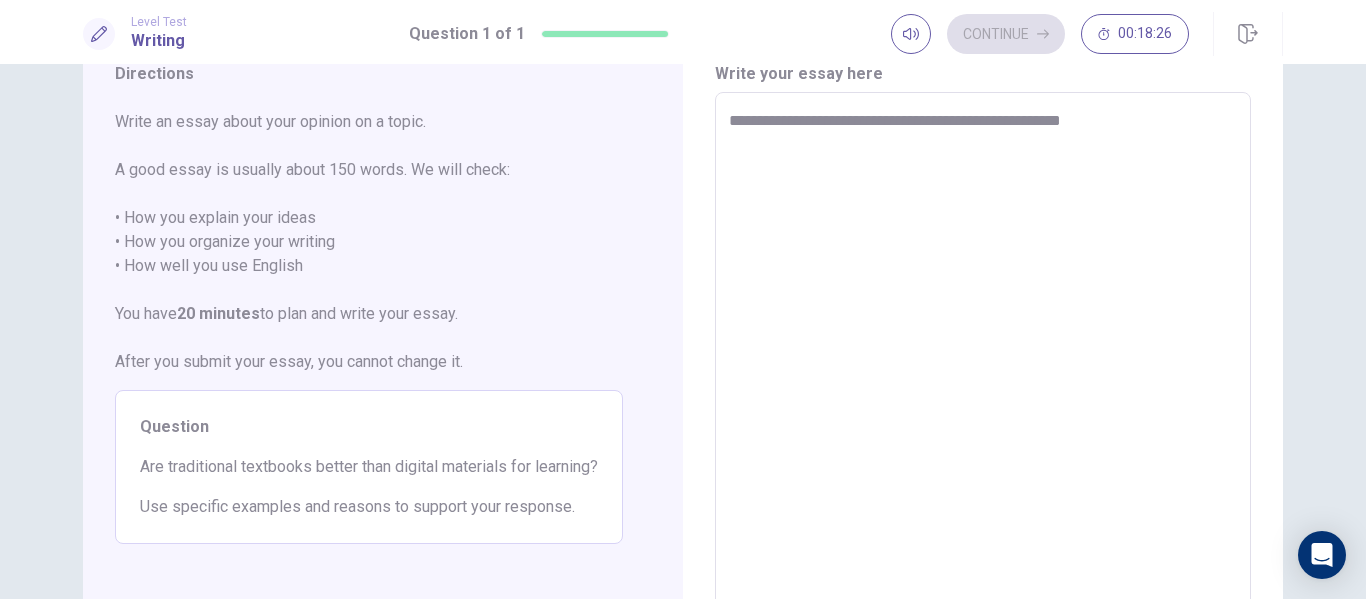 type on "*" 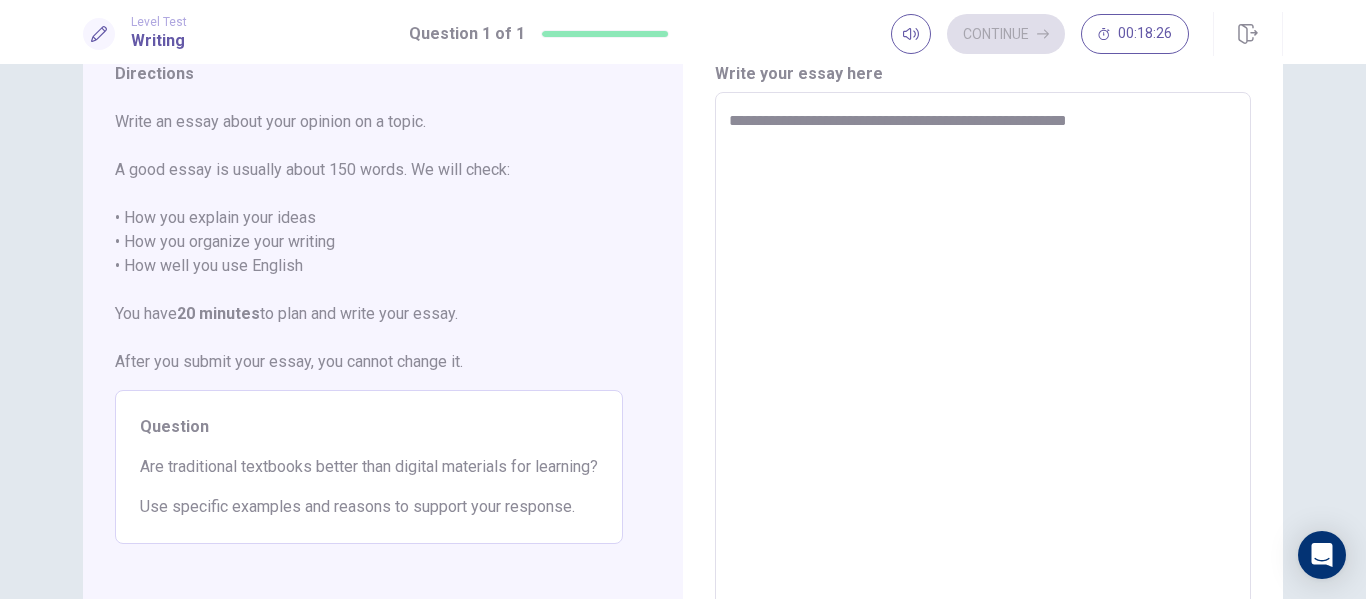 type on "*" 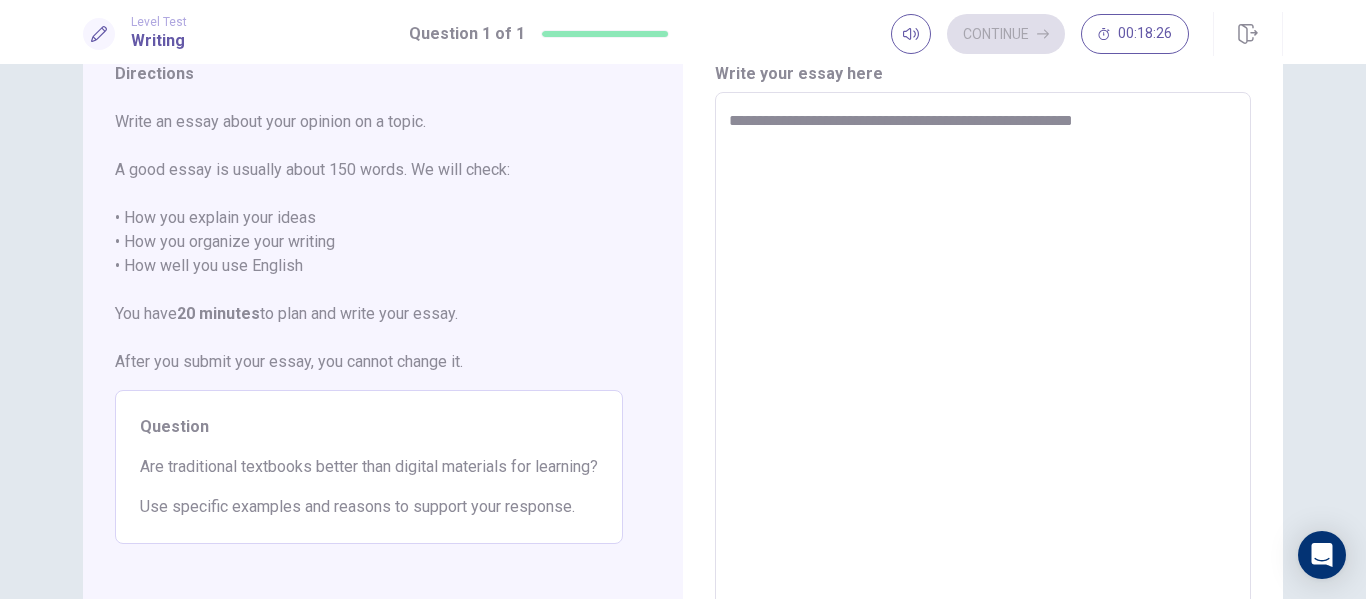 type on "*" 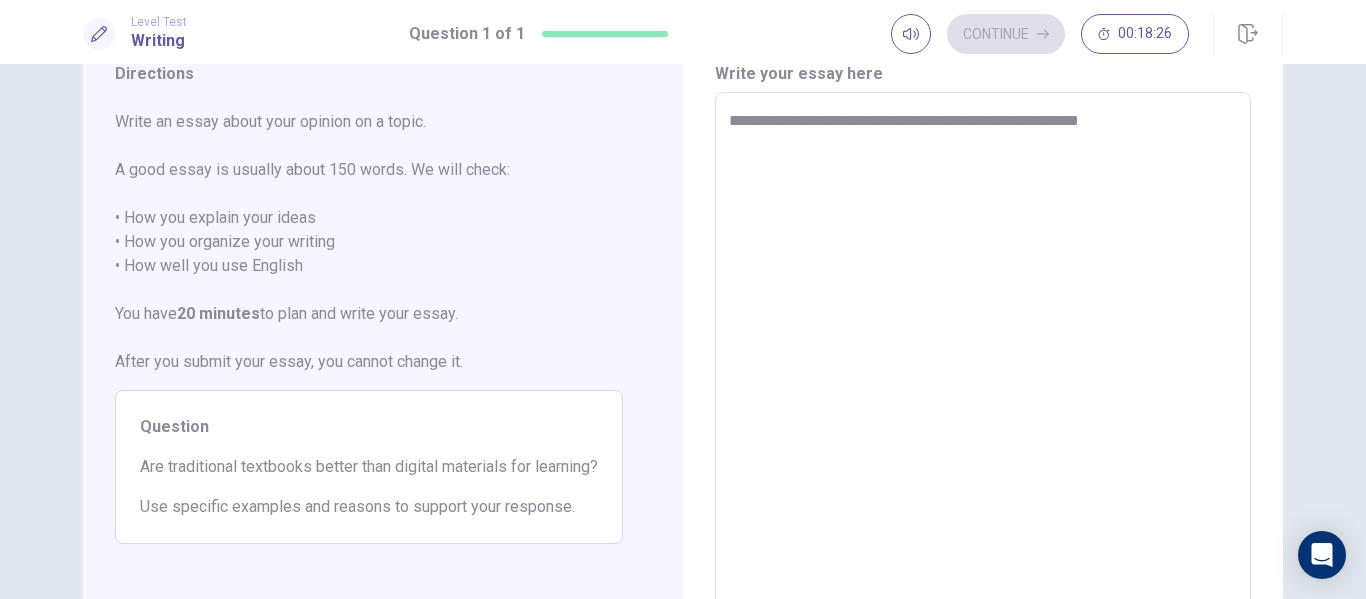 type on "*" 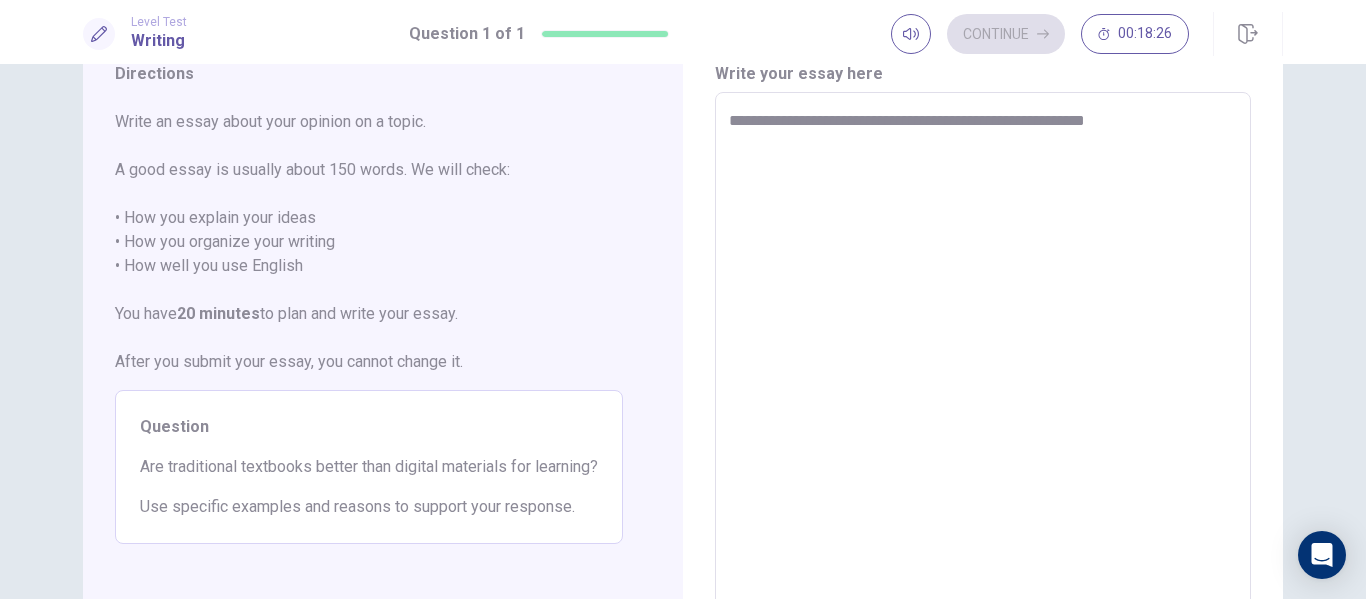 type on "*" 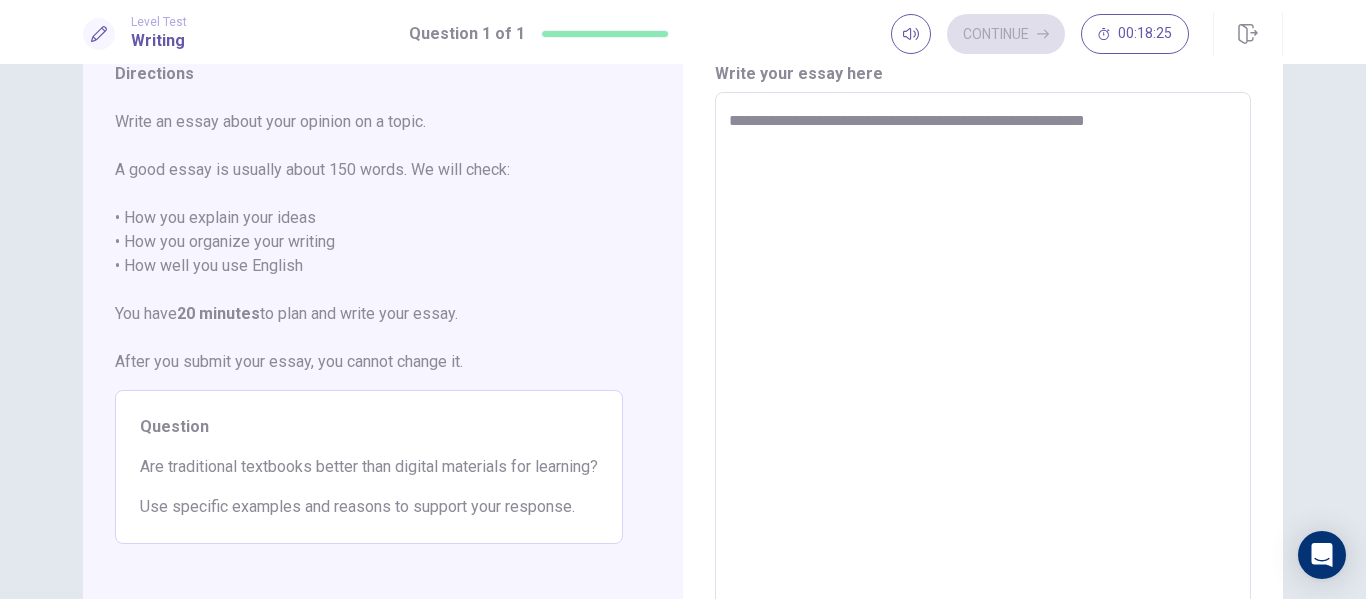 type on "**********" 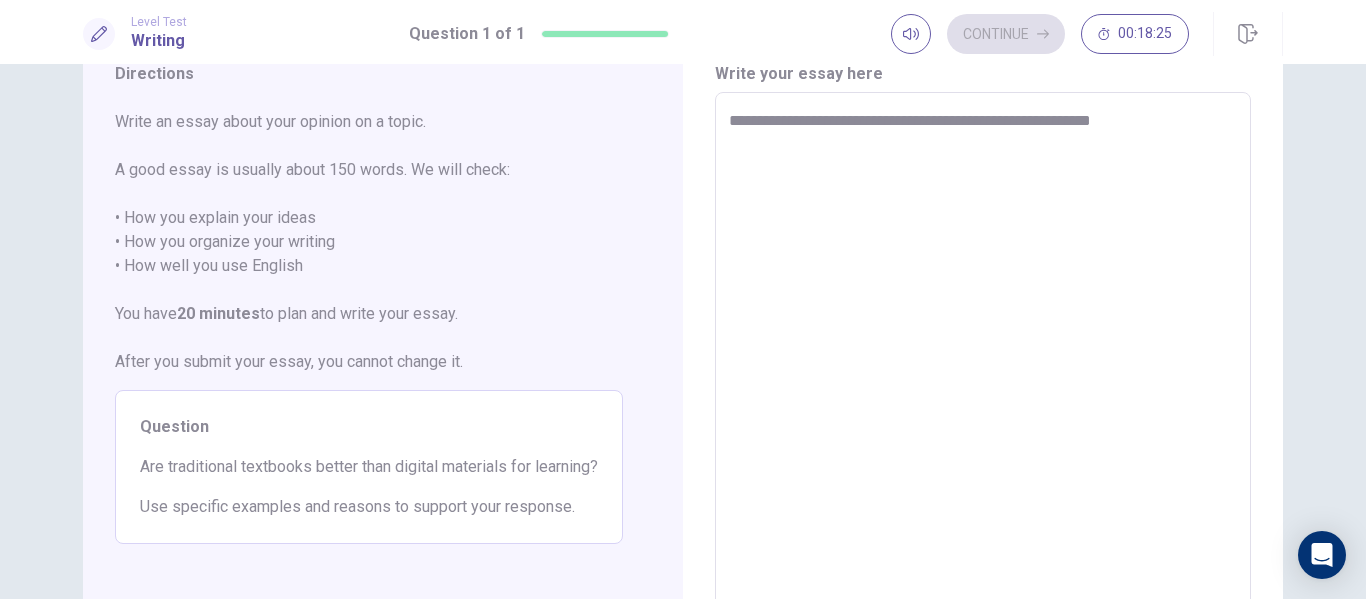 type on "*" 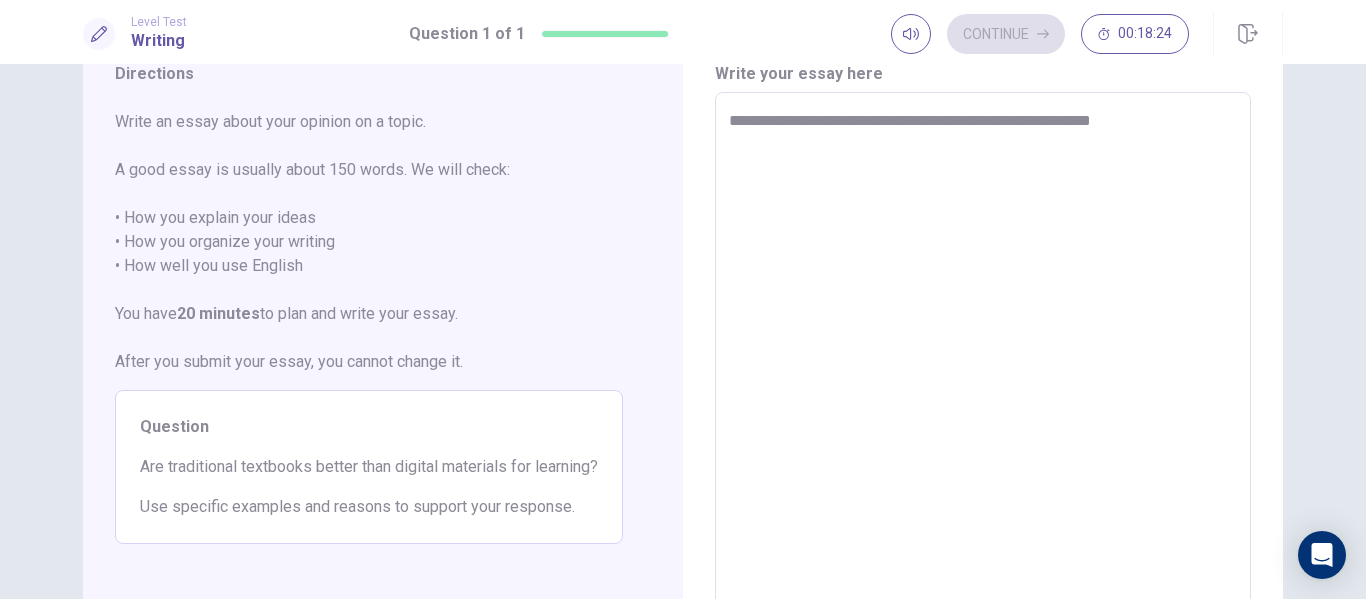 type on "**********" 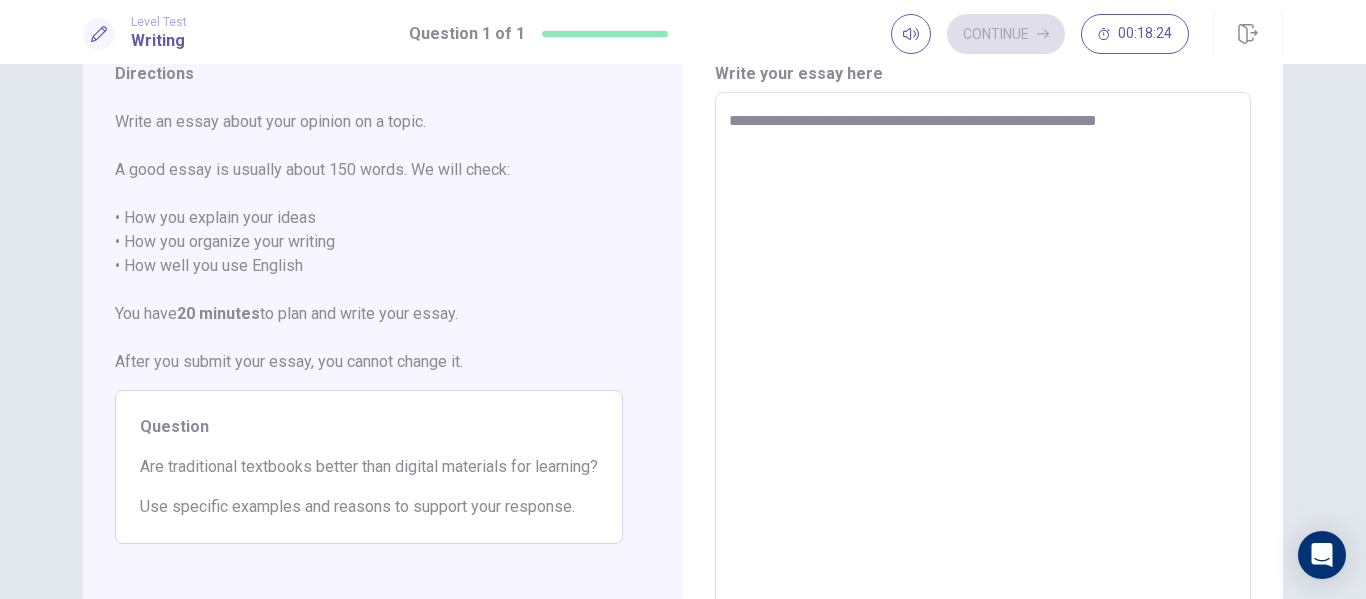 type on "*" 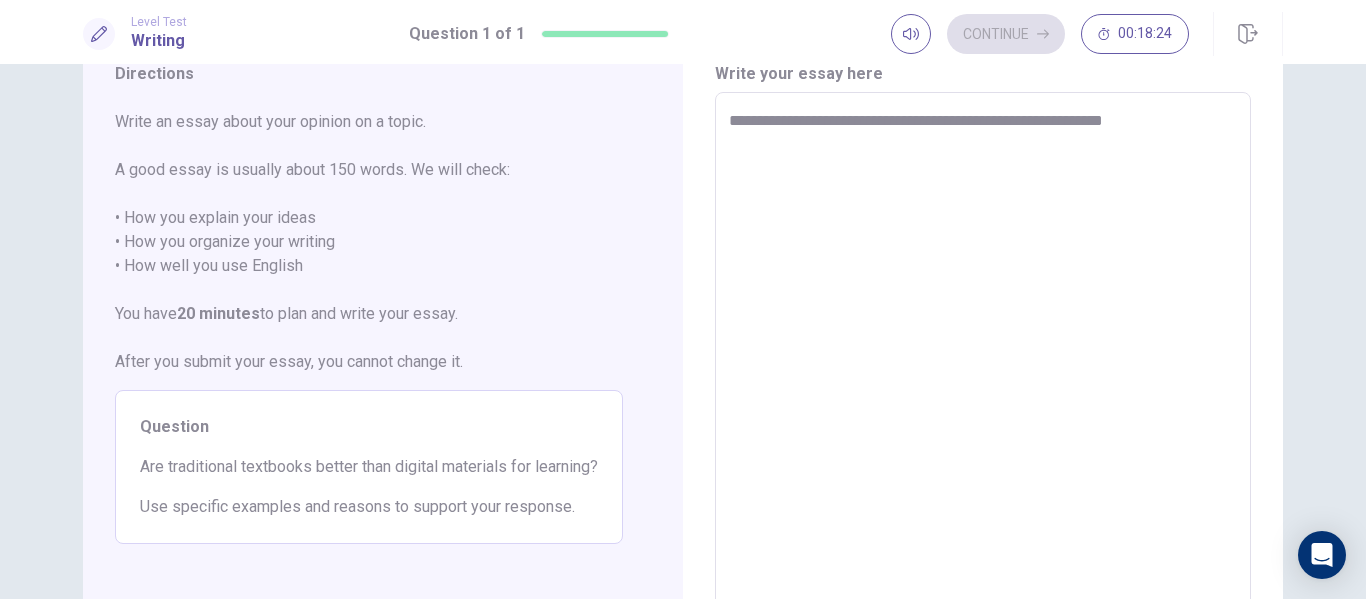 type on "*" 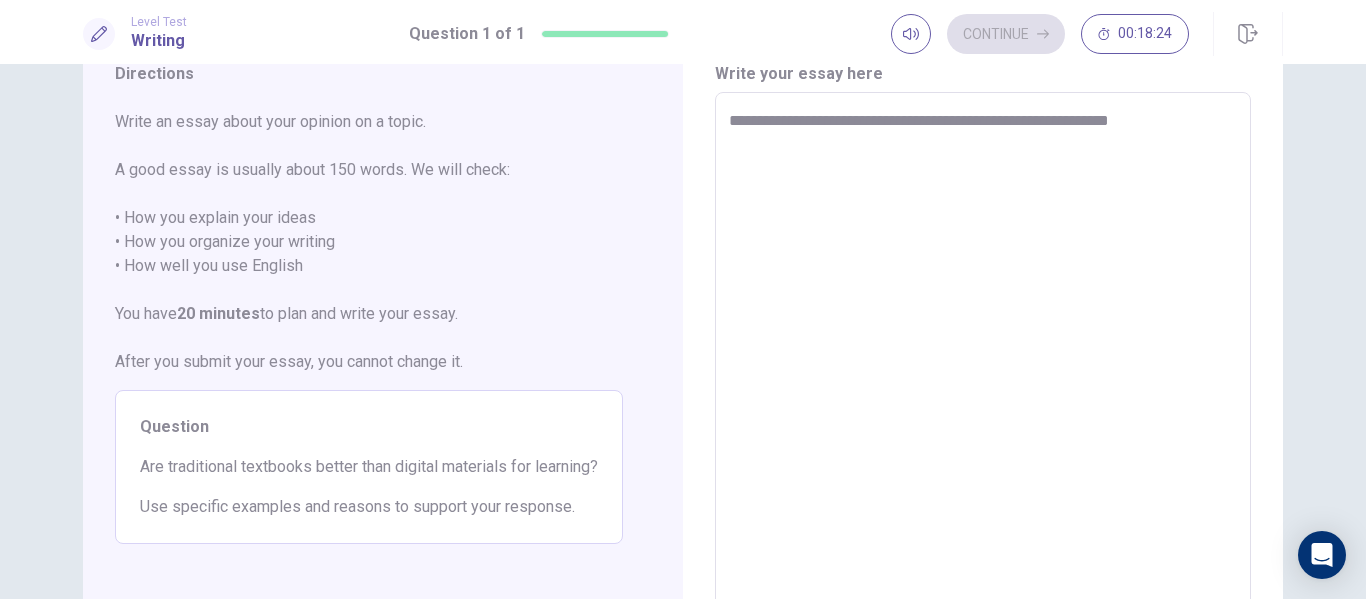 type on "*" 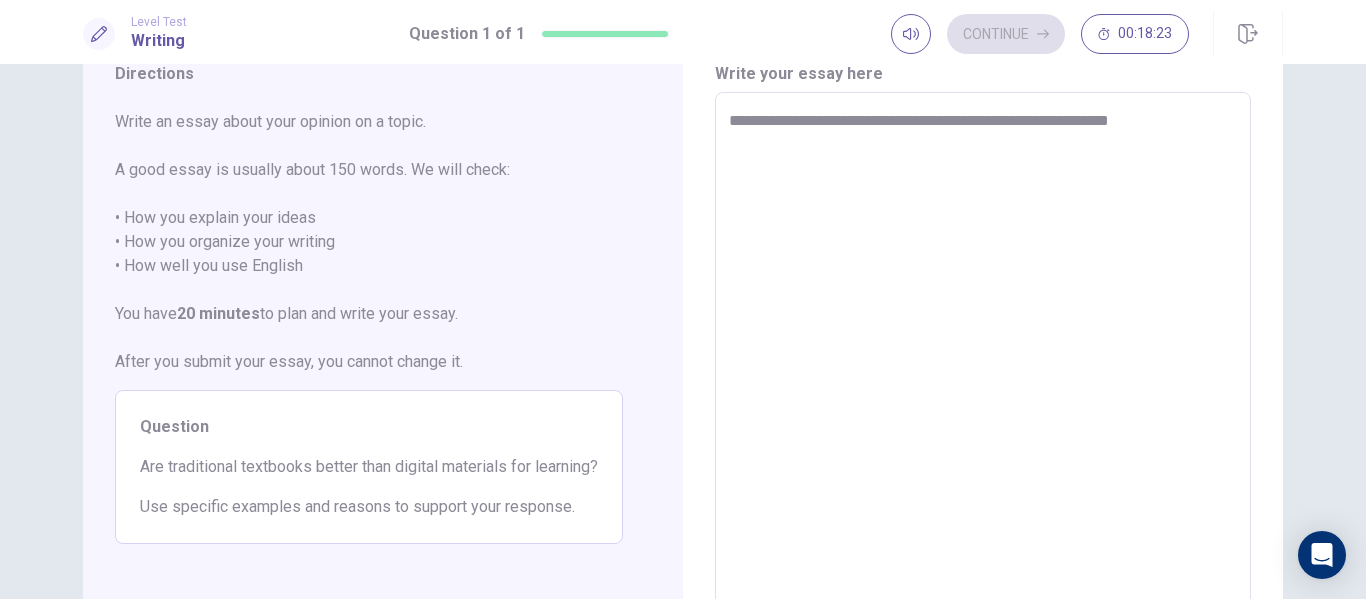 type on "**********" 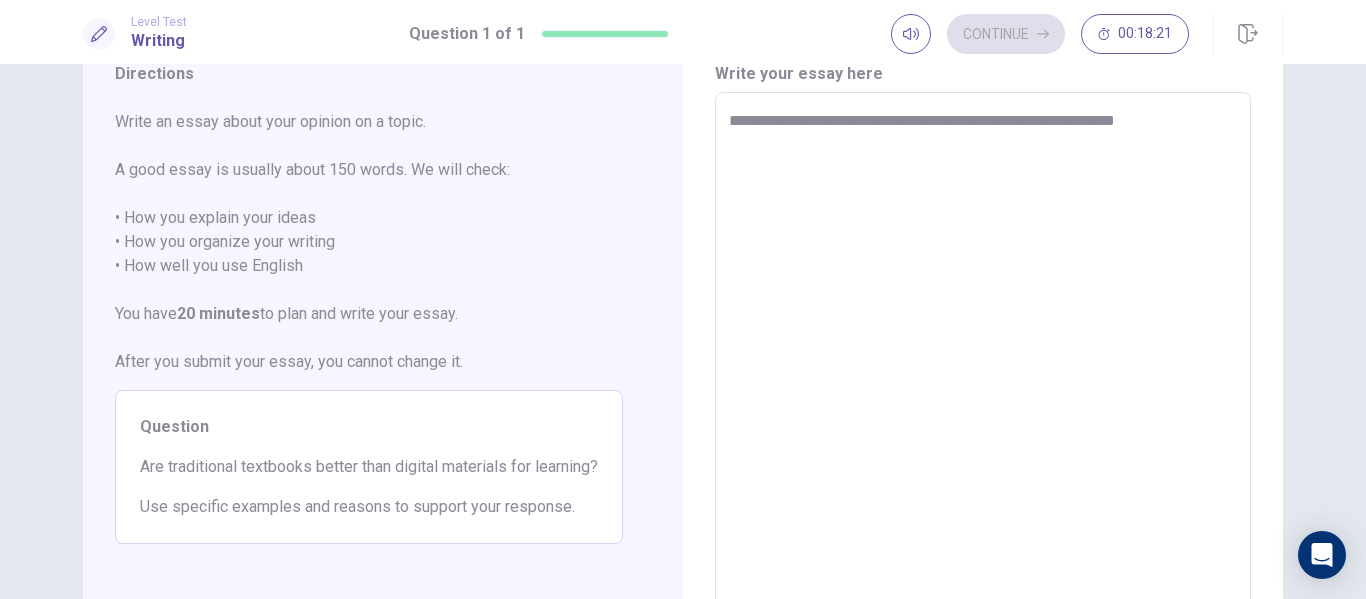 type on "*" 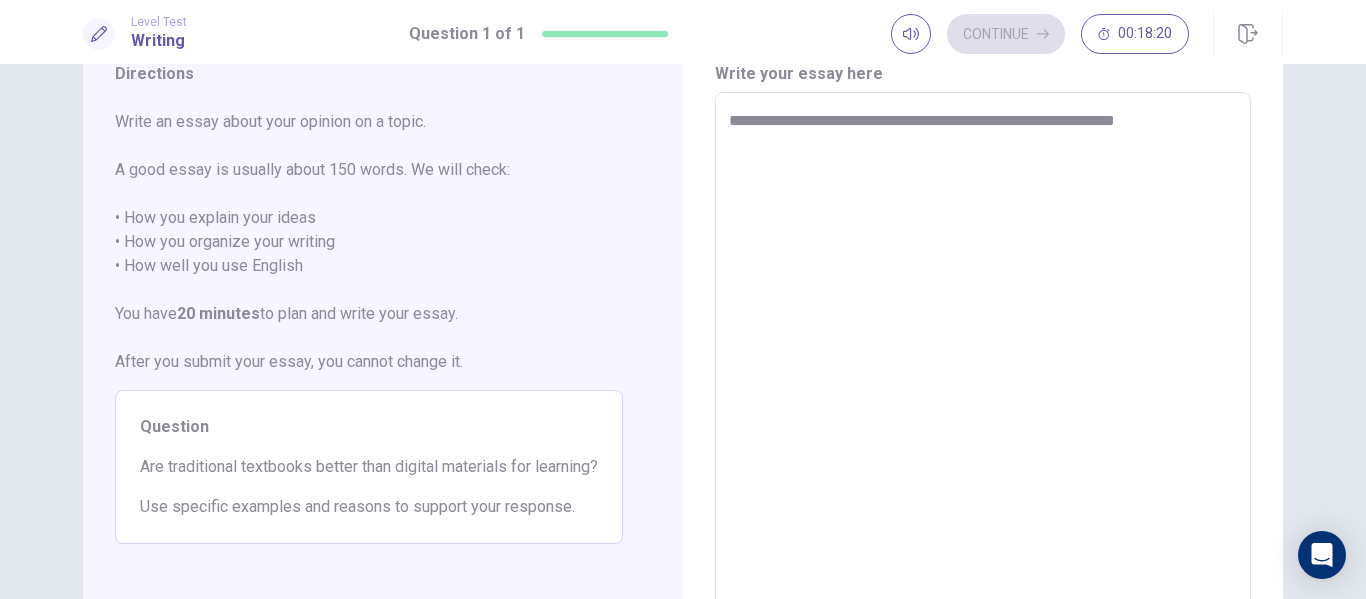 type on "**********" 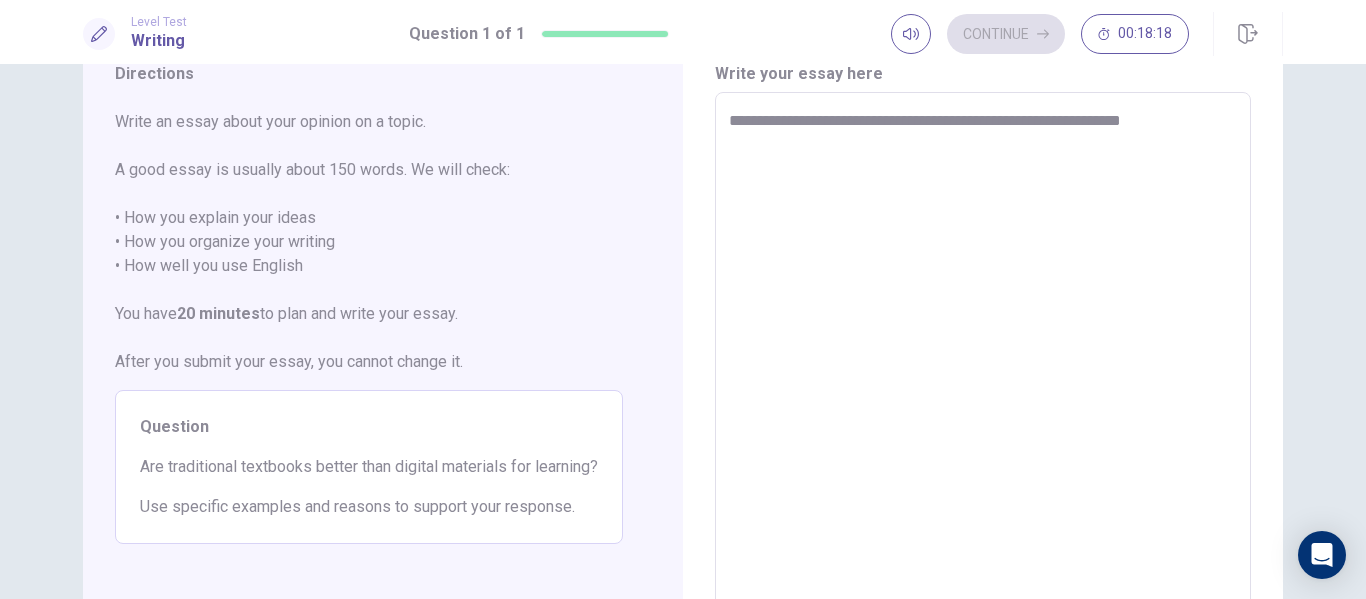 type on "*" 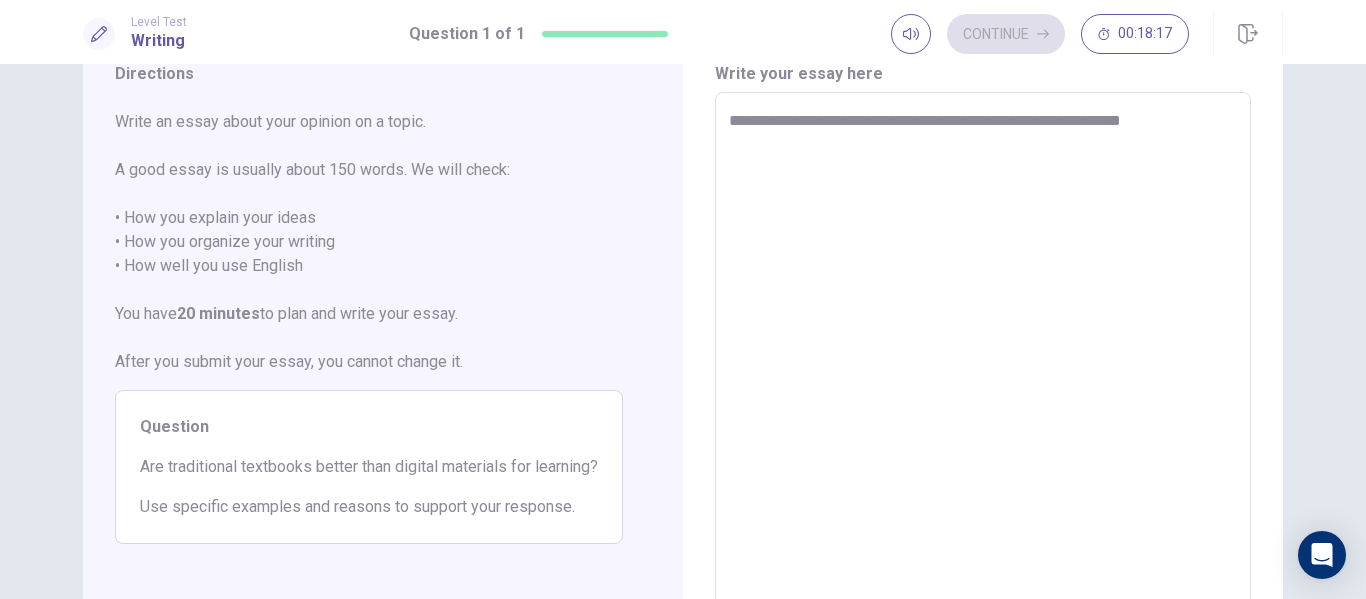 type on "**********" 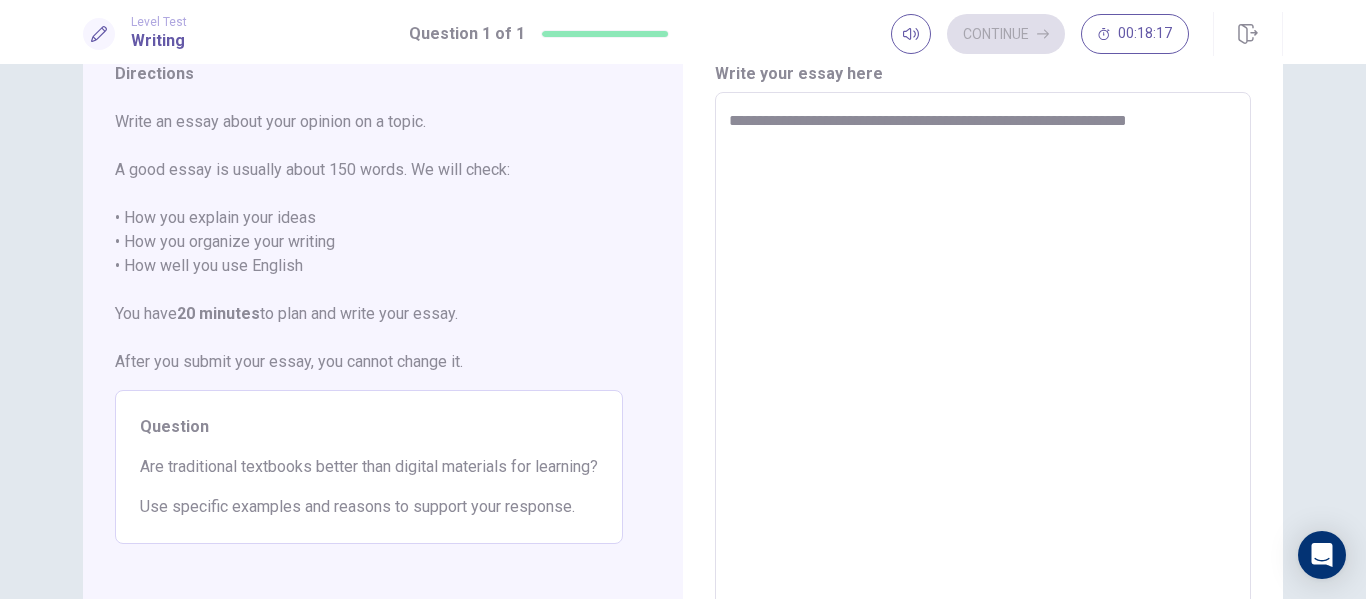 type on "*" 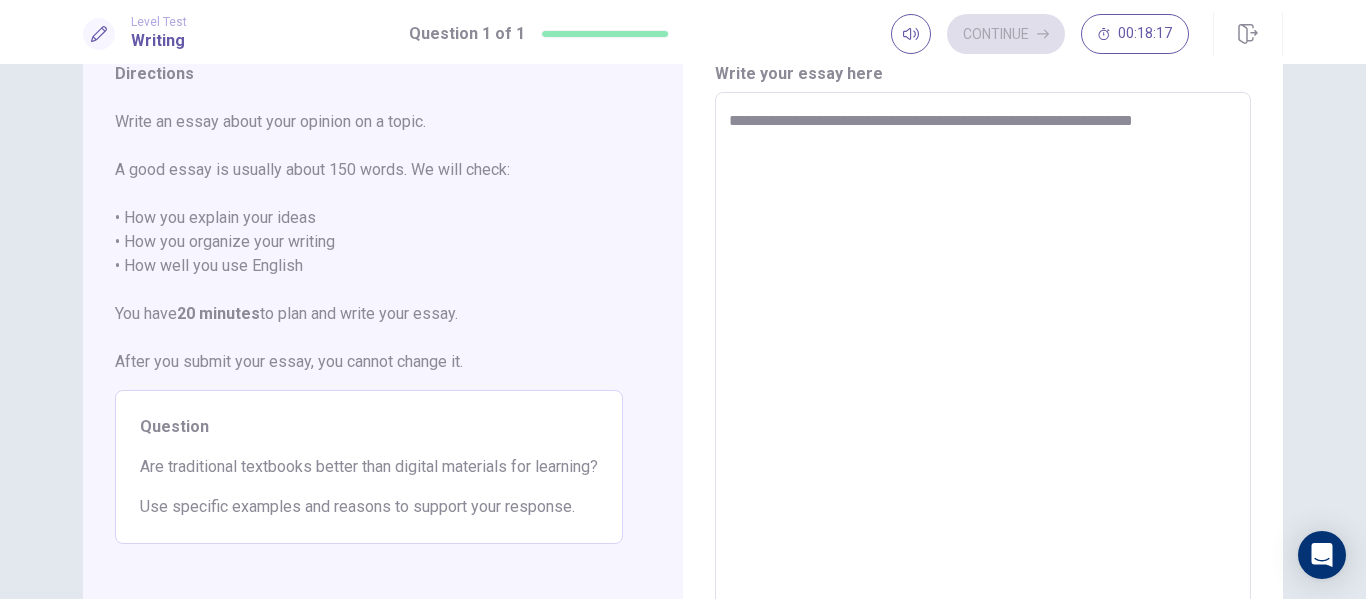 type on "*" 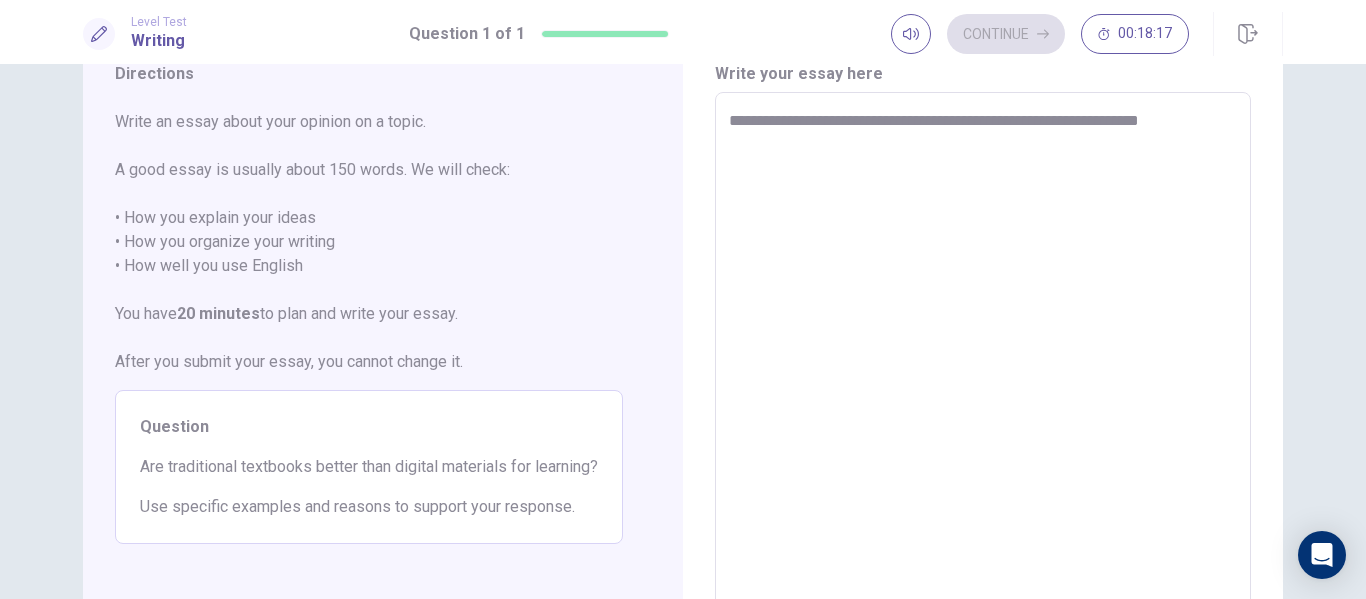 type on "*" 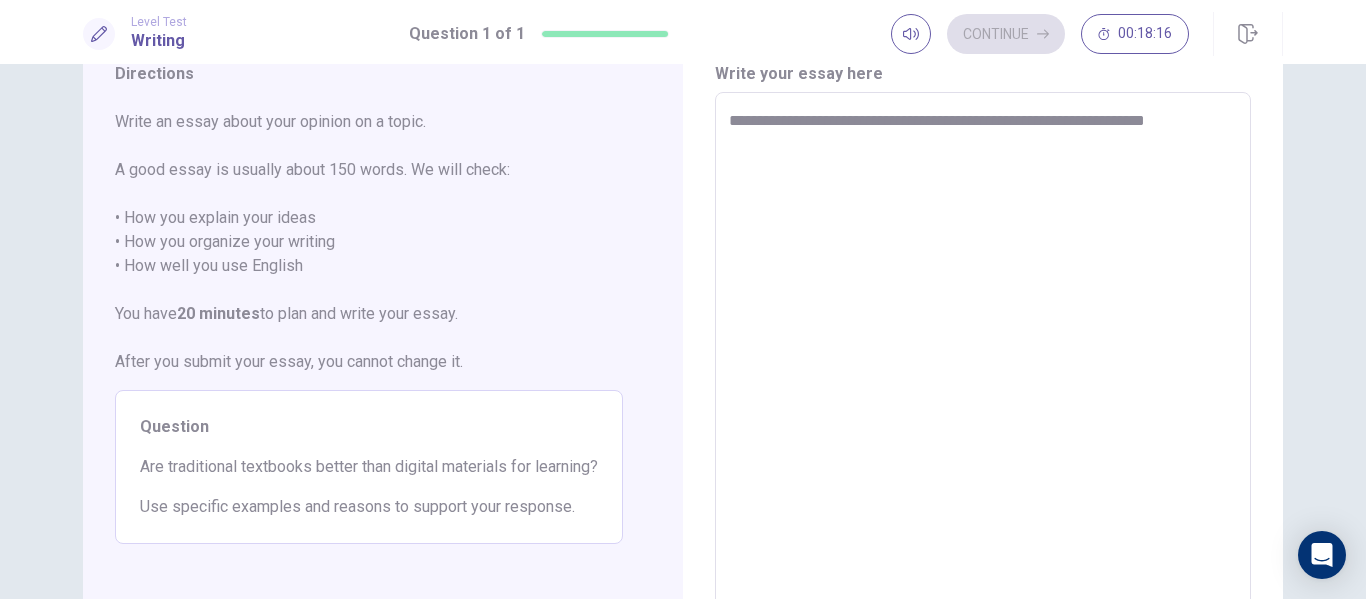 type on "*" 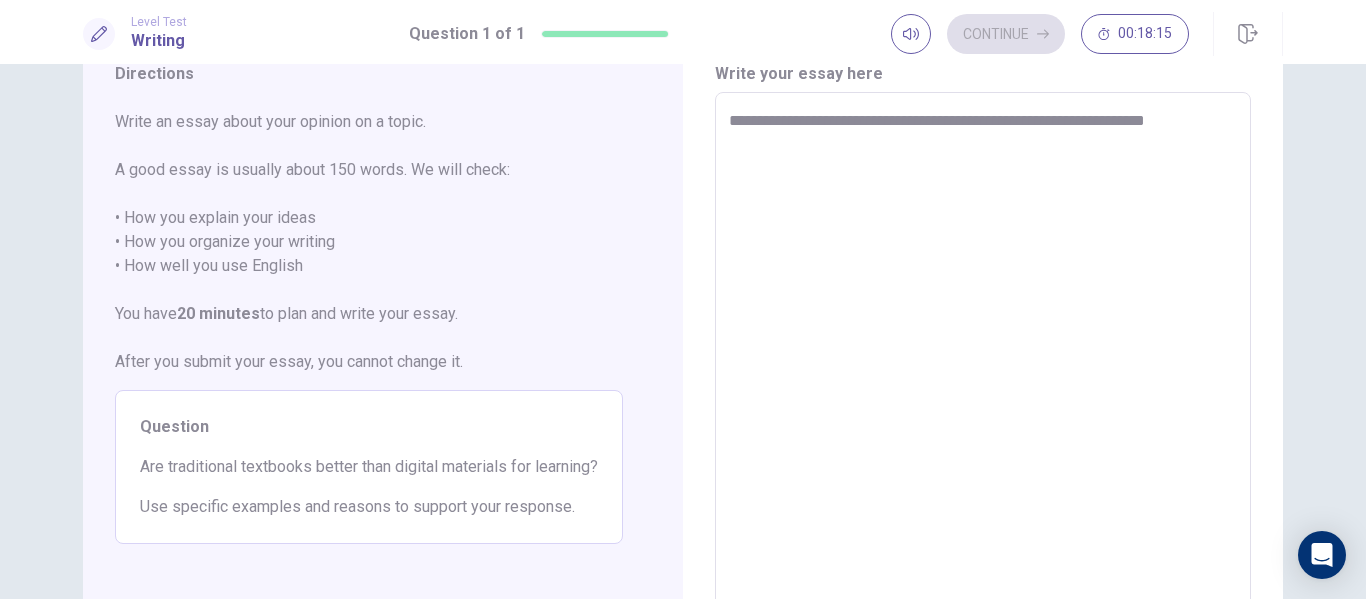 type on "**********" 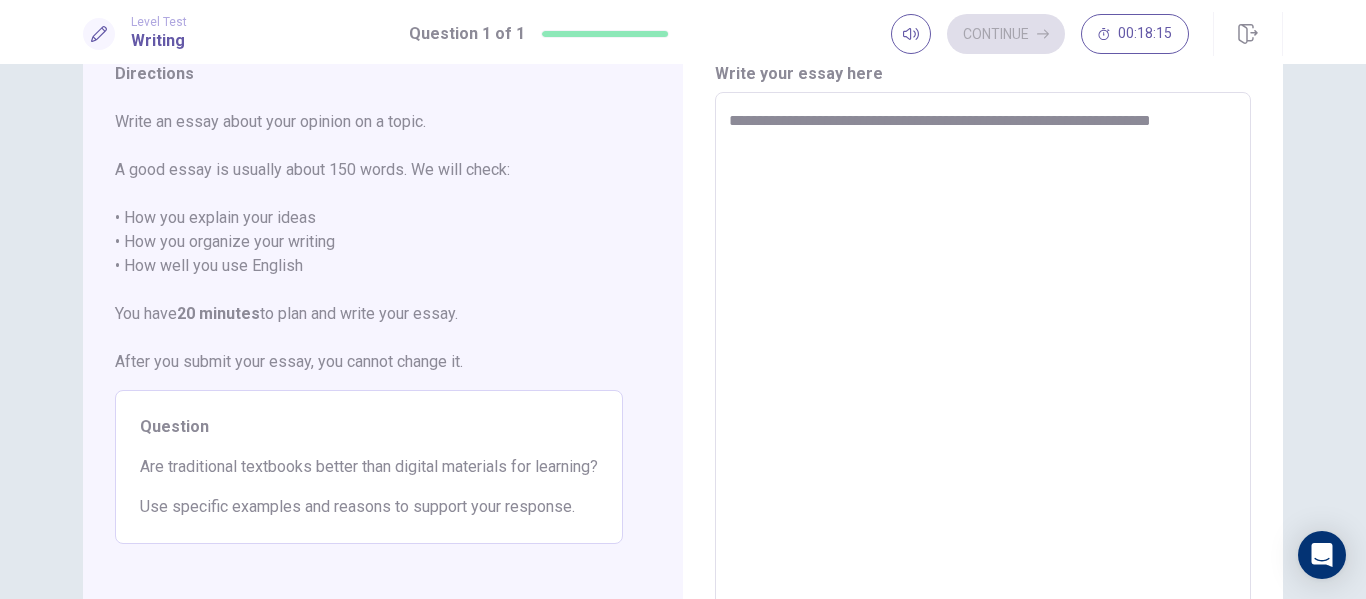 type on "*" 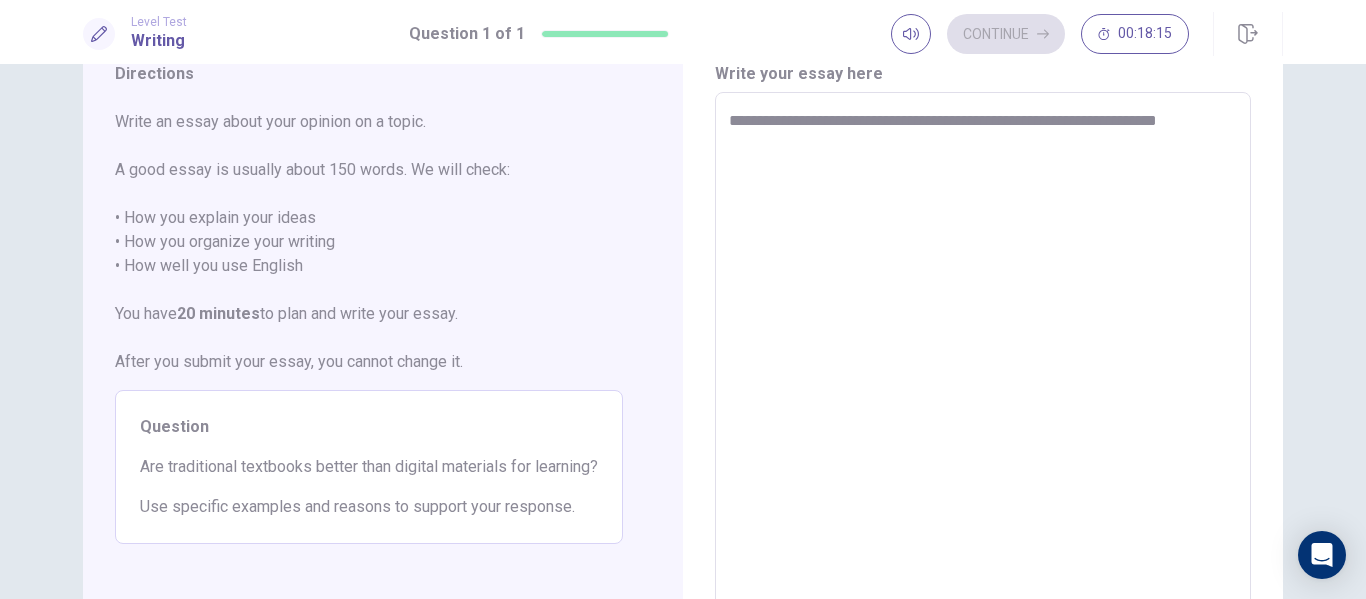 type on "*" 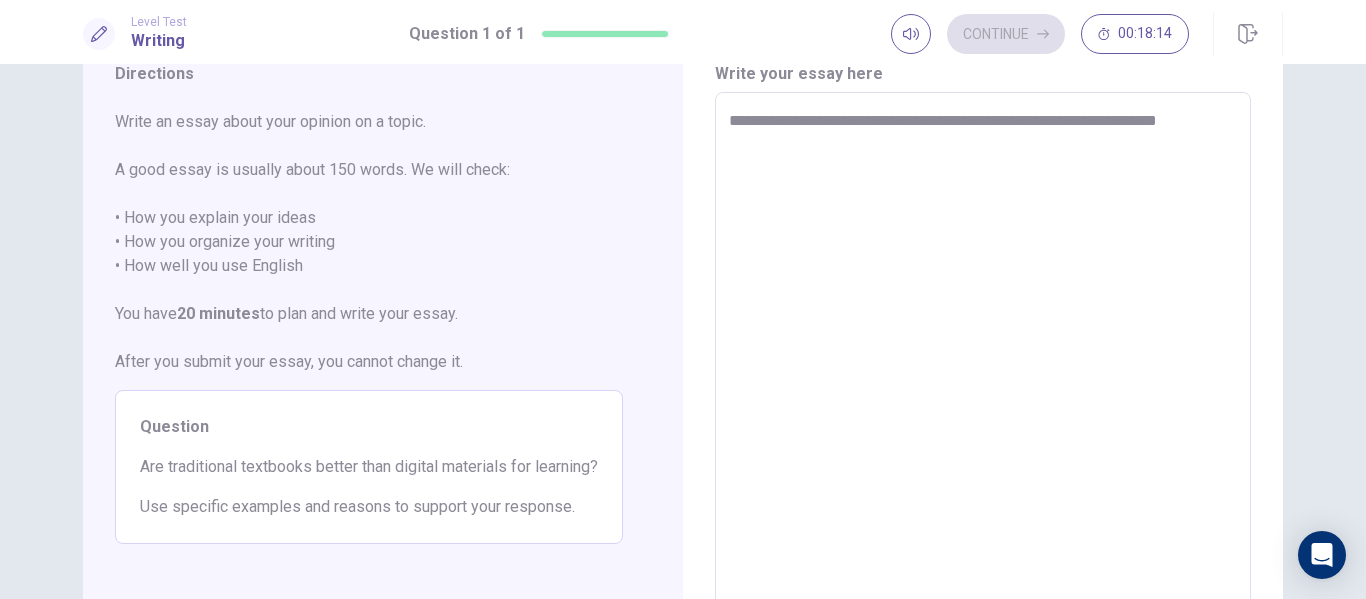 type on "**********" 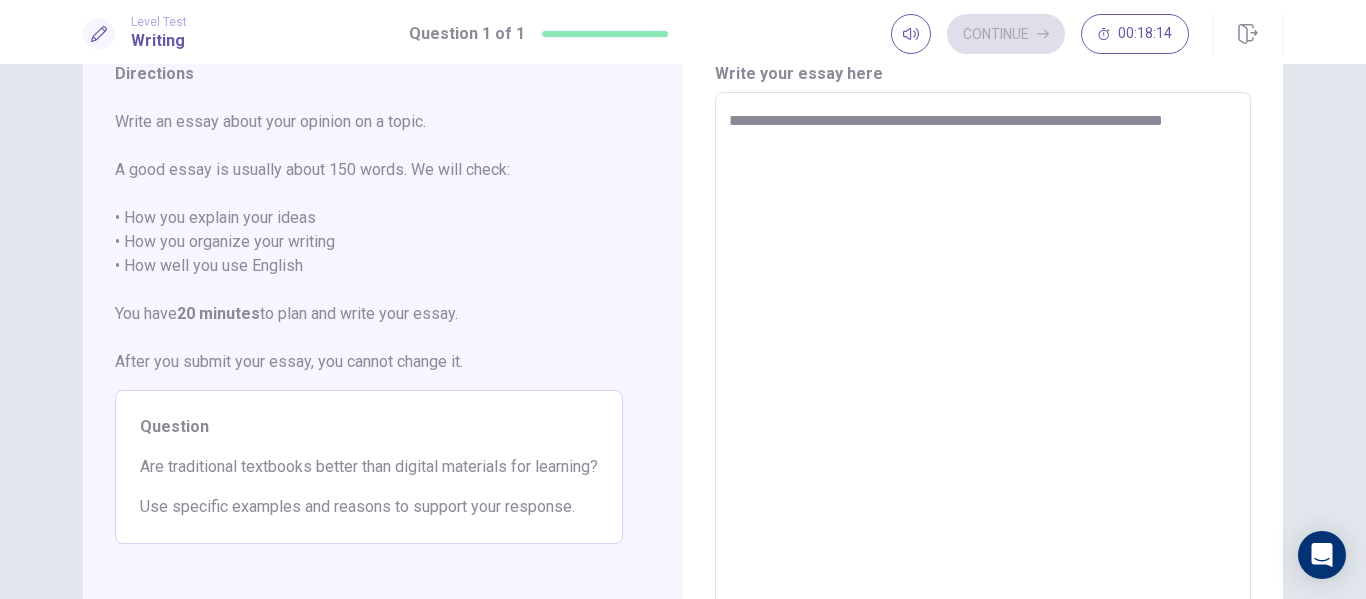 type on "*" 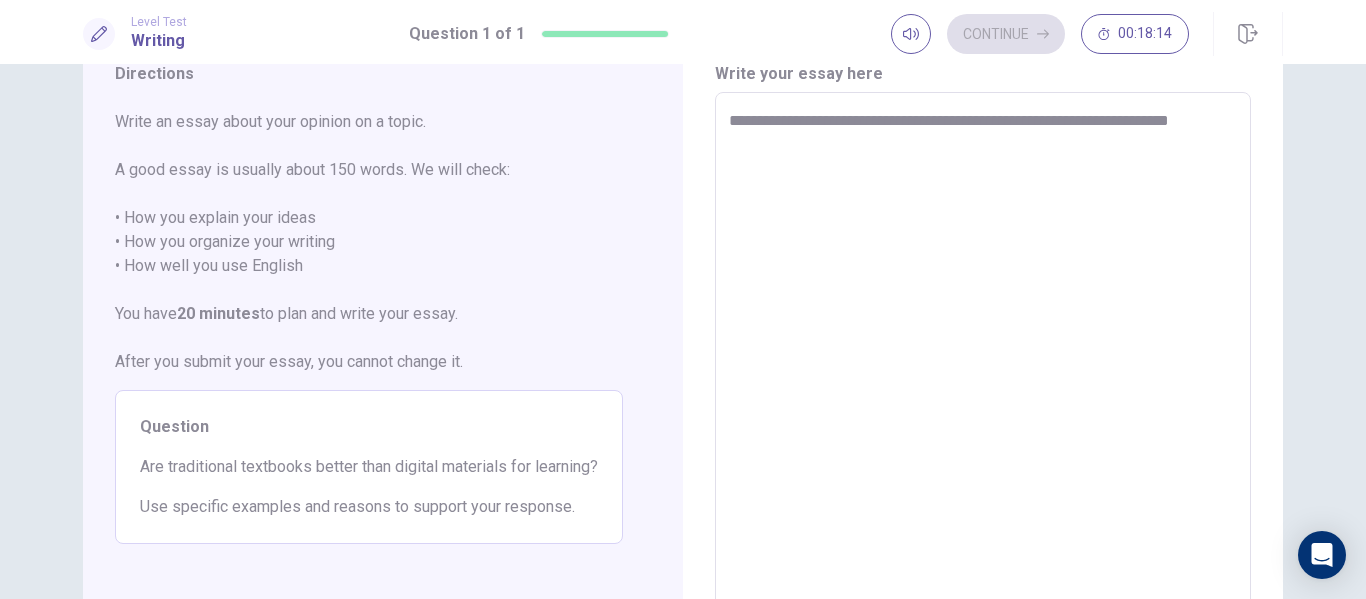 type on "*" 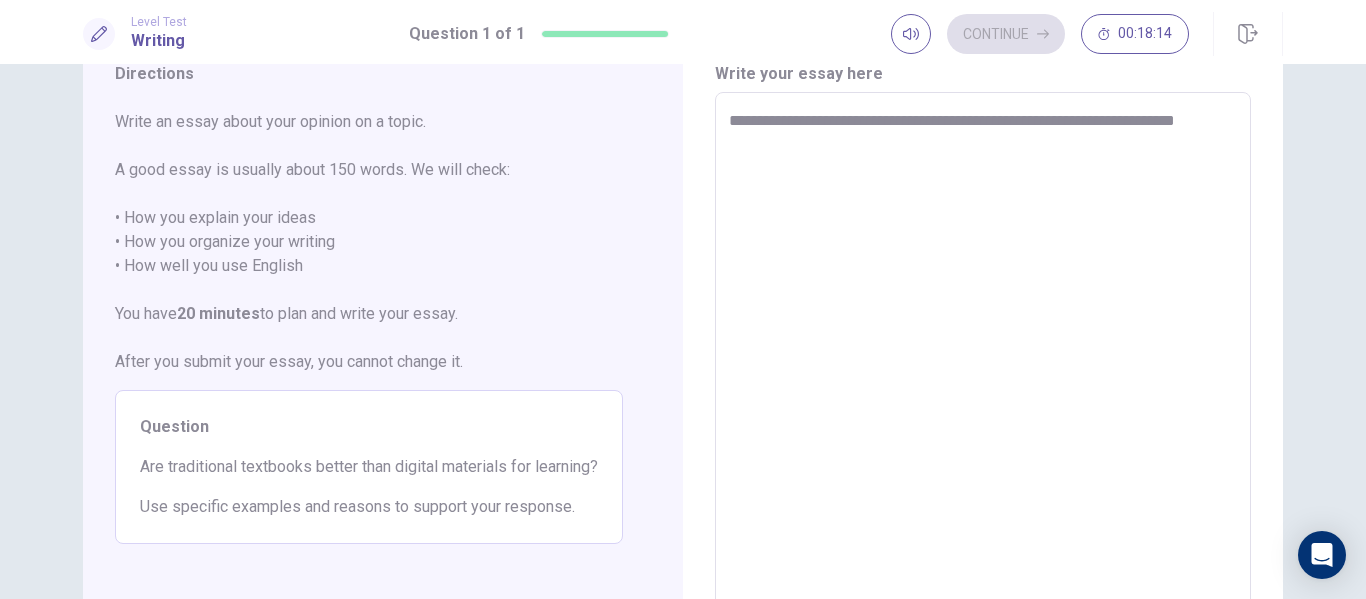 type on "*" 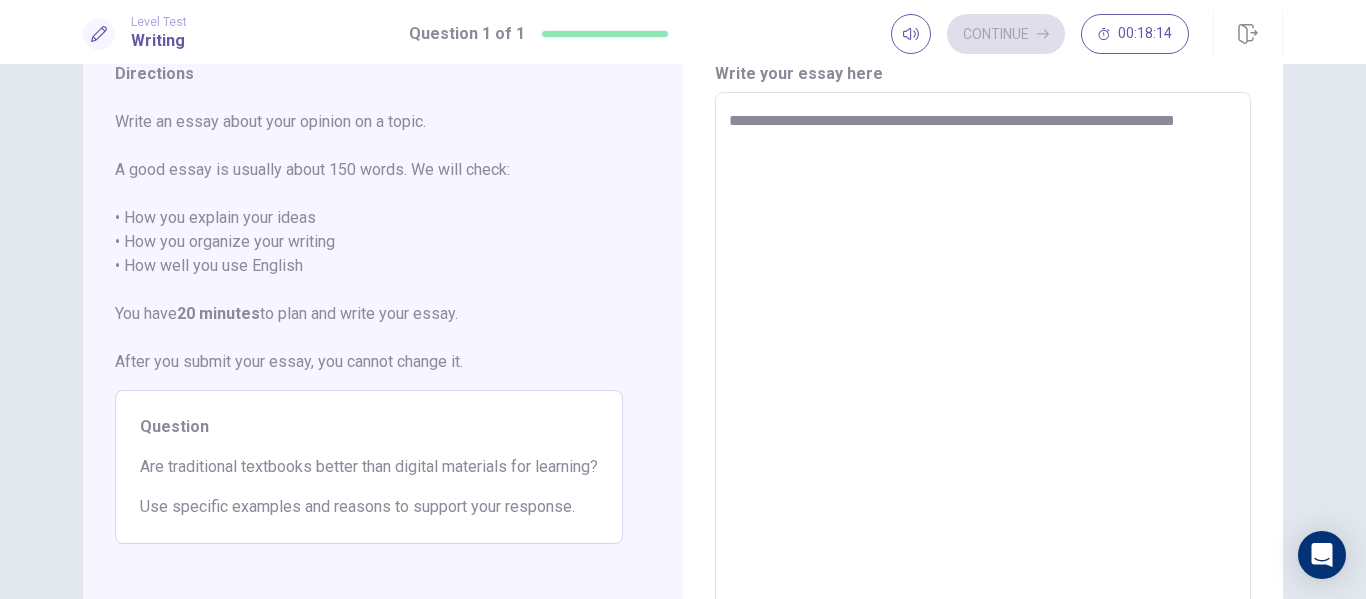 type on "**********" 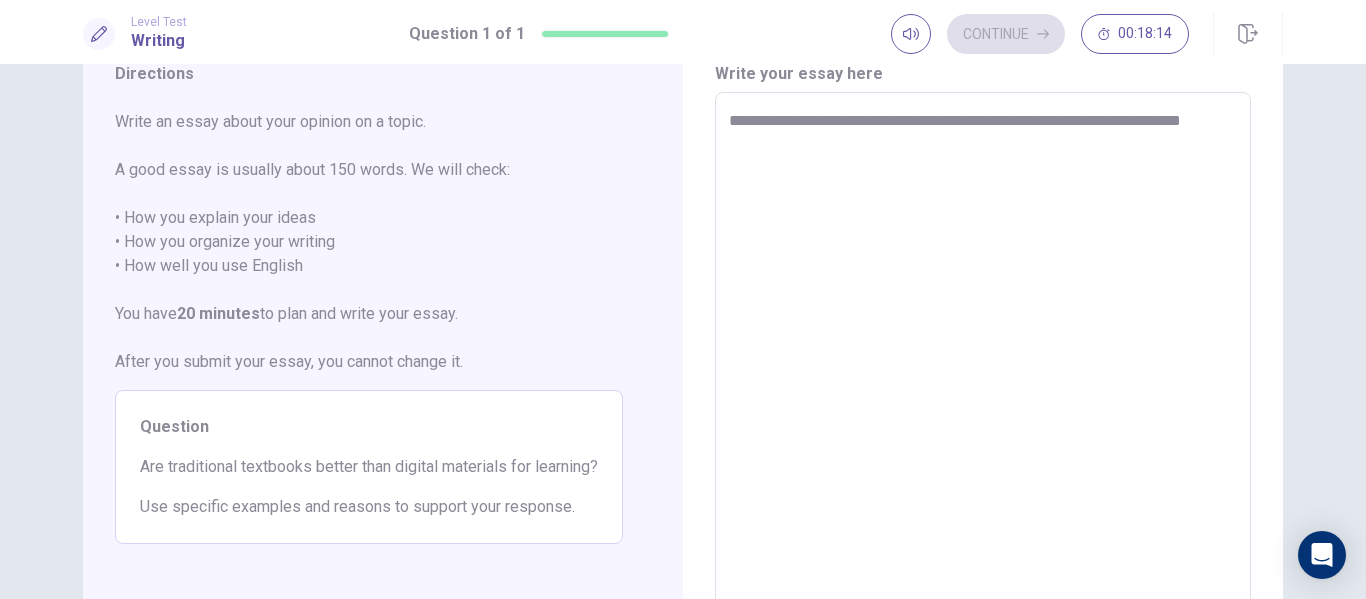 type on "*" 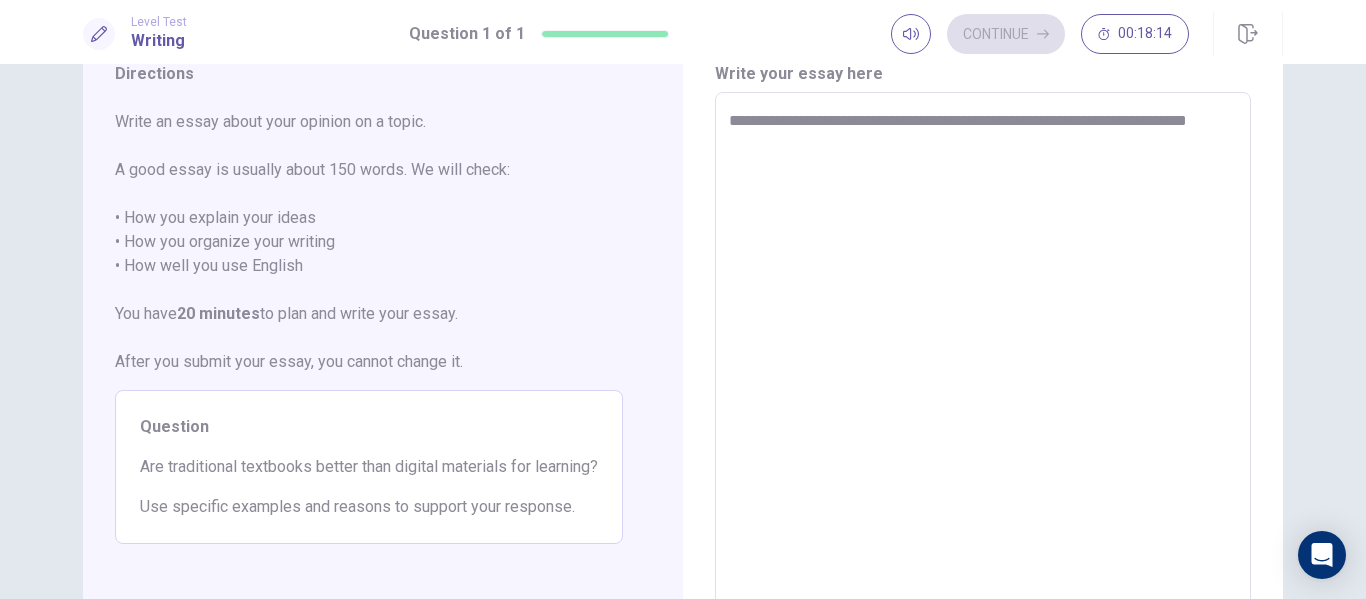 type on "*" 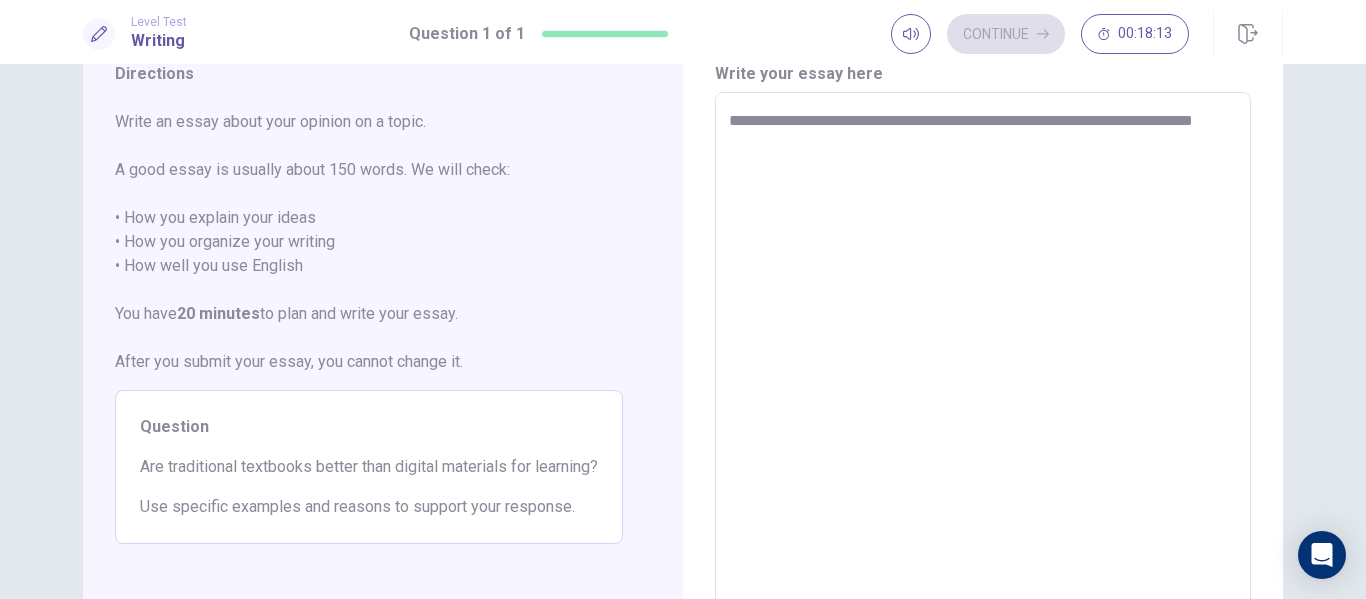 type on "*" 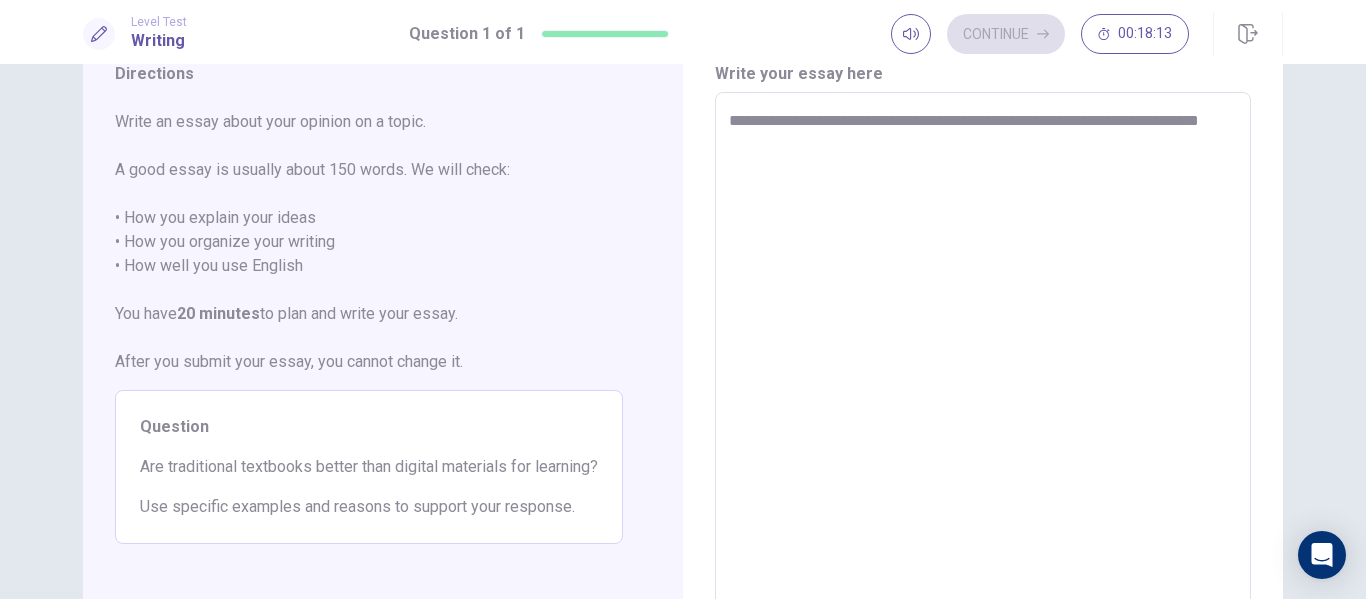 type on "*" 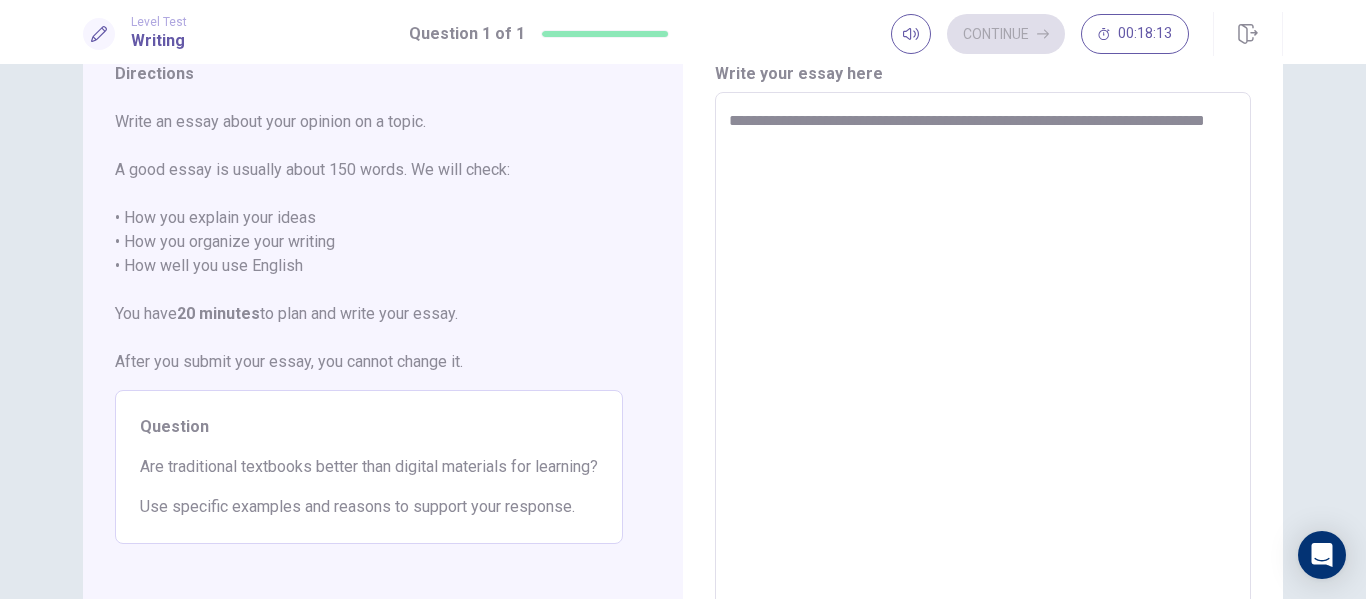 type on "*" 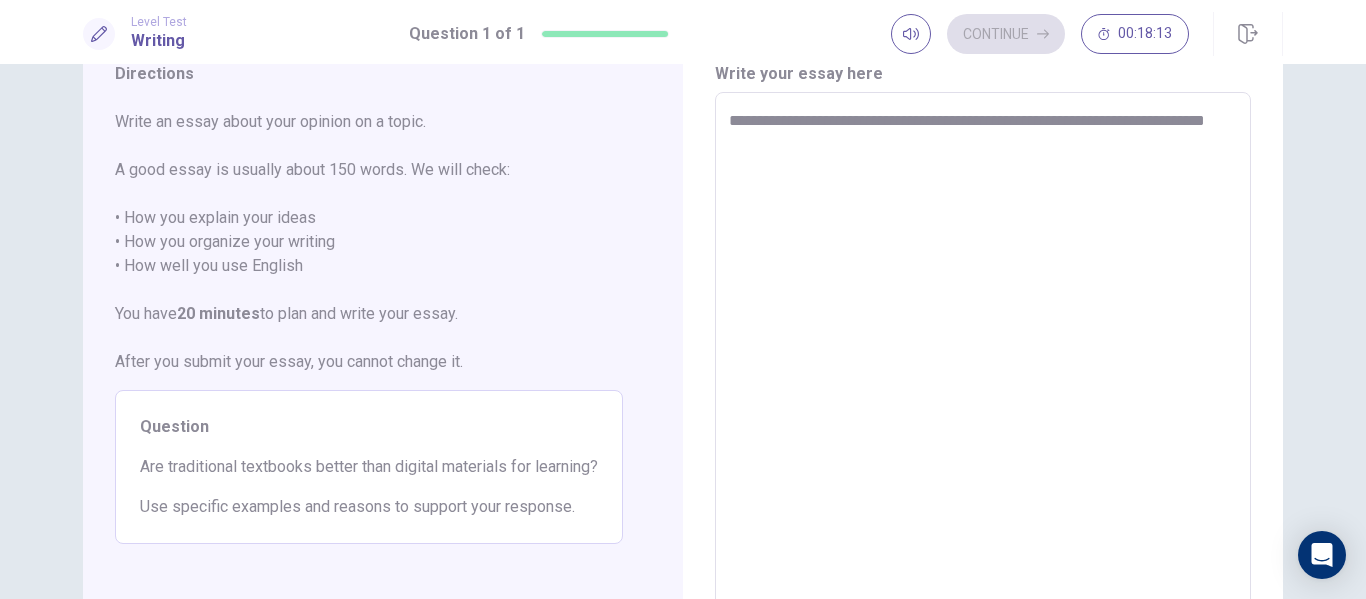 type on "**********" 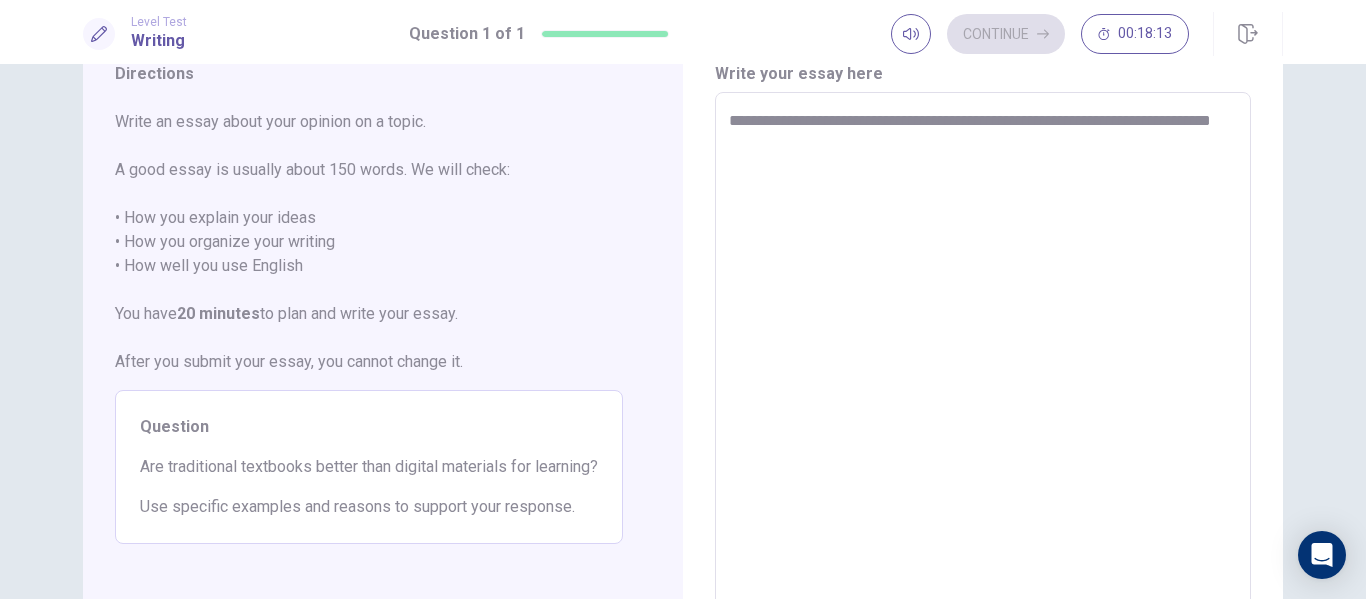 type on "*" 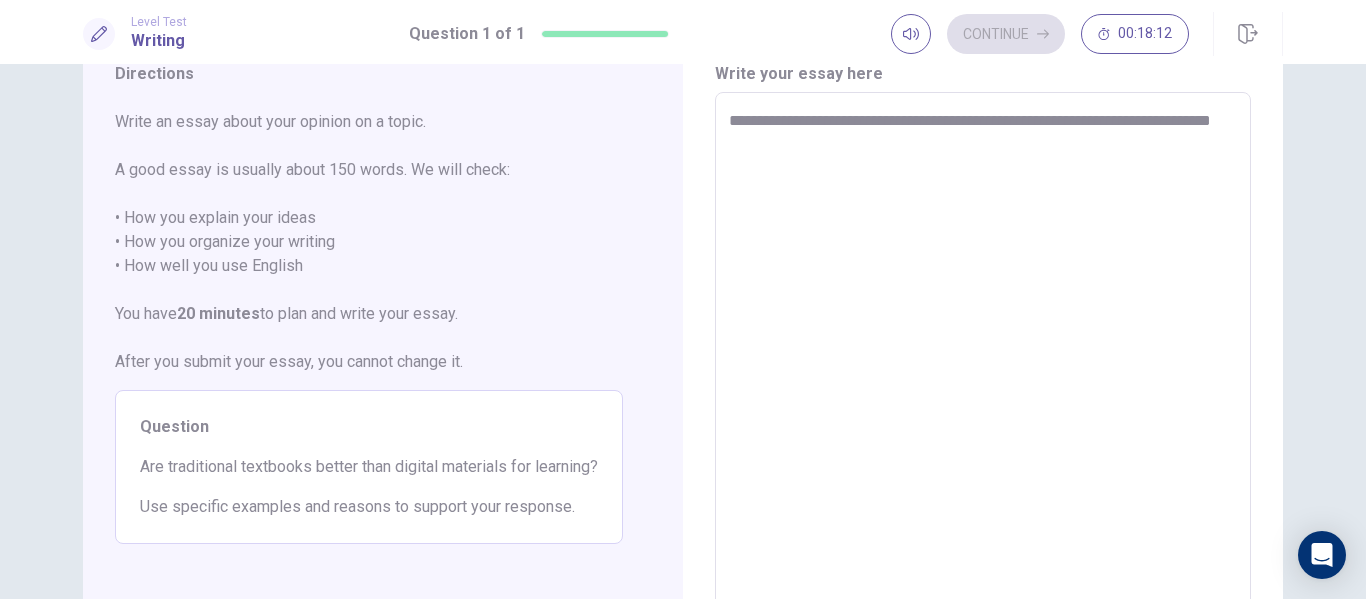 type on "**********" 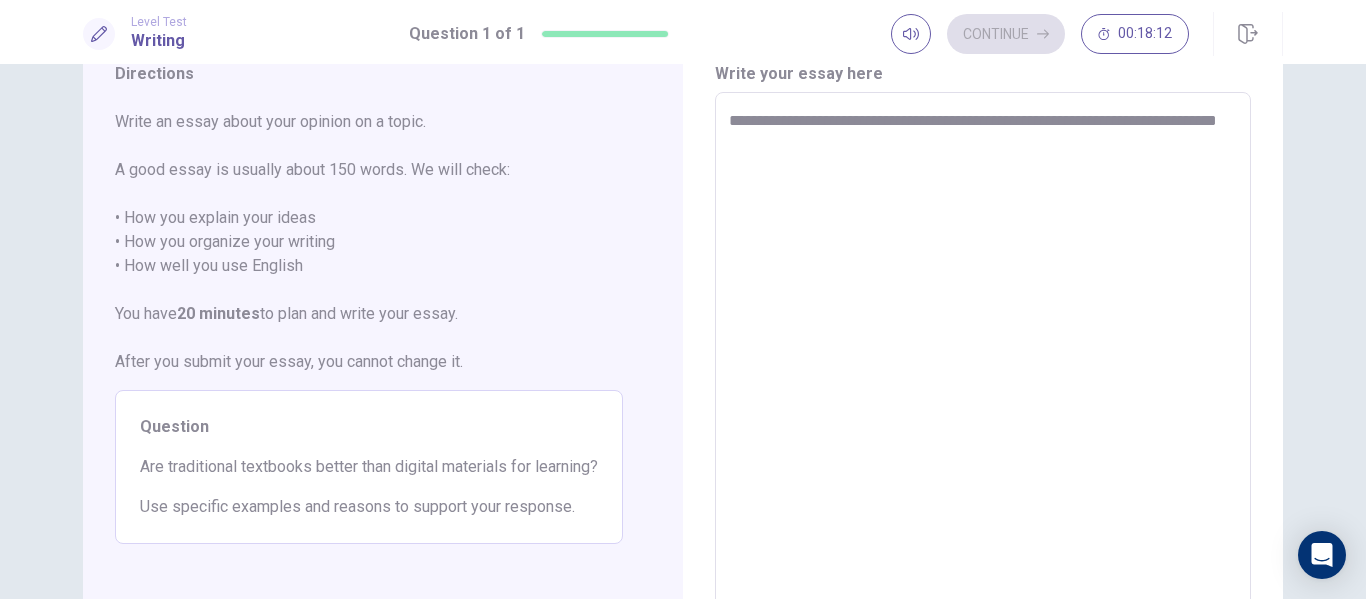 type on "*" 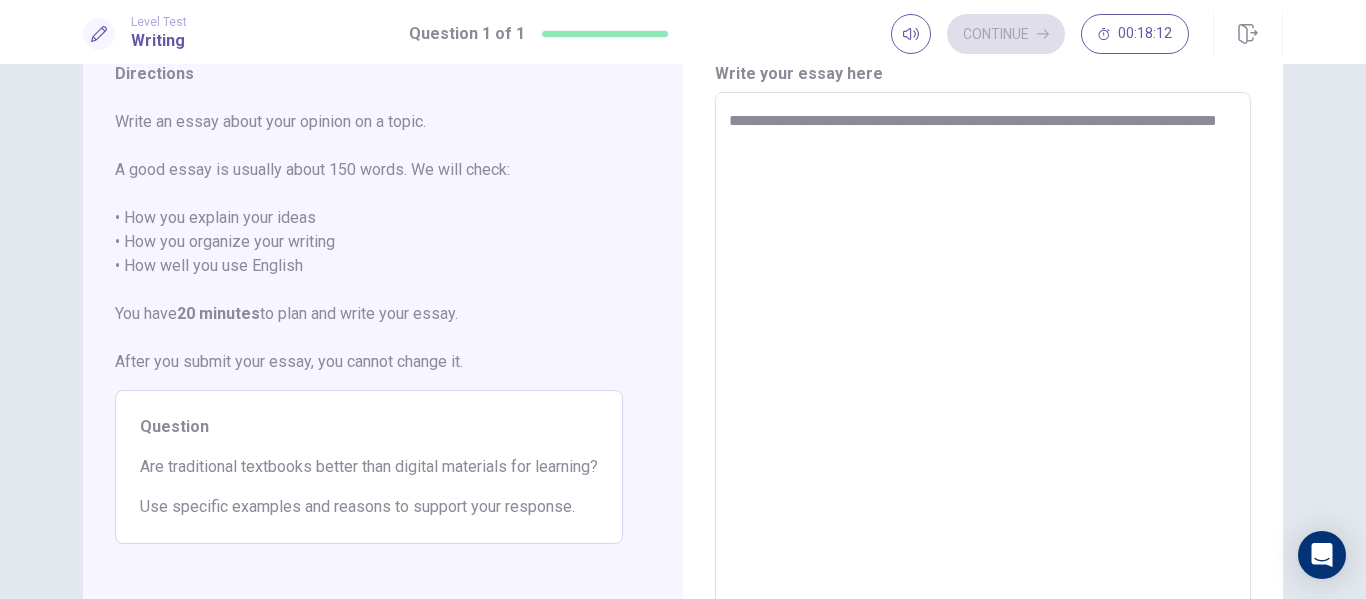 type on "**********" 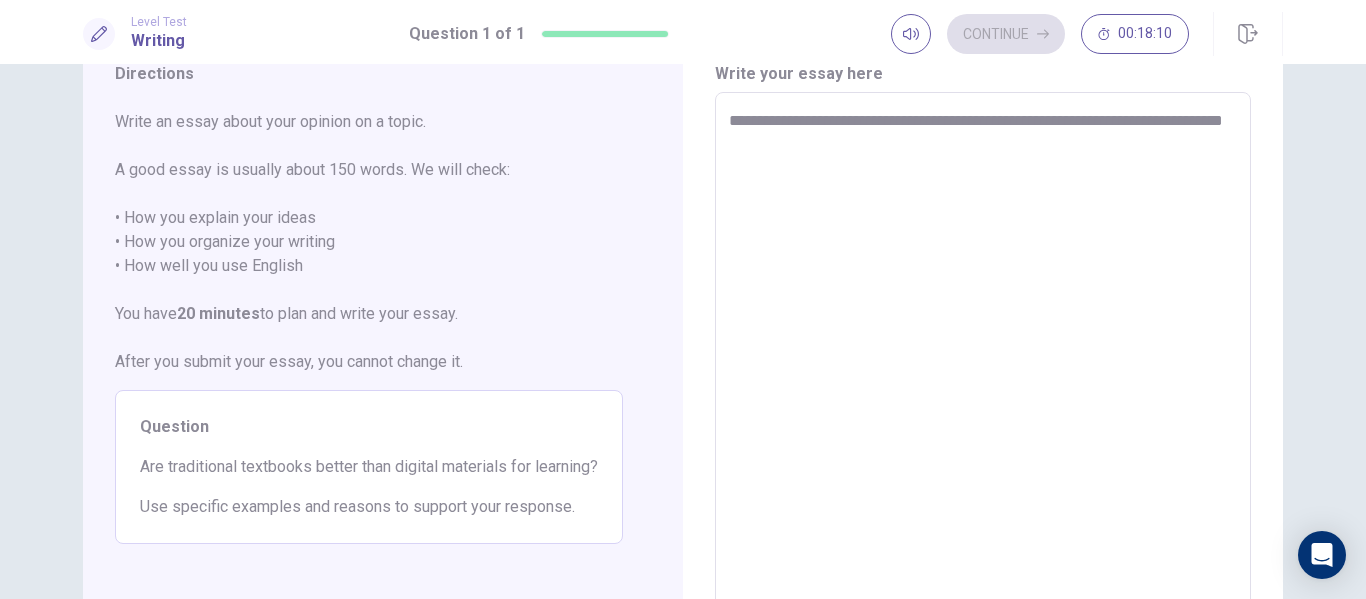type on "*" 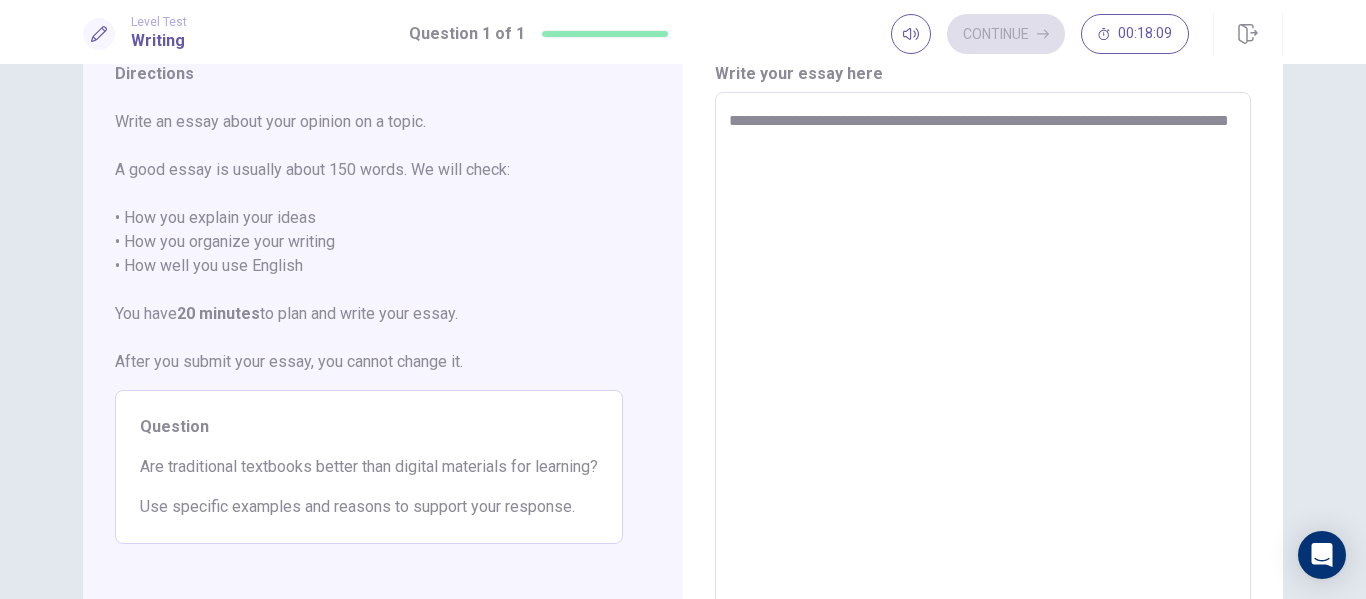type on "*" 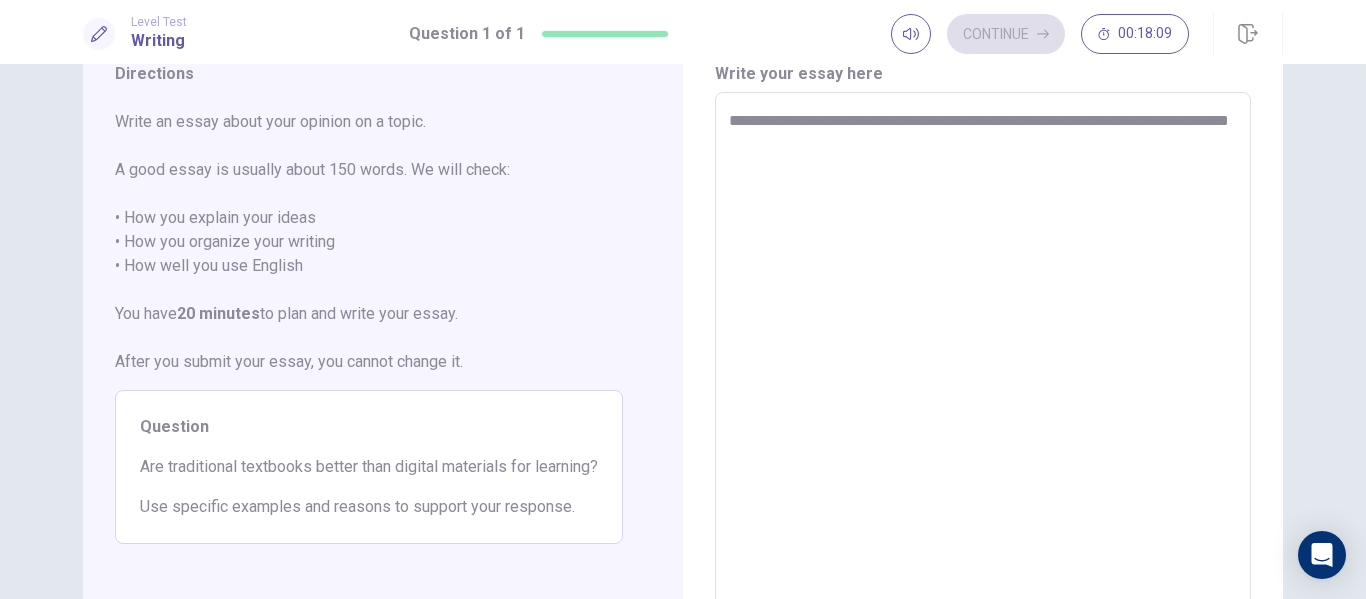 type on "**********" 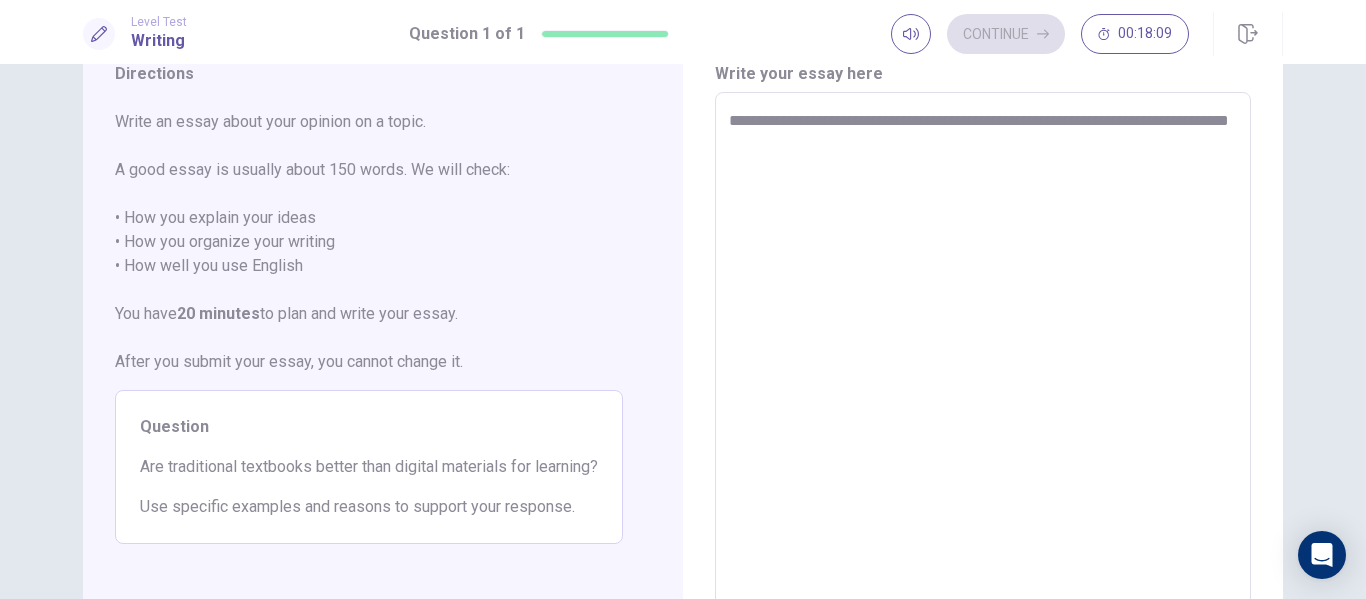 type on "*" 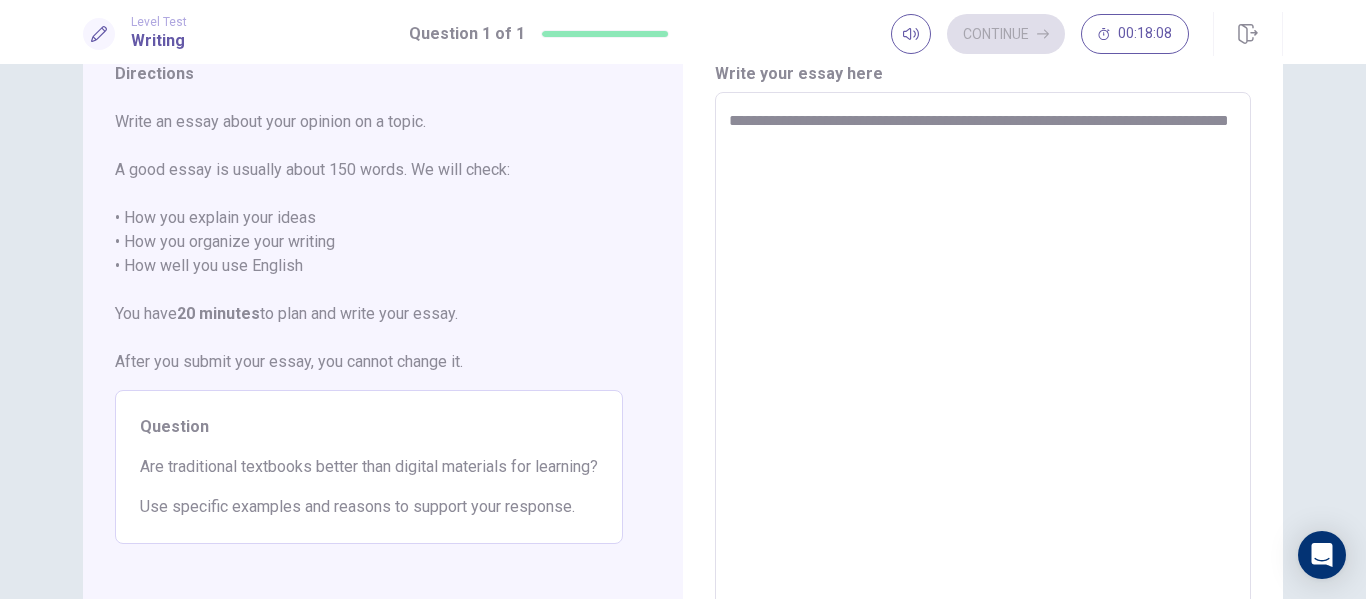 type on "**********" 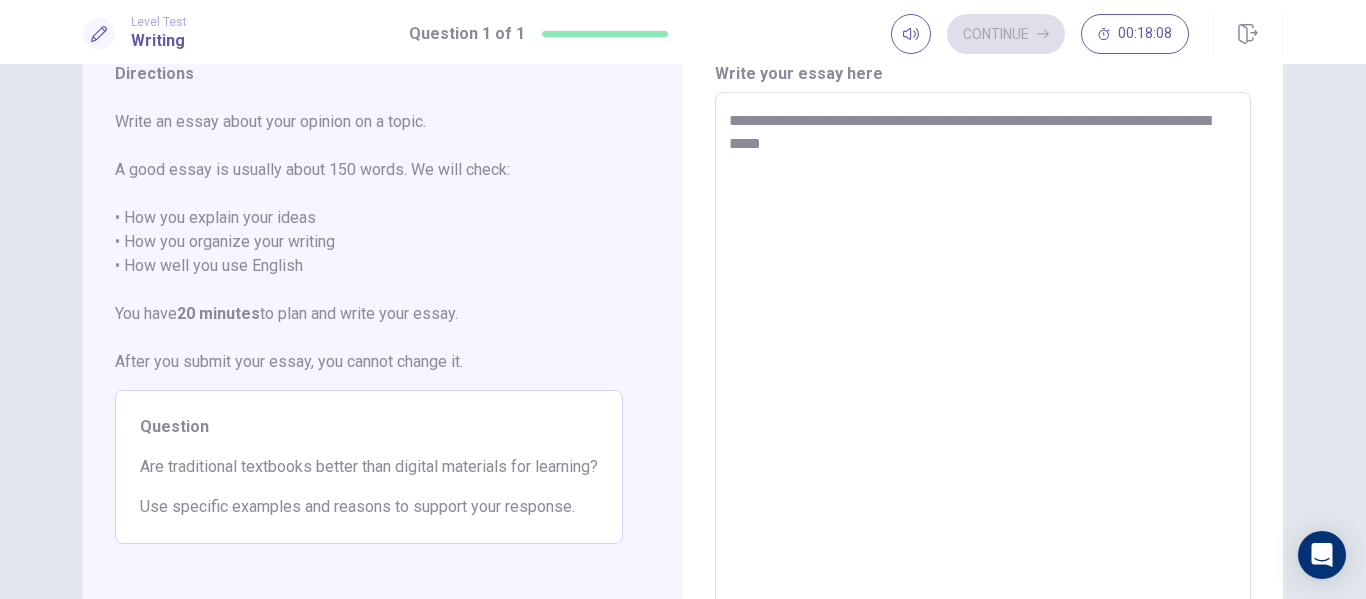 type on "*" 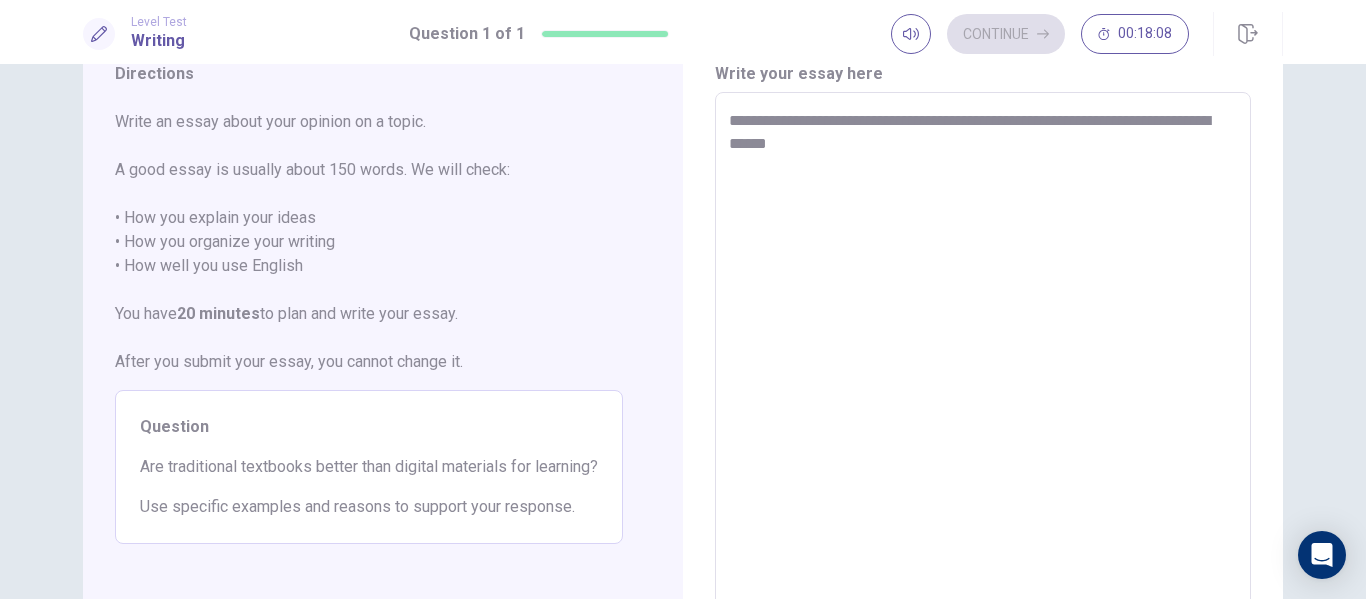 type on "*" 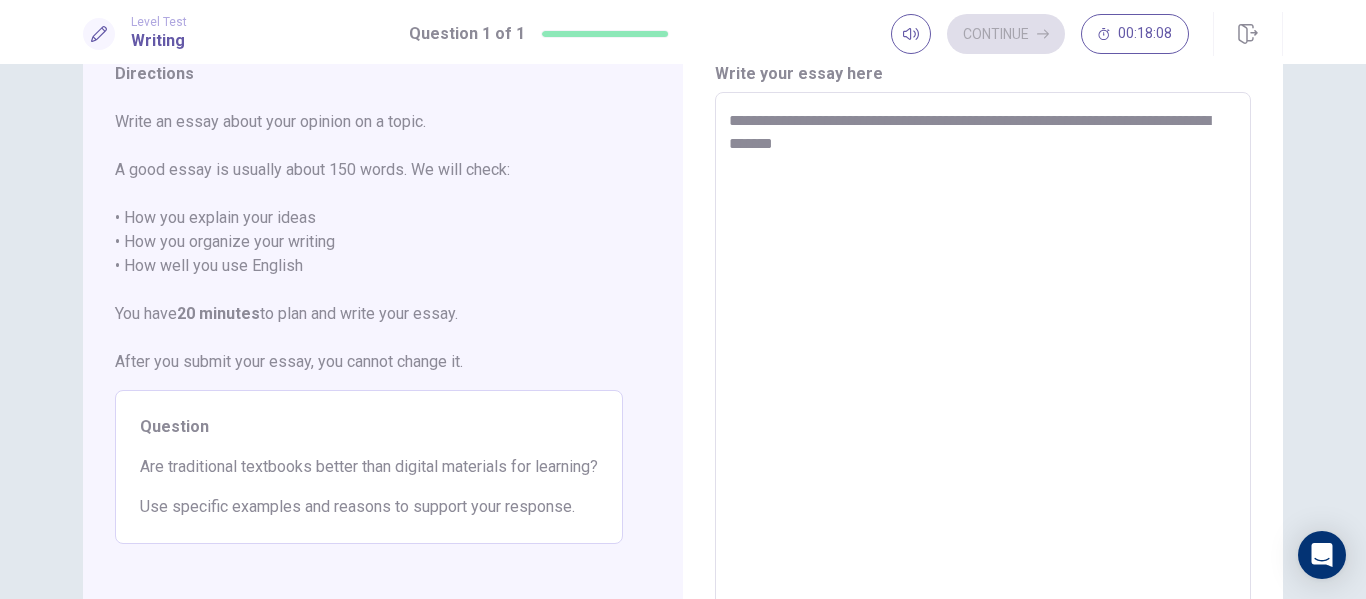 type on "*" 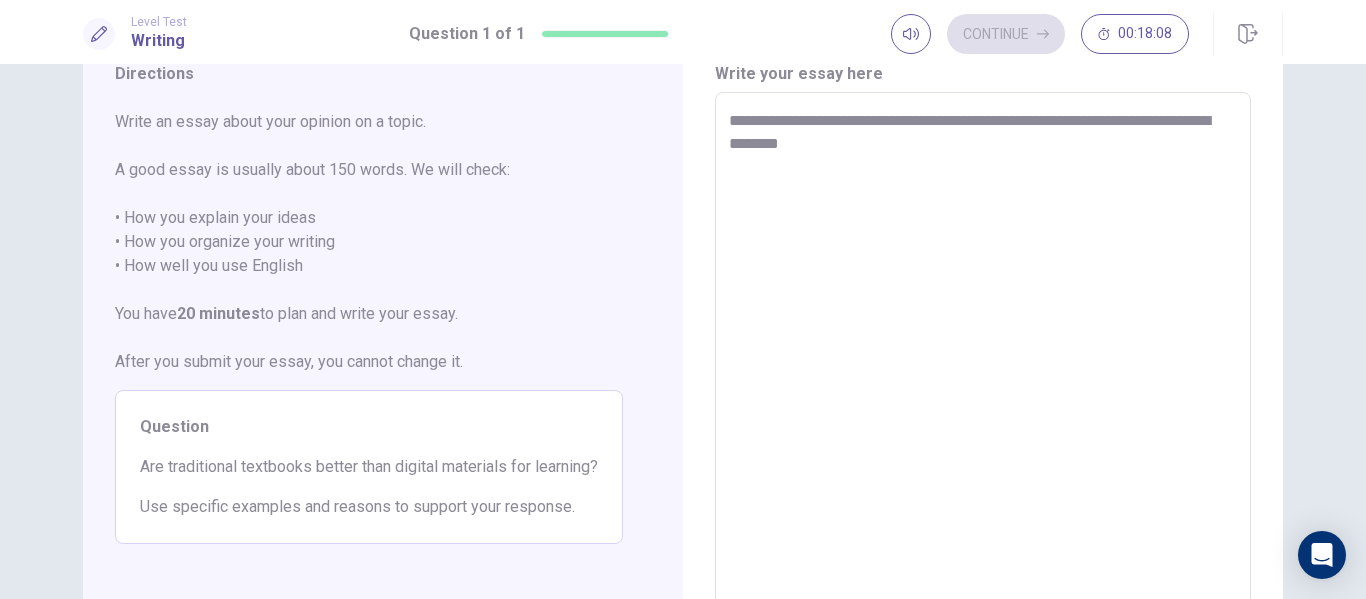 type on "*" 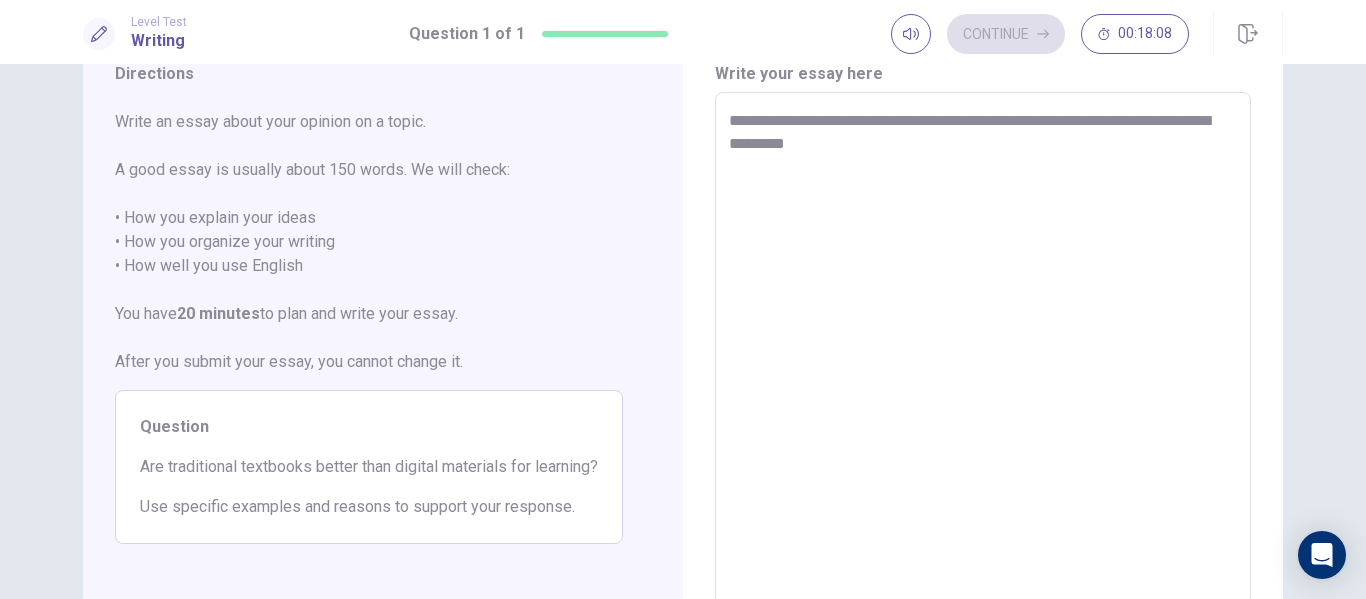 type on "*" 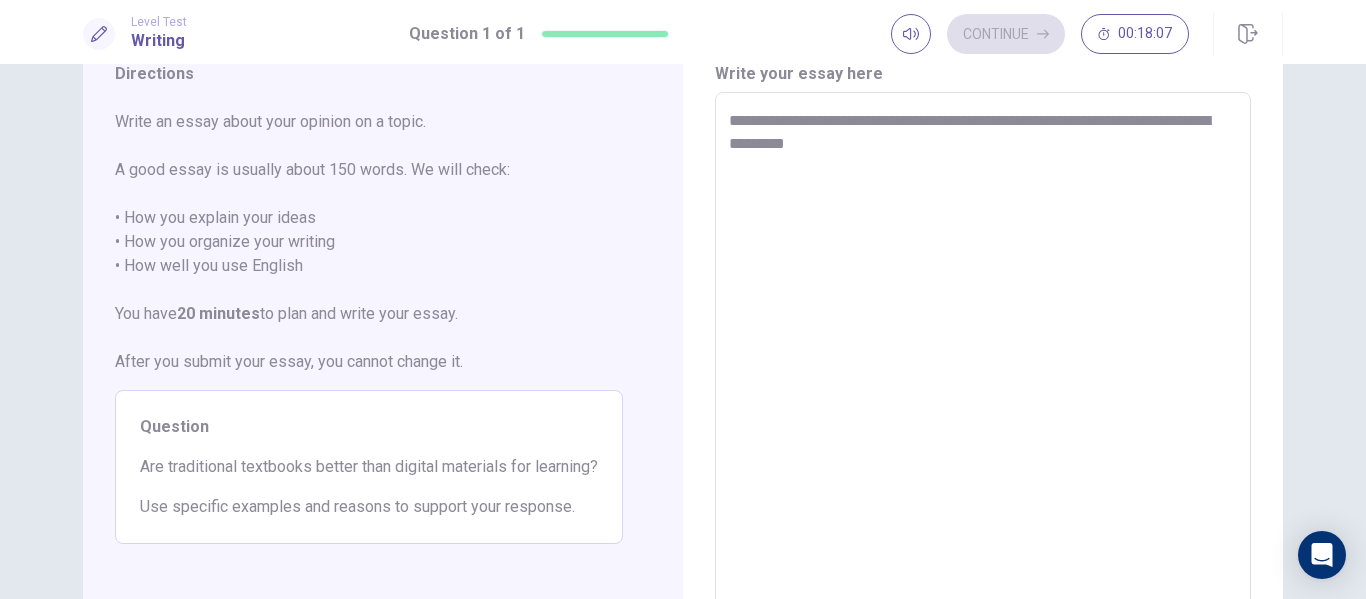 type on "**********" 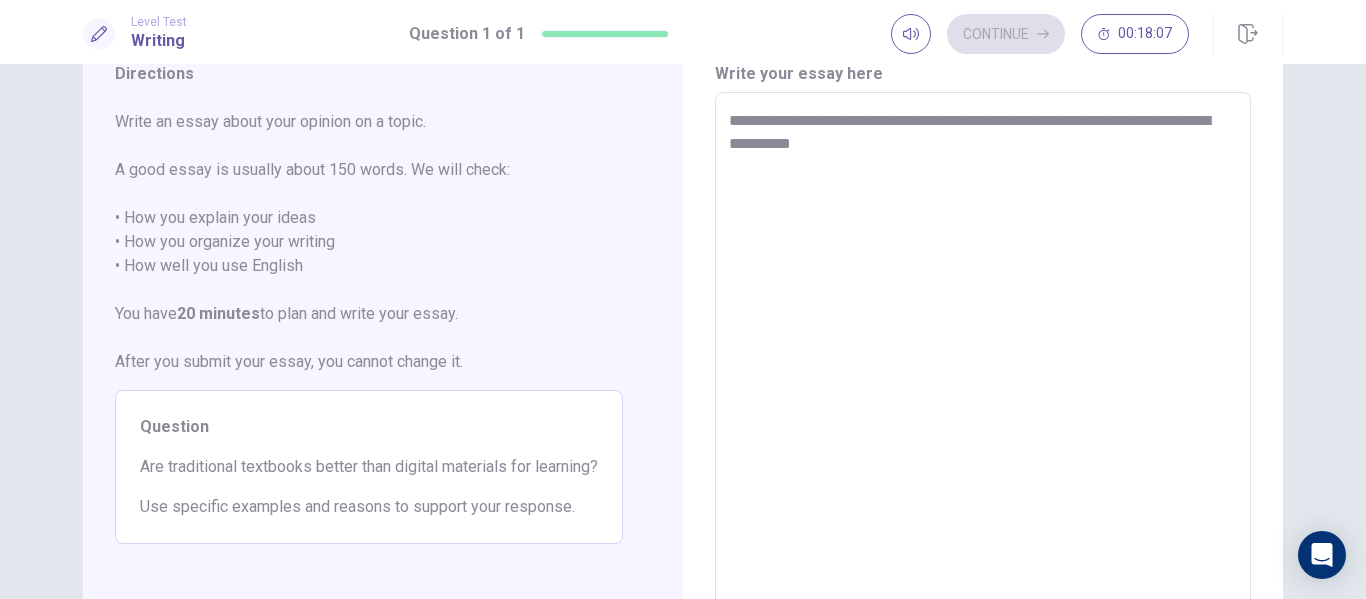 type on "*" 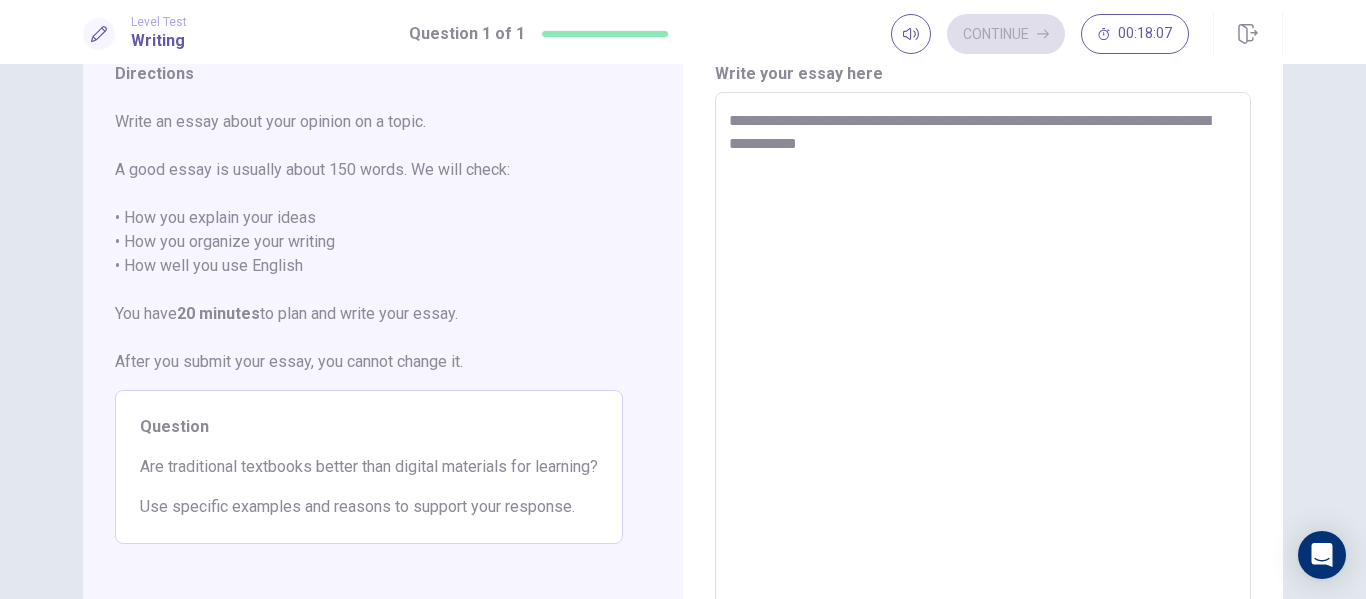 type on "*" 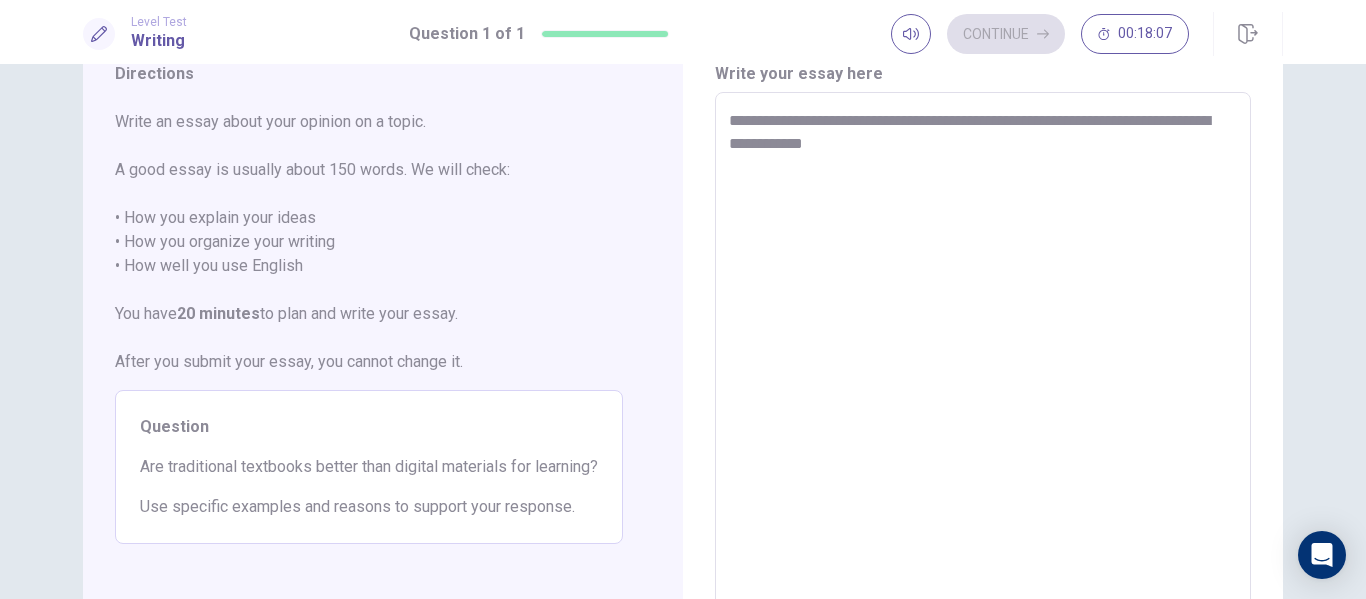type on "*" 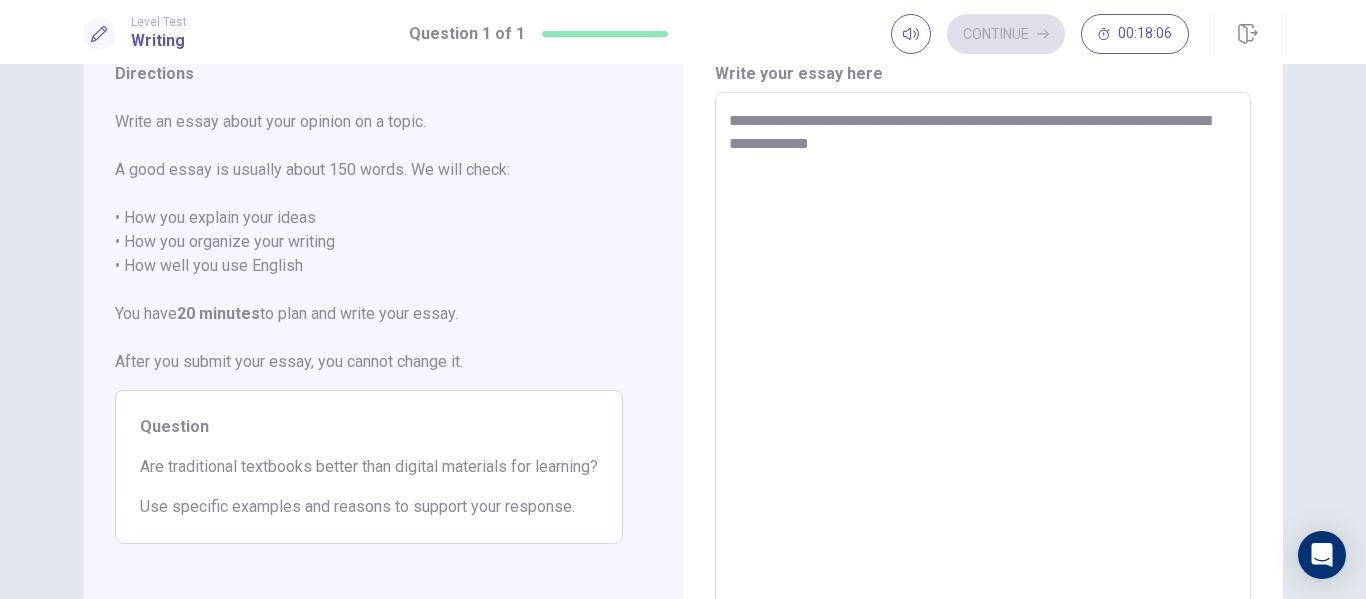type on "*" 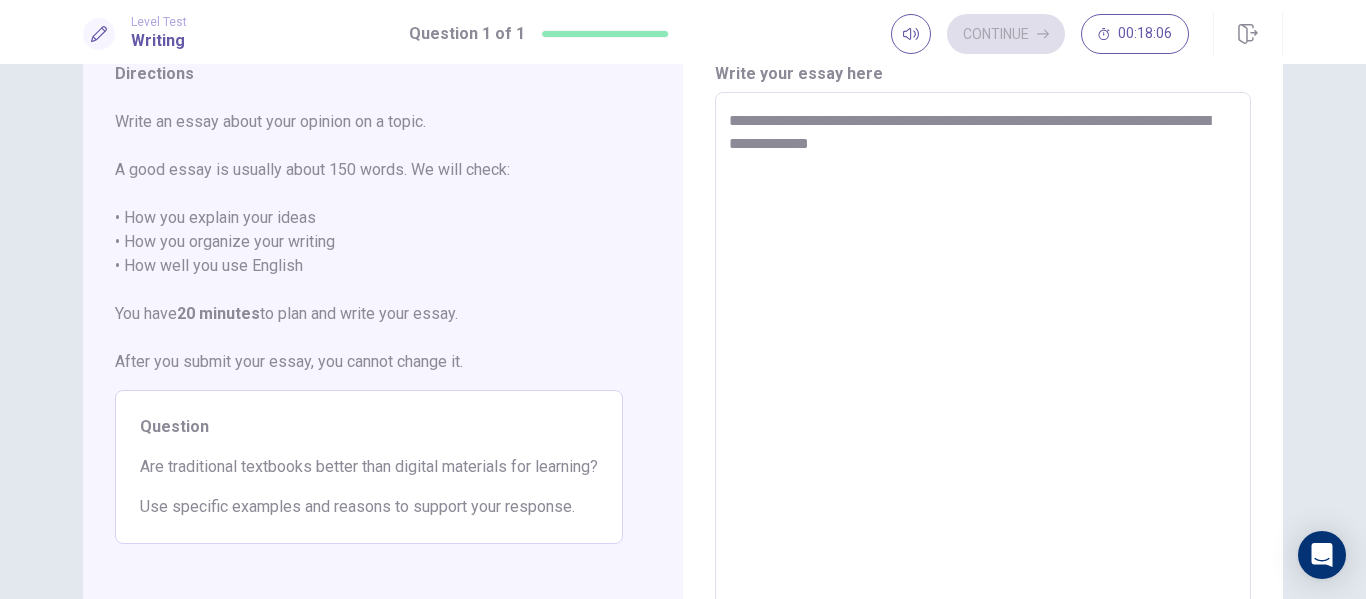 type on "**********" 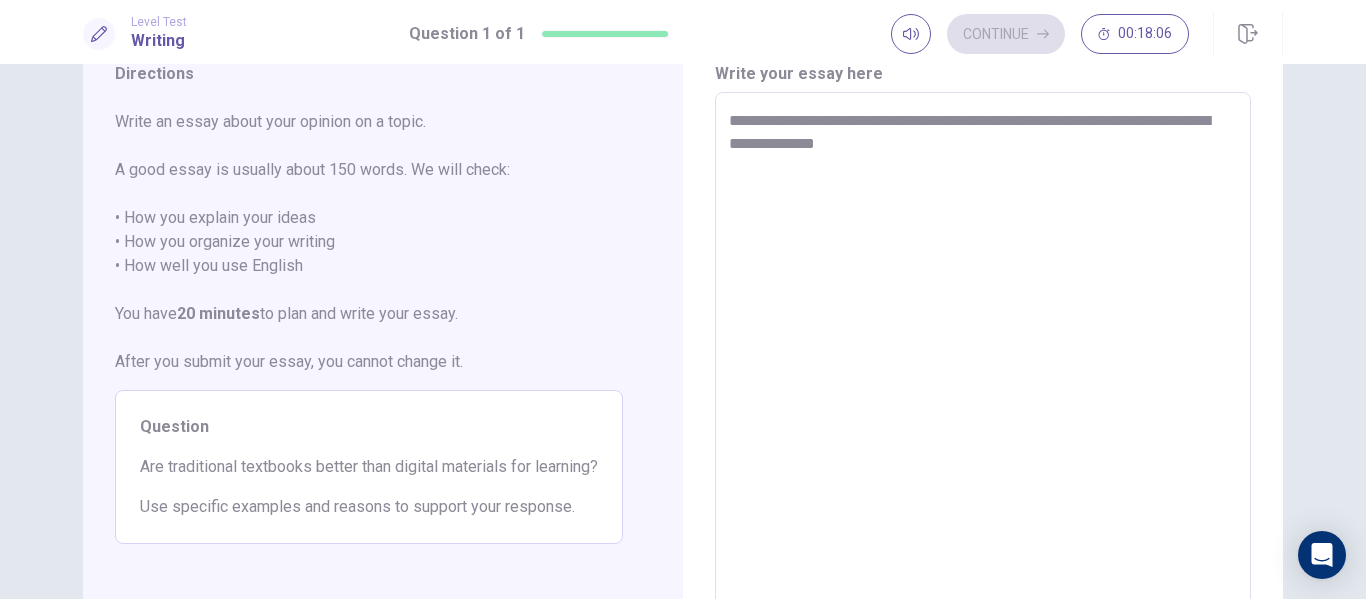 type on "*" 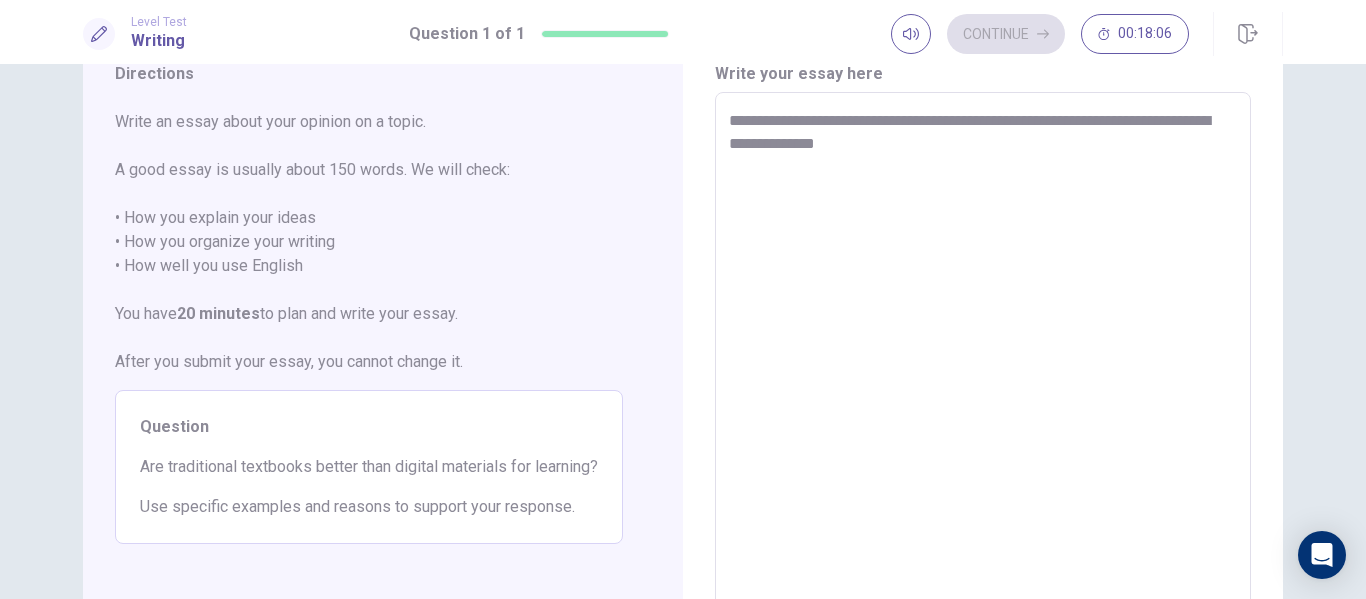type on "**********" 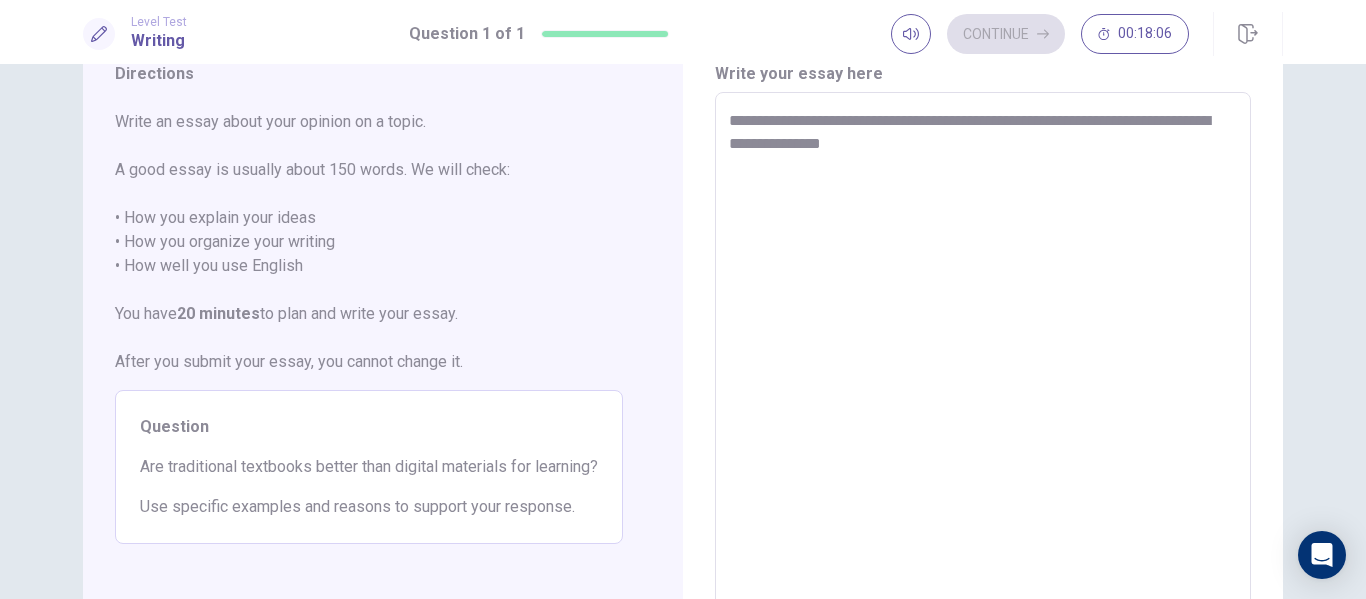 type on "*" 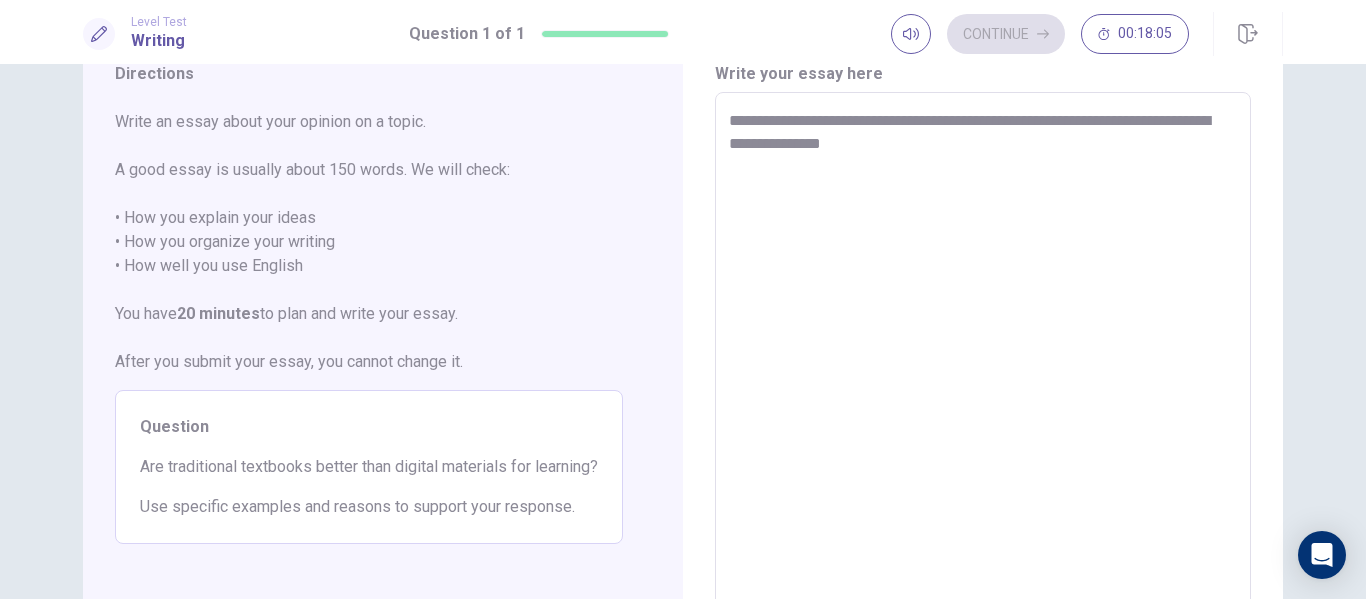 type on "**********" 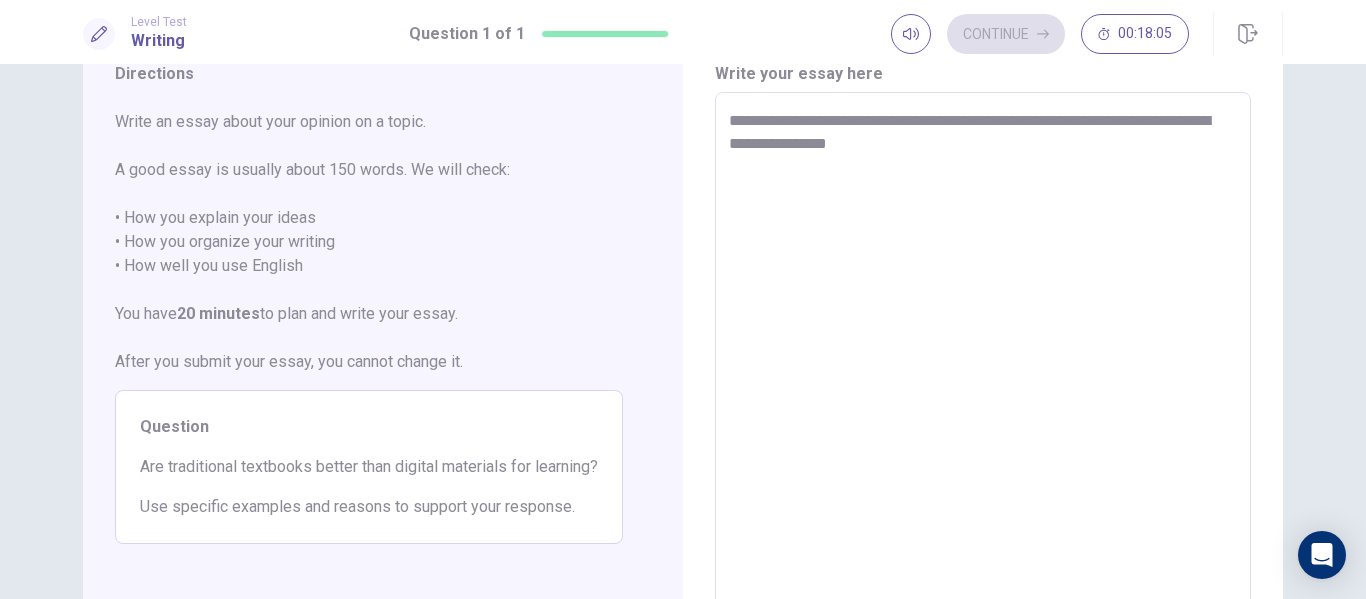 type on "*" 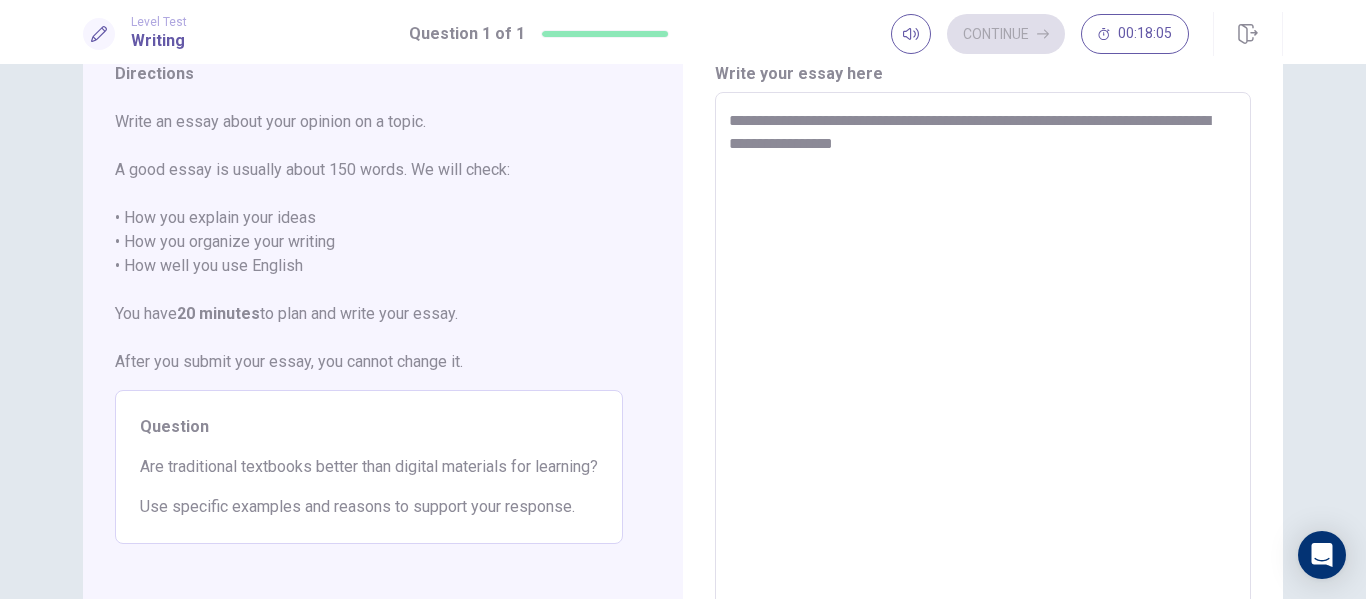 type on "*" 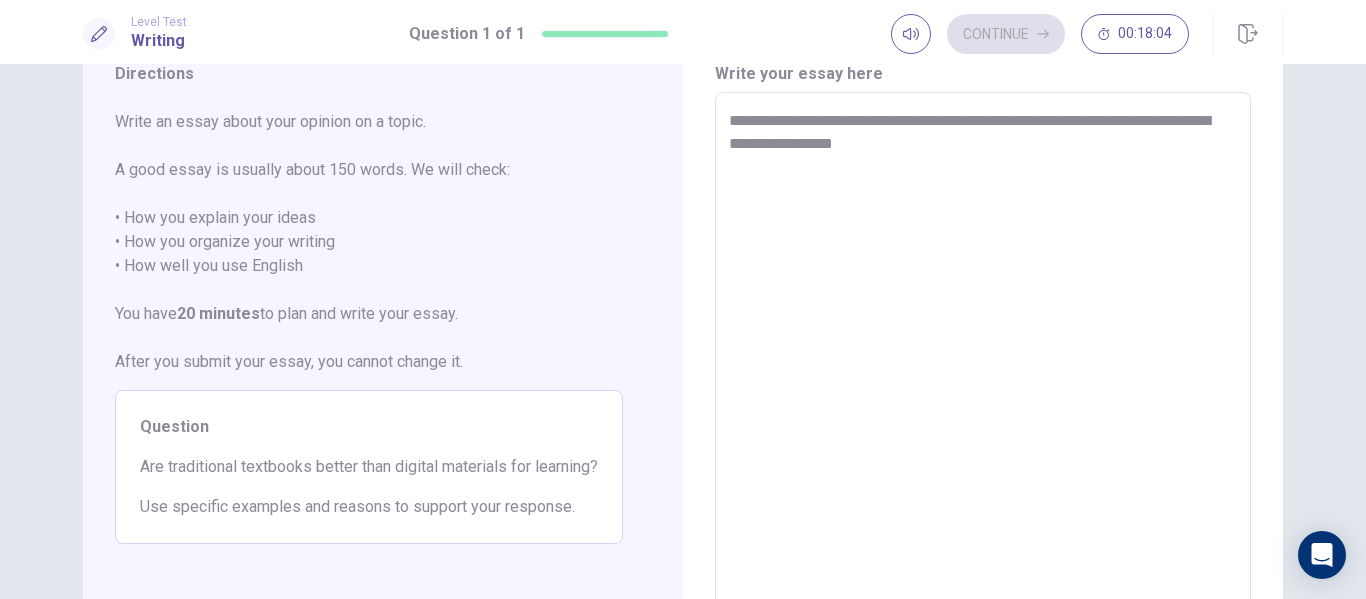 type on "**********" 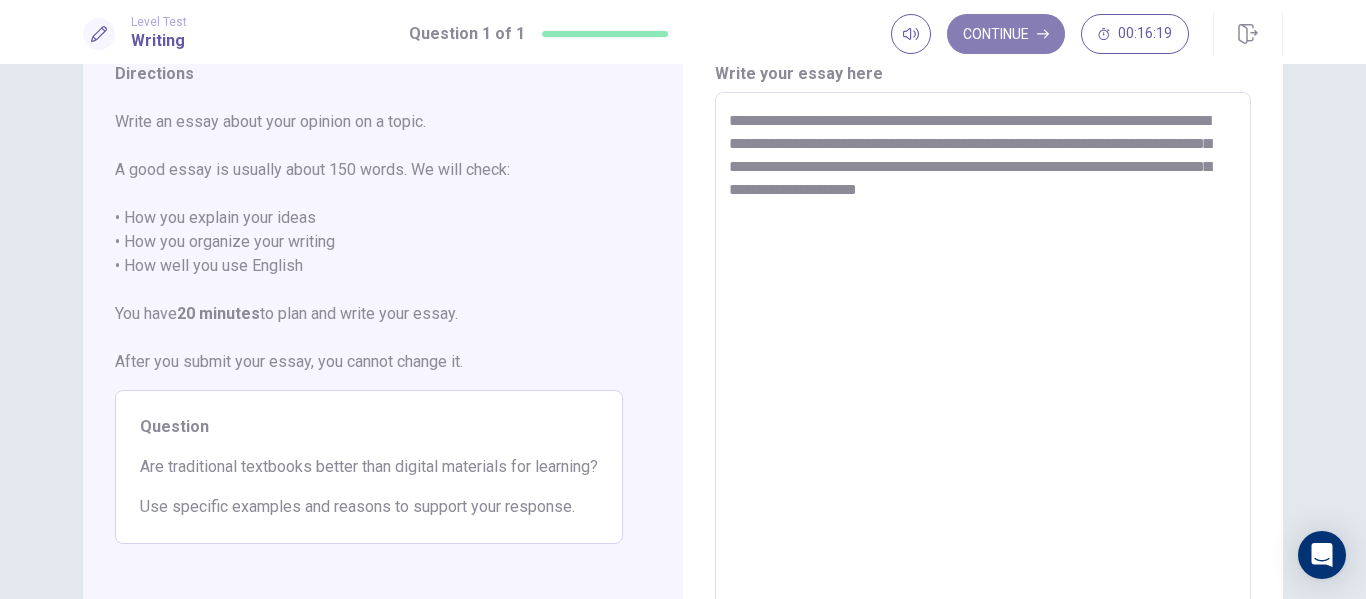 click on "Continue" at bounding box center (1006, 34) 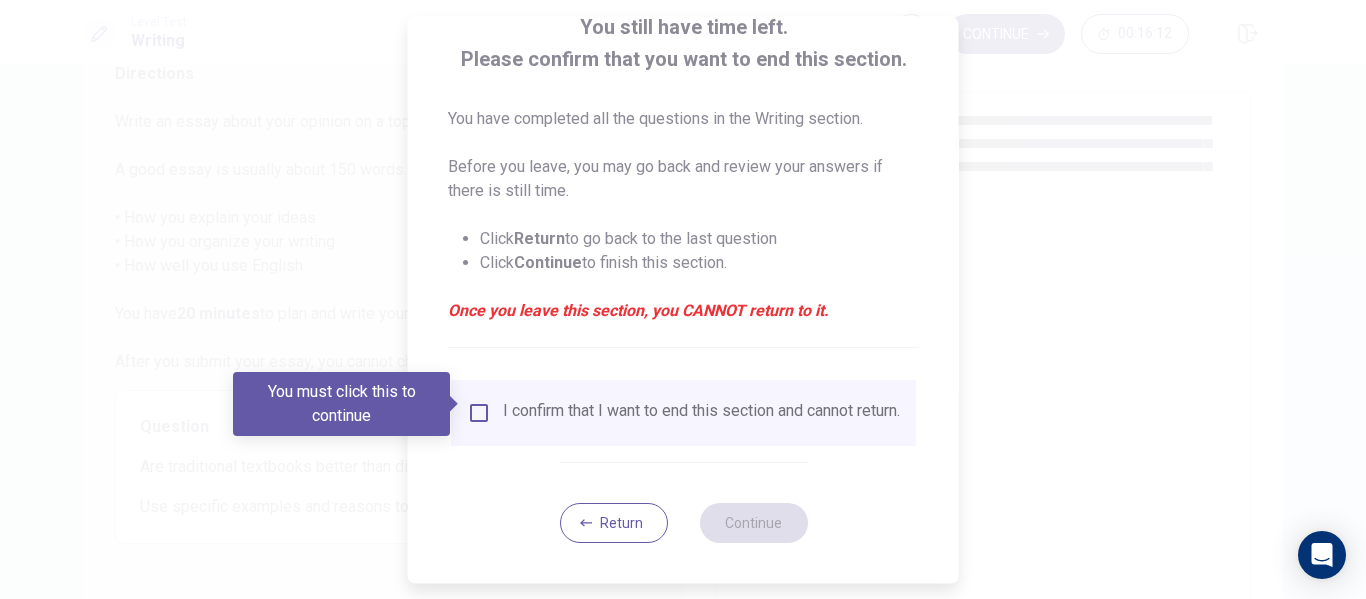 scroll, scrollTop: 147, scrollLeft: 0, axis: vertical 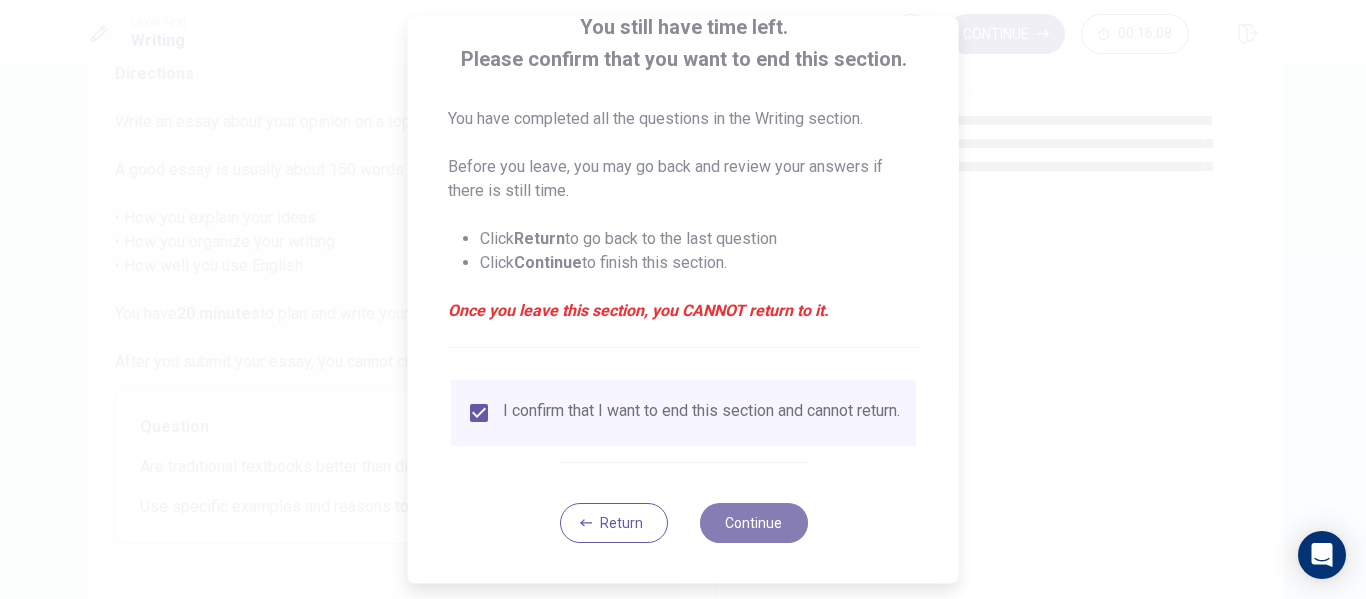 click on "Continue" at bounding box center (753, 523) 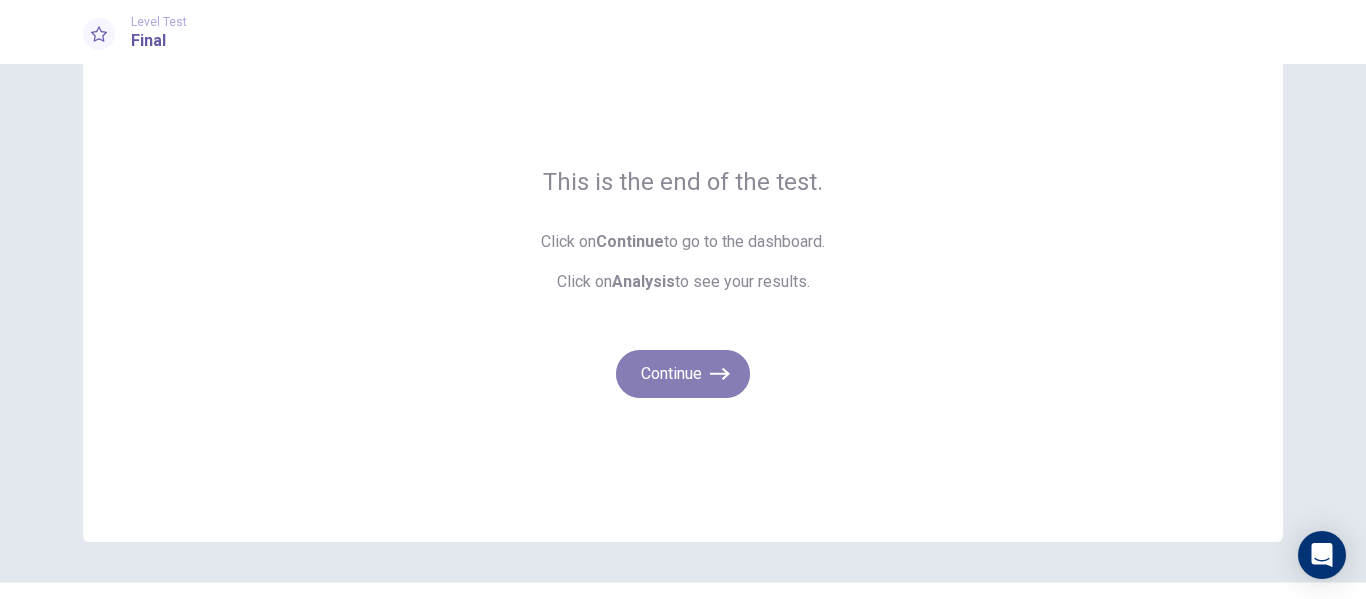 click on "Continue" at bounding box center [683, 374] 